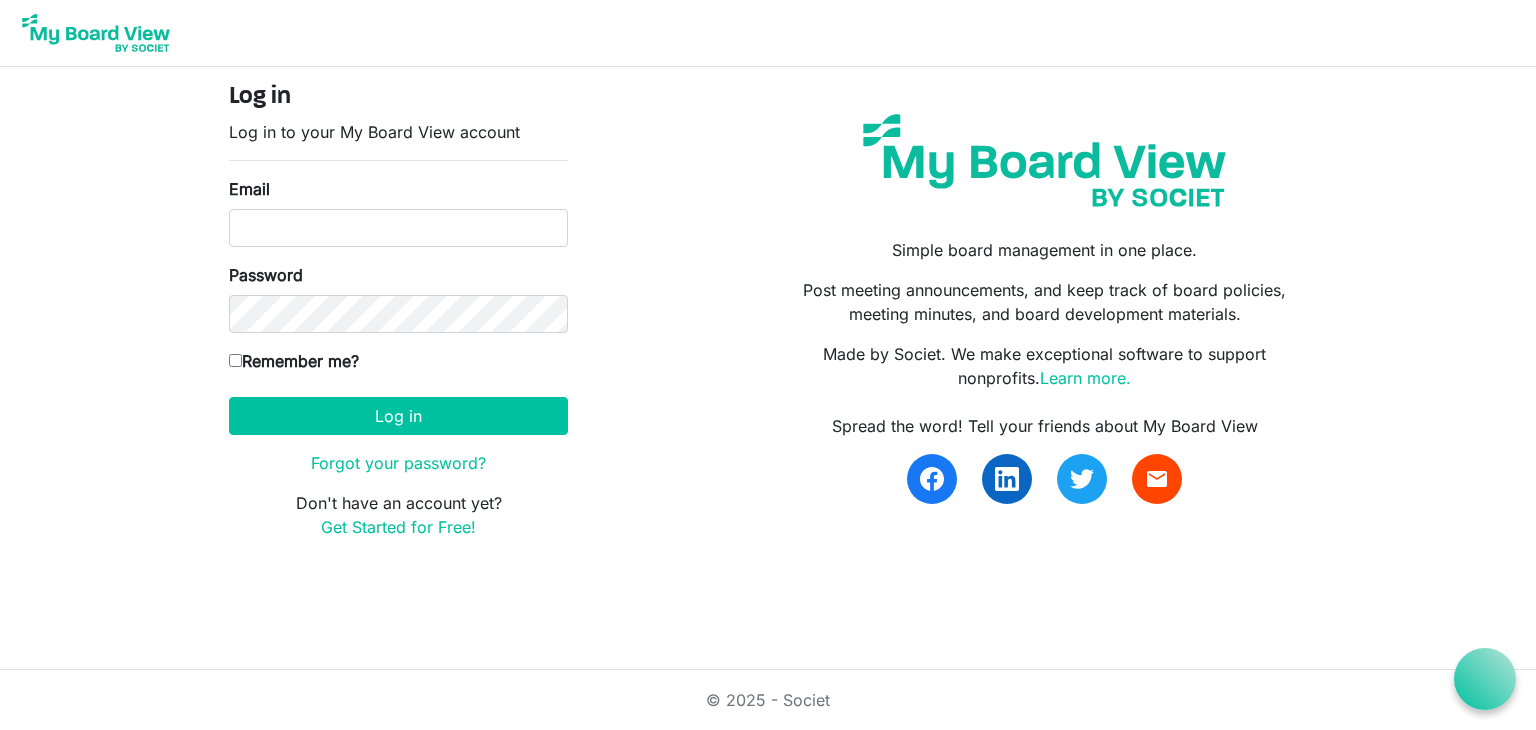 click on "Email" at bounding box center [398, 228] 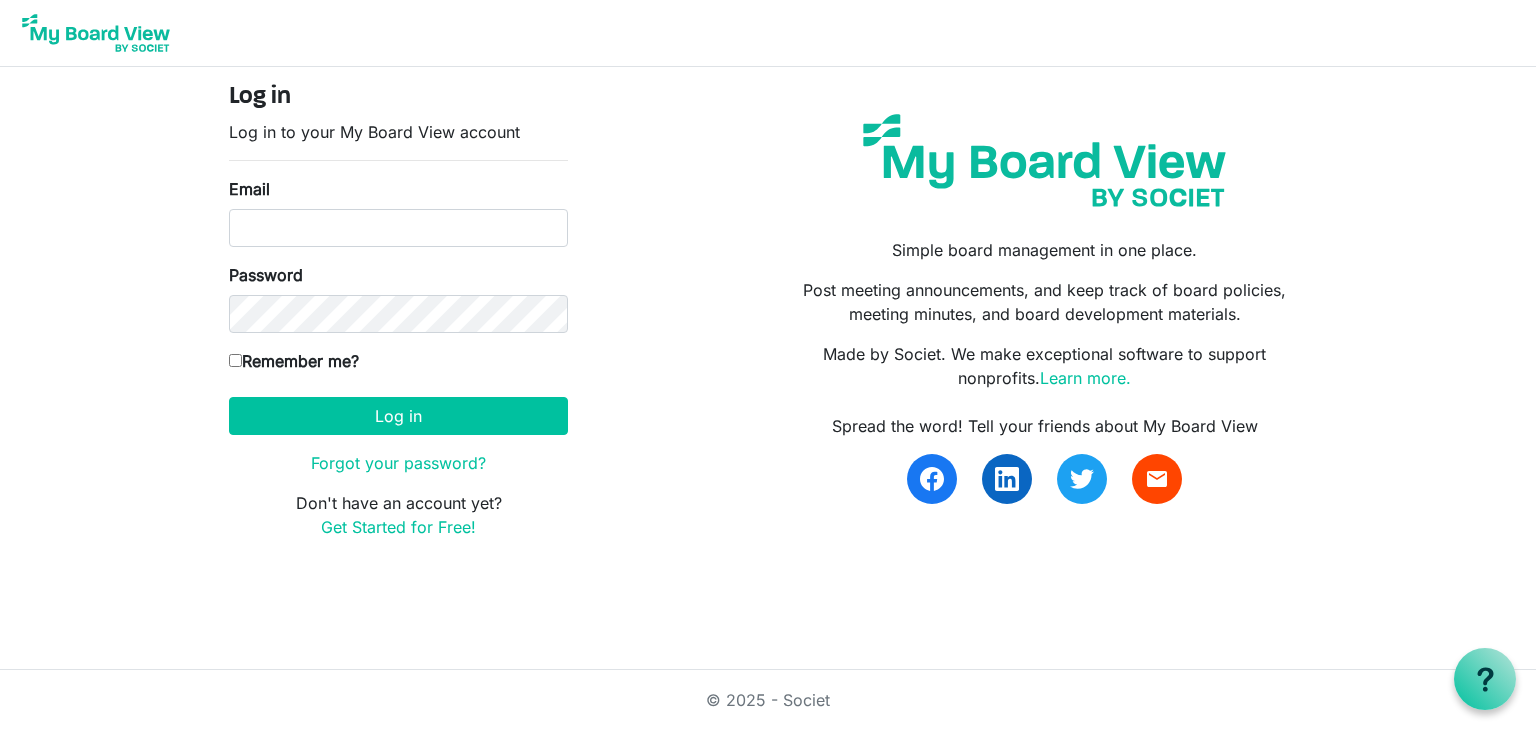 type on "ceisenbise@gmail.com" 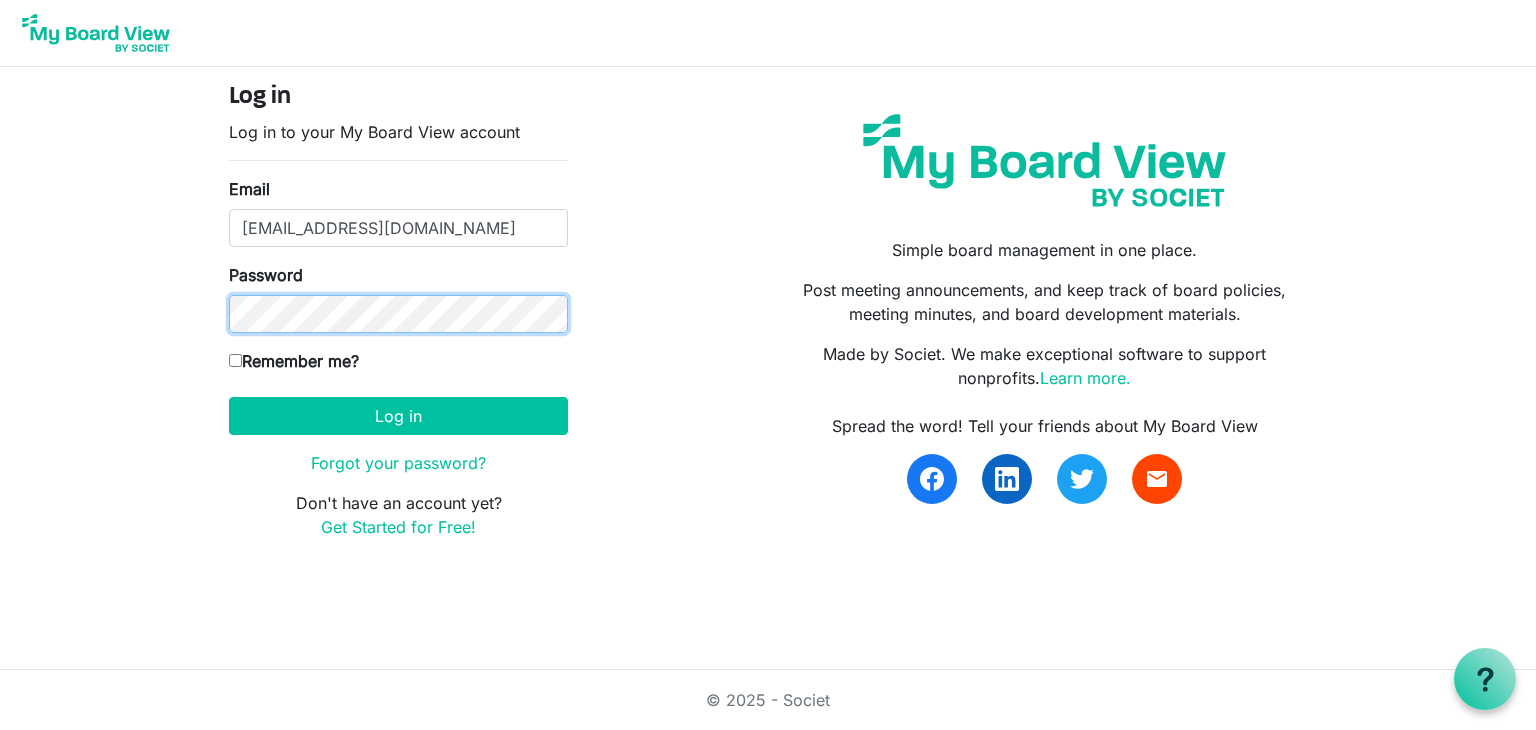 click on "Log in" at bounding box center (398, 416) 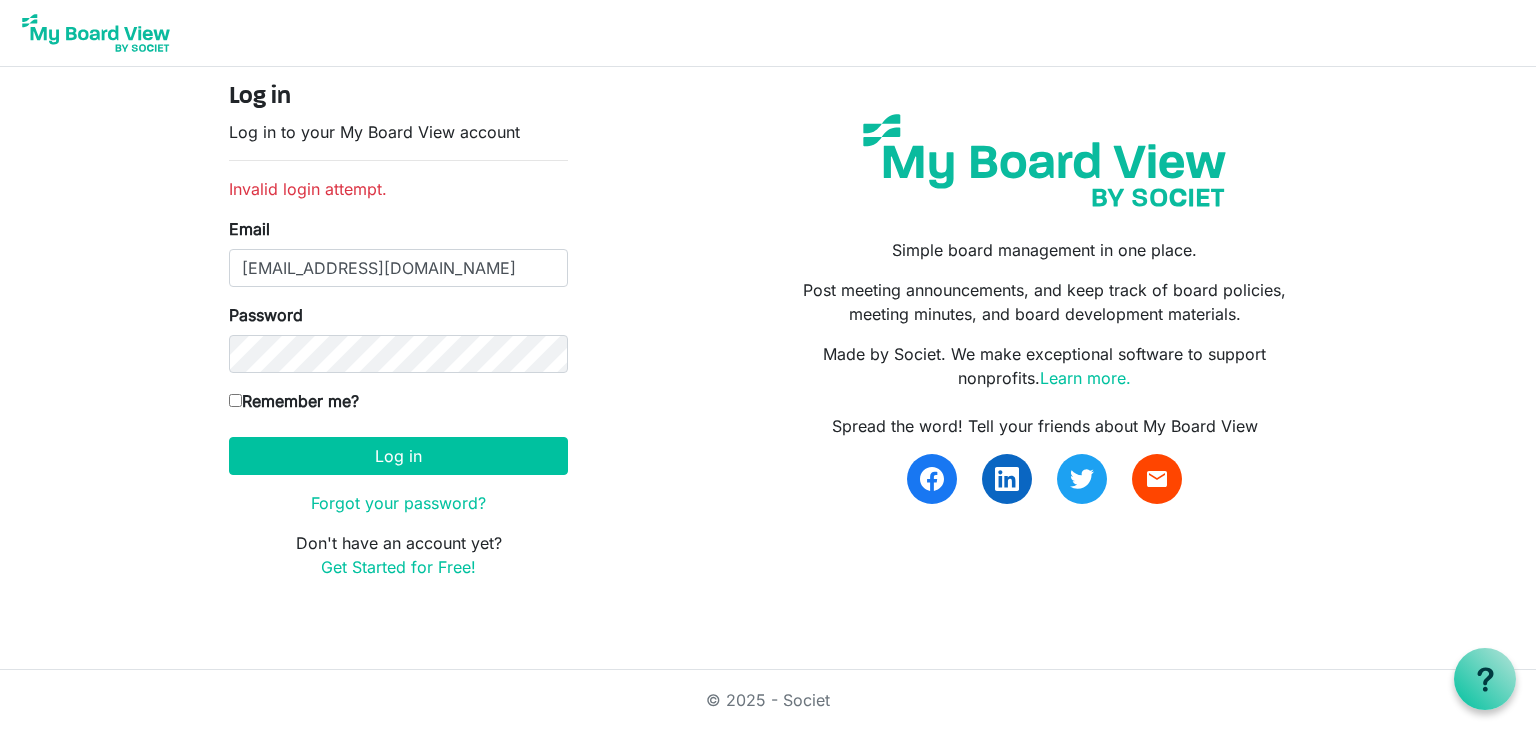 scroll, scrollTop: 0, scrollLeft: 0, axis: both 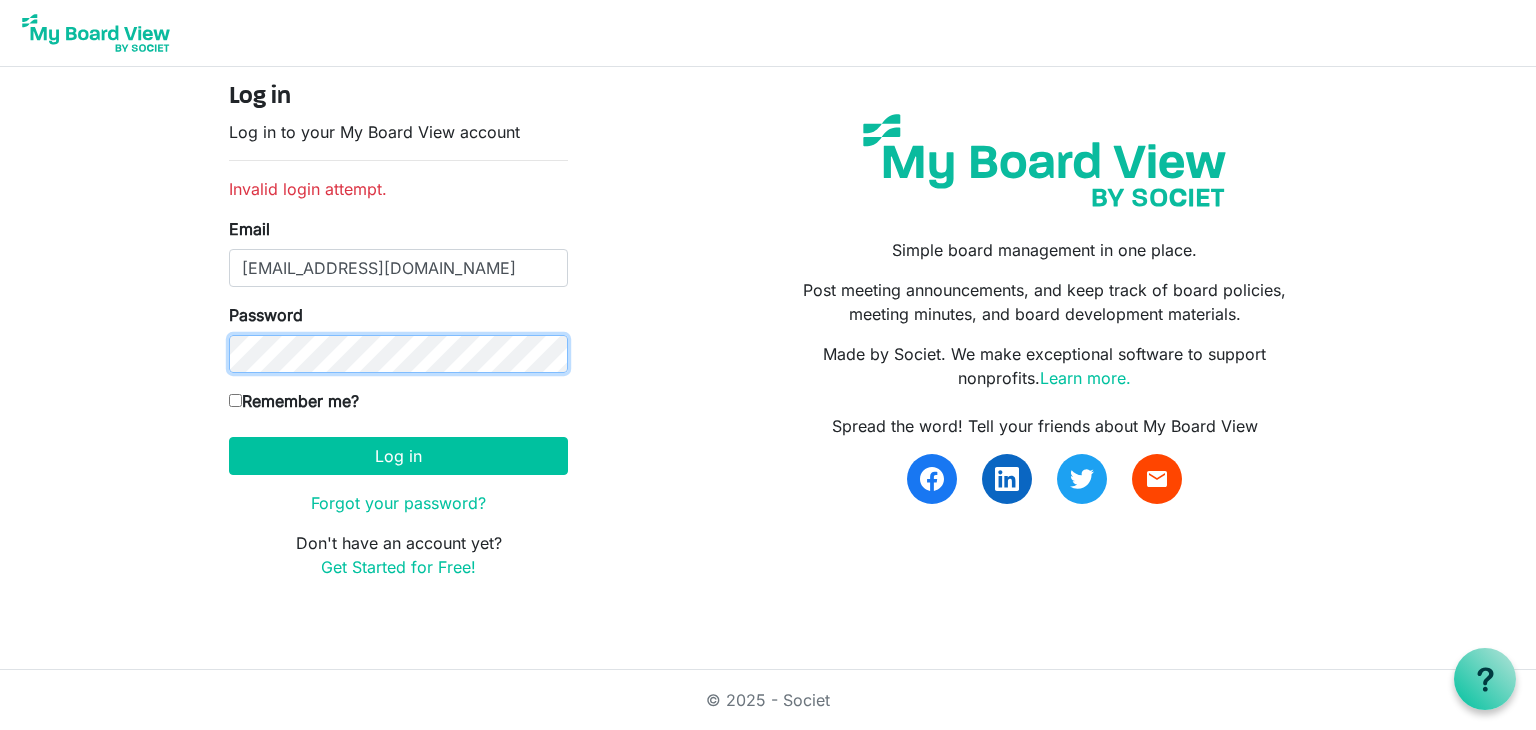 click on "Log in" at bounding box center [398, 456] 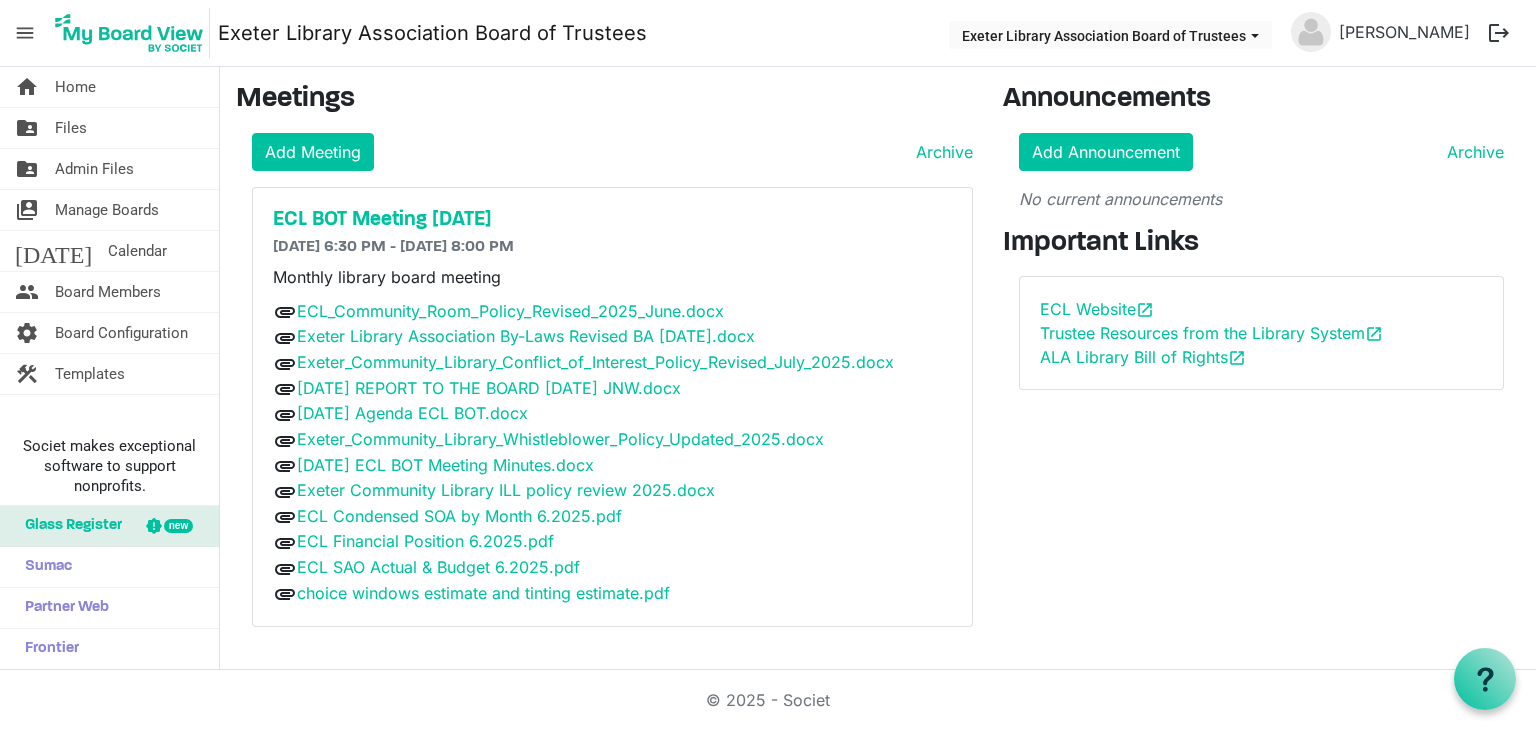 scroll, scrollTop: 0, scrollLeft: 0, axis: both 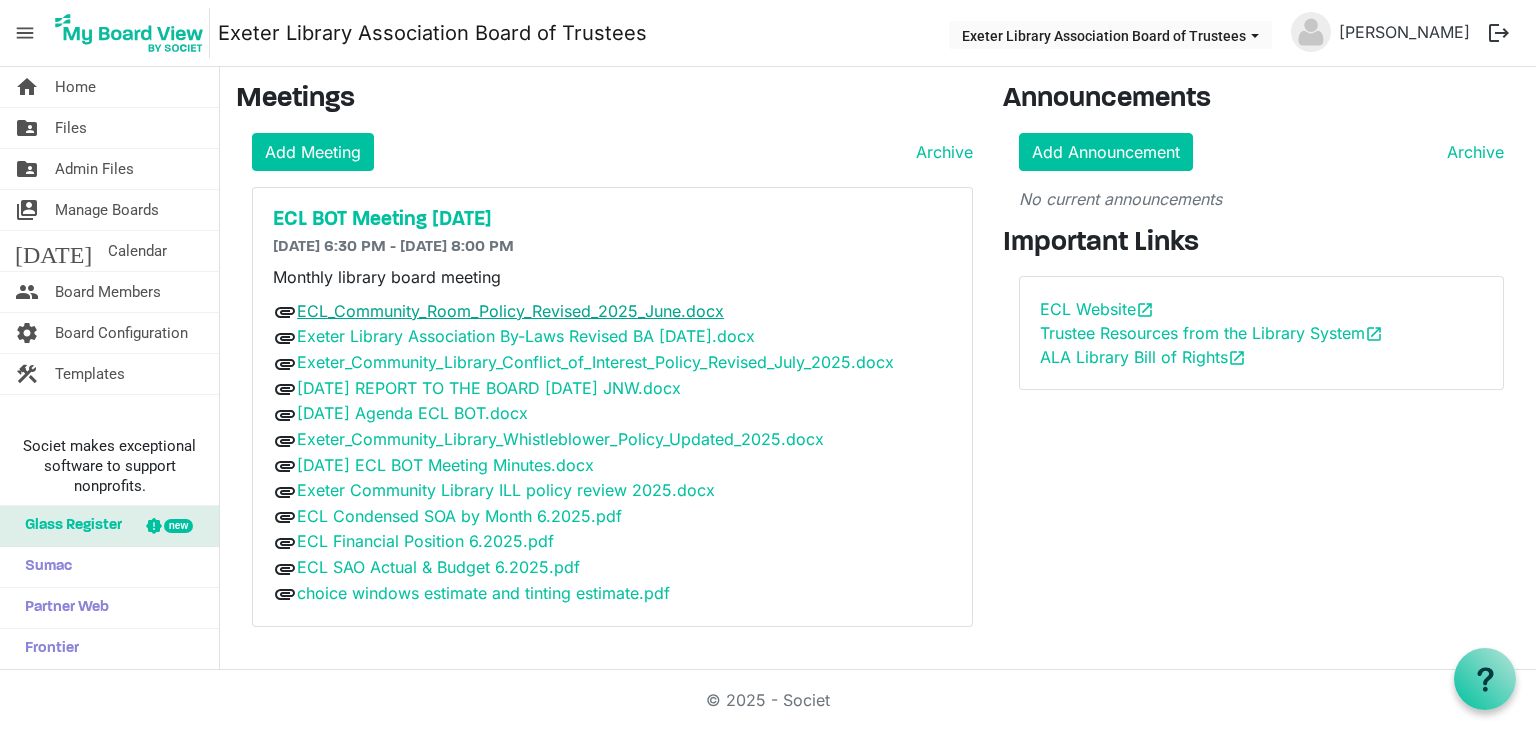 click on "ECL_Community_Room_Policy_Revised_2025_June.docx" at bounding box center (510, 311) 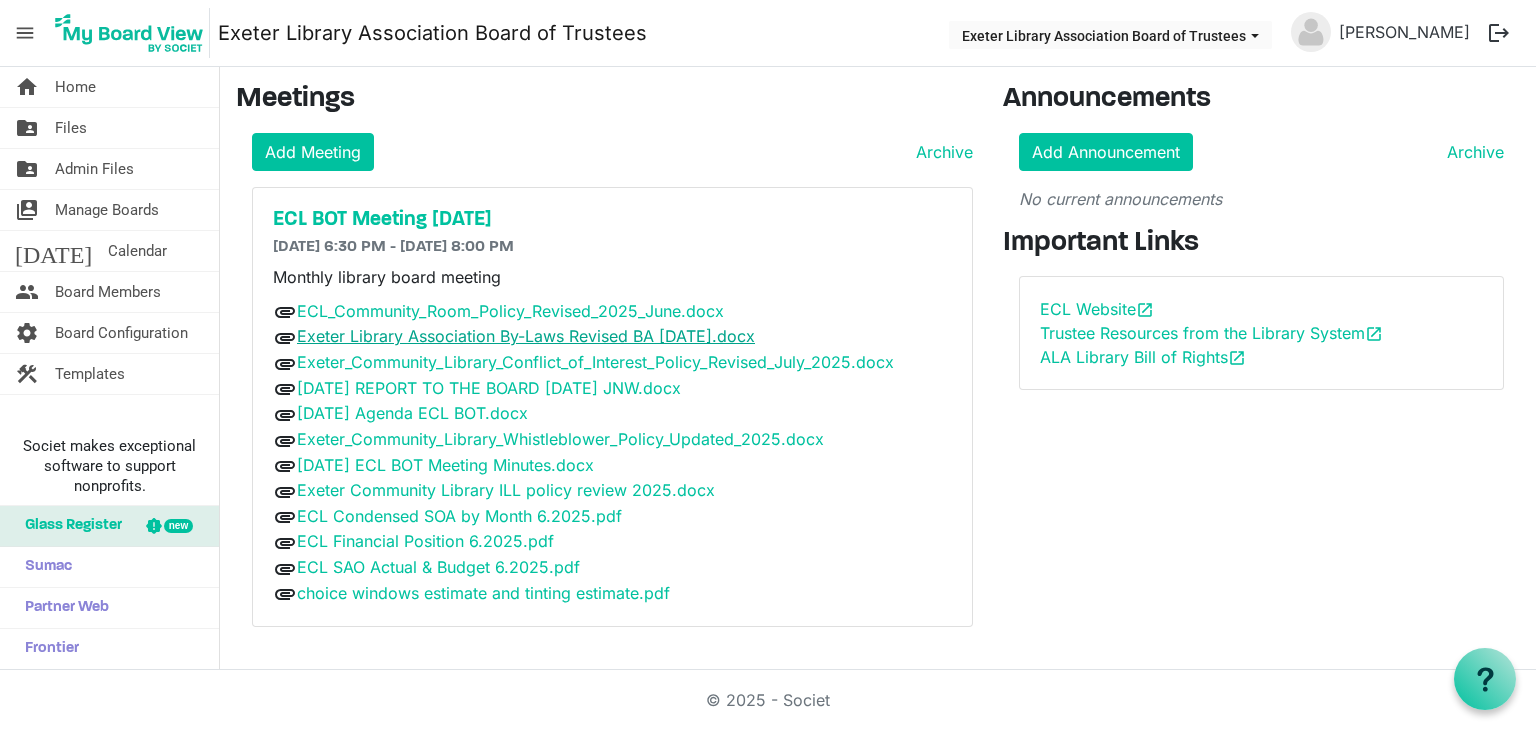 click on "Exeter Library Association By-Laws Revised BA [DATE].docx" at bounding box center (526, 336) 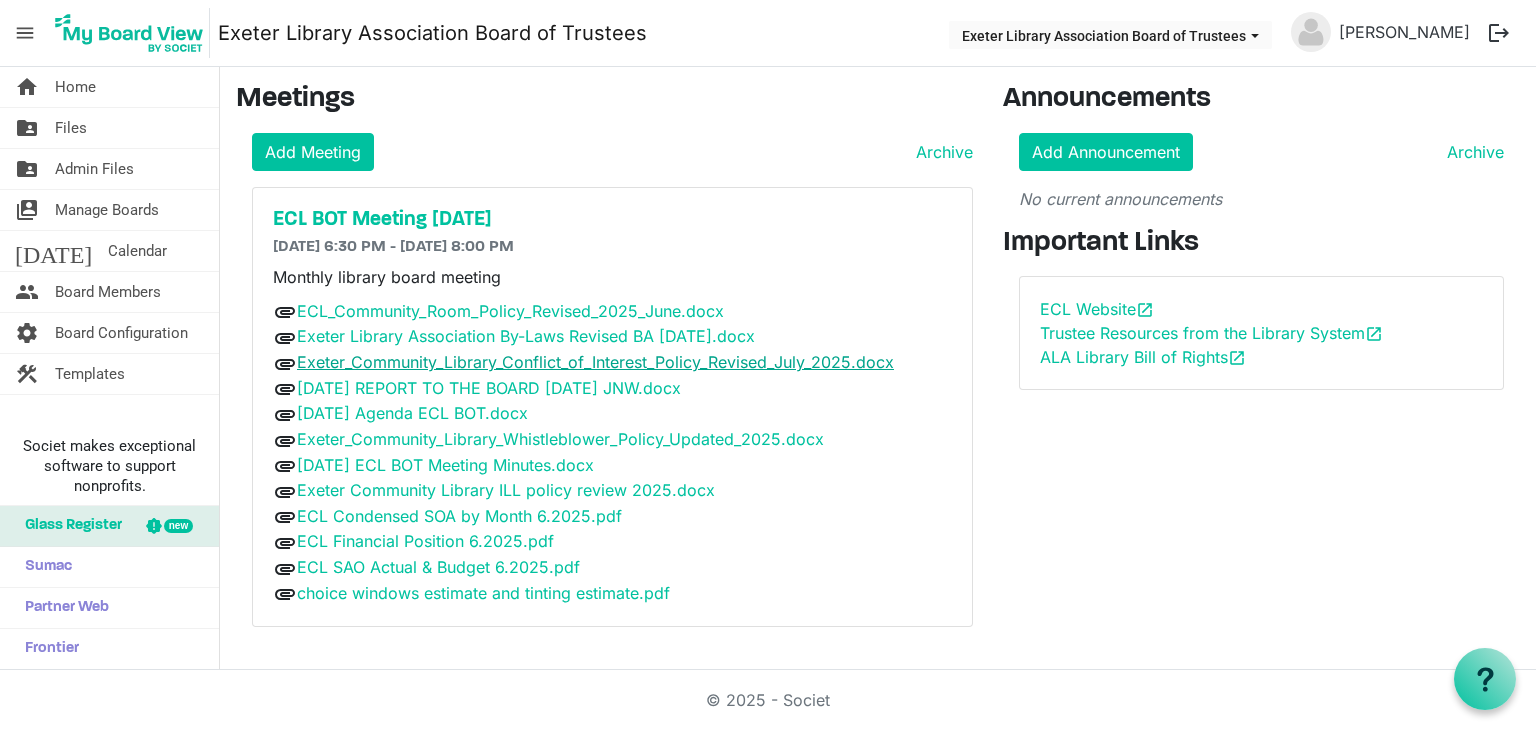click on "Exeter_Community_Library_Conflict_of_Interest_Policy_Revised_July_2025.docx" at bounding box center [595, 362] 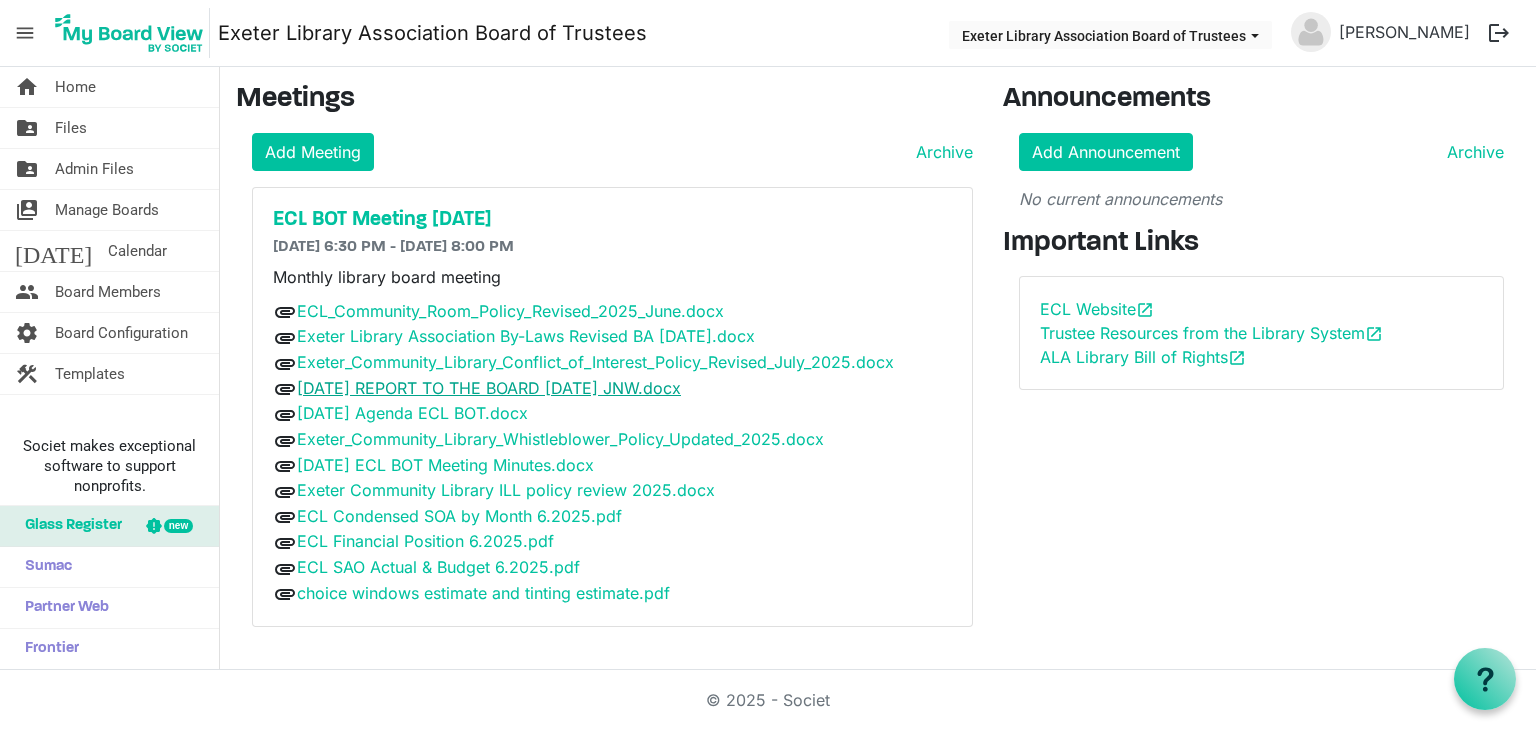 click on "2025 JULY REPORT TO THE BOARD 06 18 2025 JNW.docx" at bounding box center [489, 388] 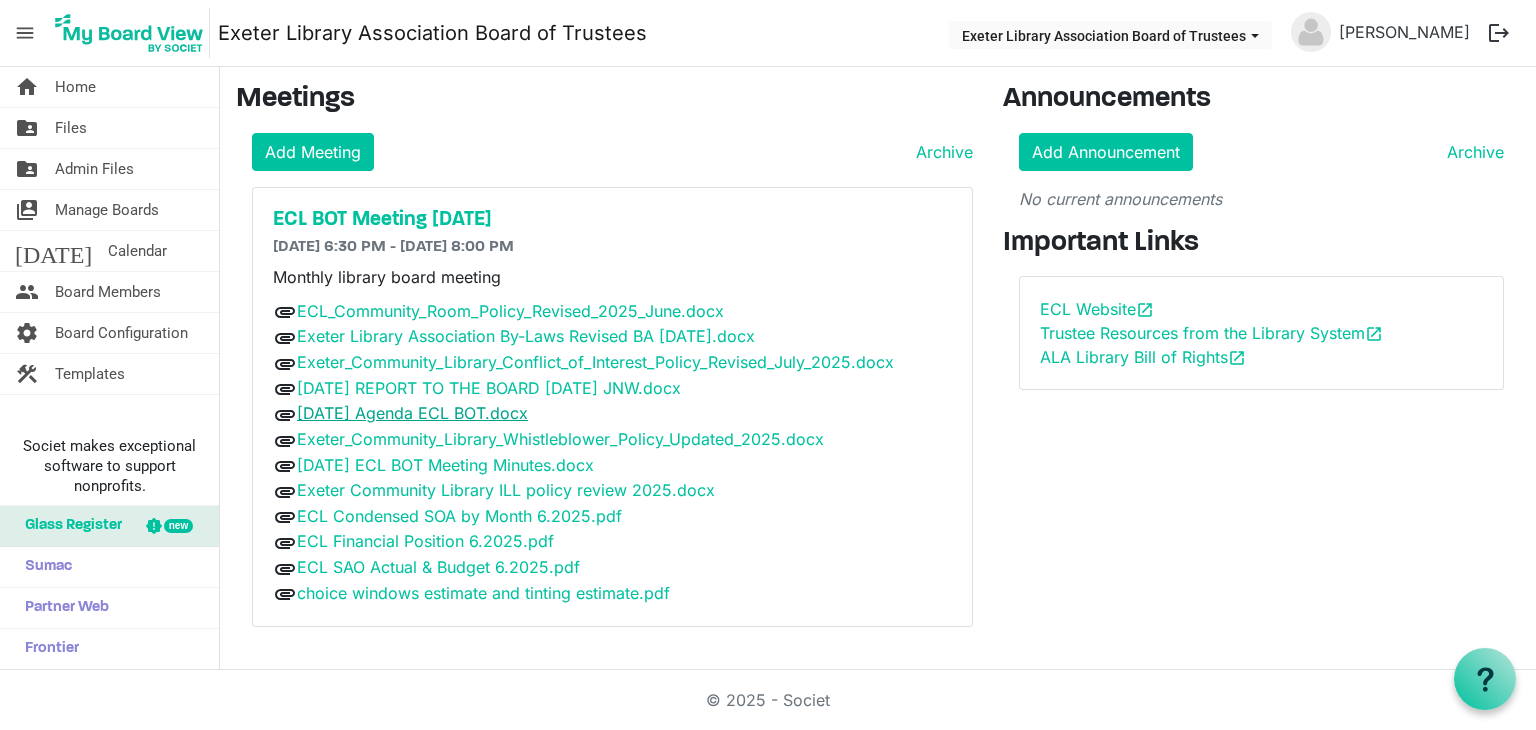 click on "[DATE] Agenda ECL BOT.docx" at bounding box center (412, 413) 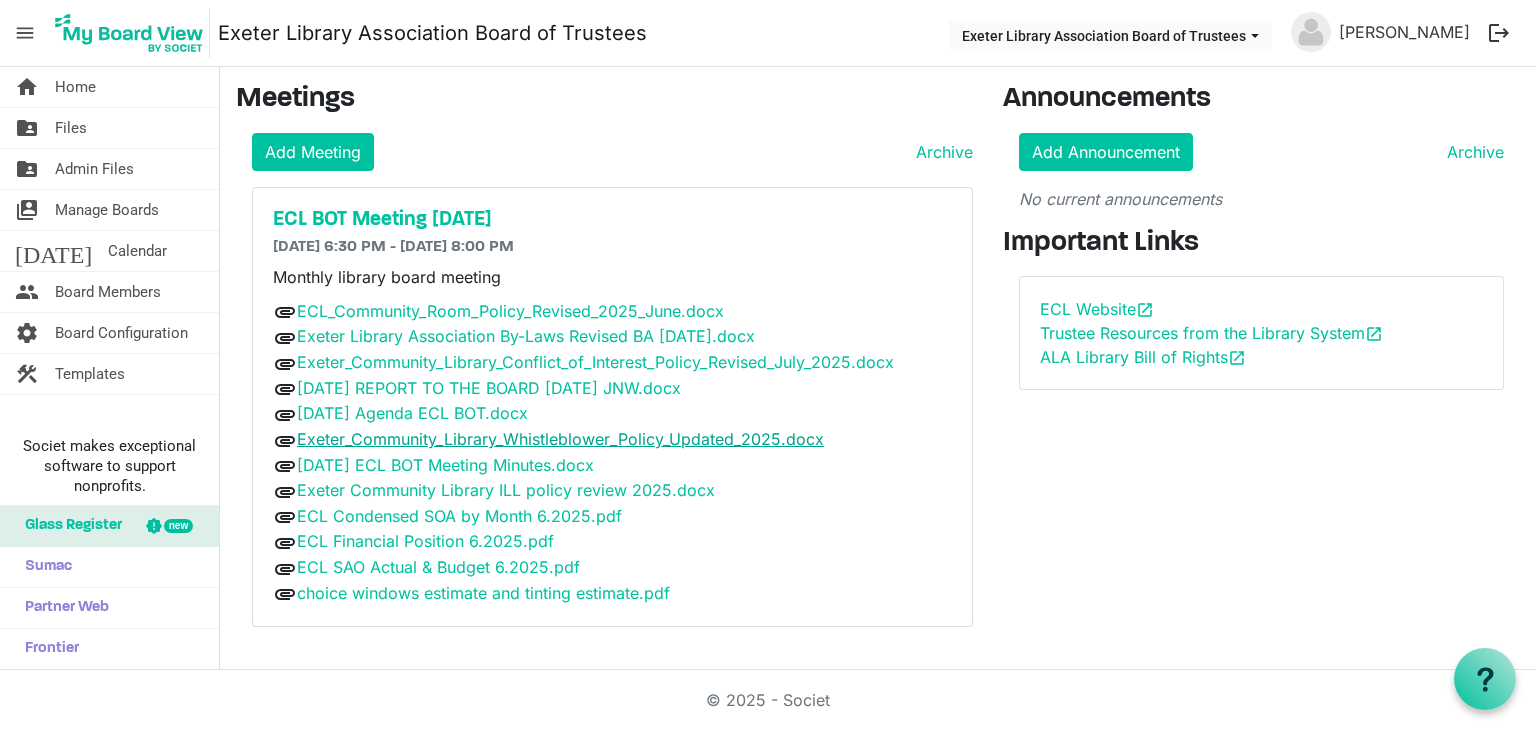 click on "Exeter_Community_Library_Whistleblower_Policy_Updated_2025.docx" at bounding box center [560, 439] 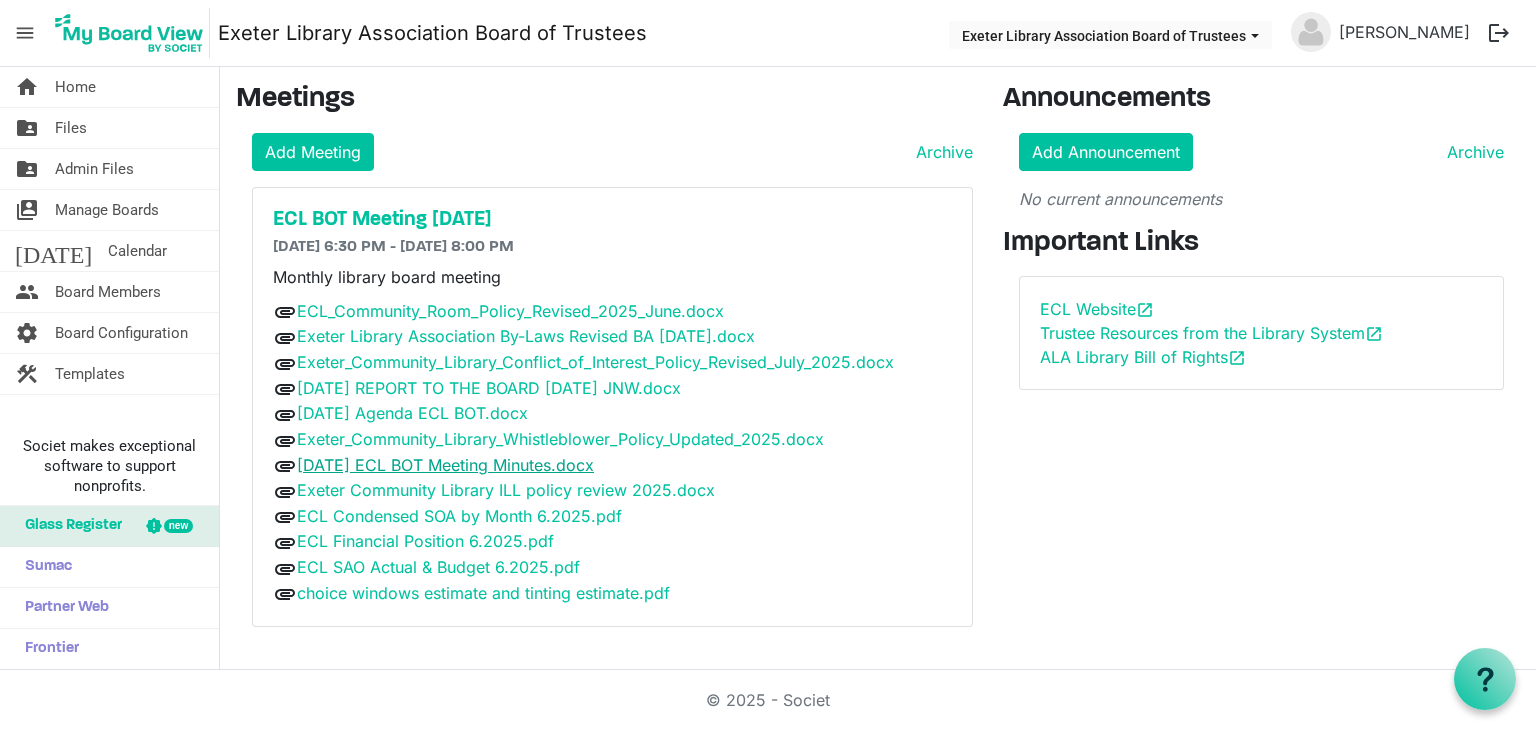 click on "[DATE] ECL BOT Meeting Minutes.docx" at bounding box center (445, 465) 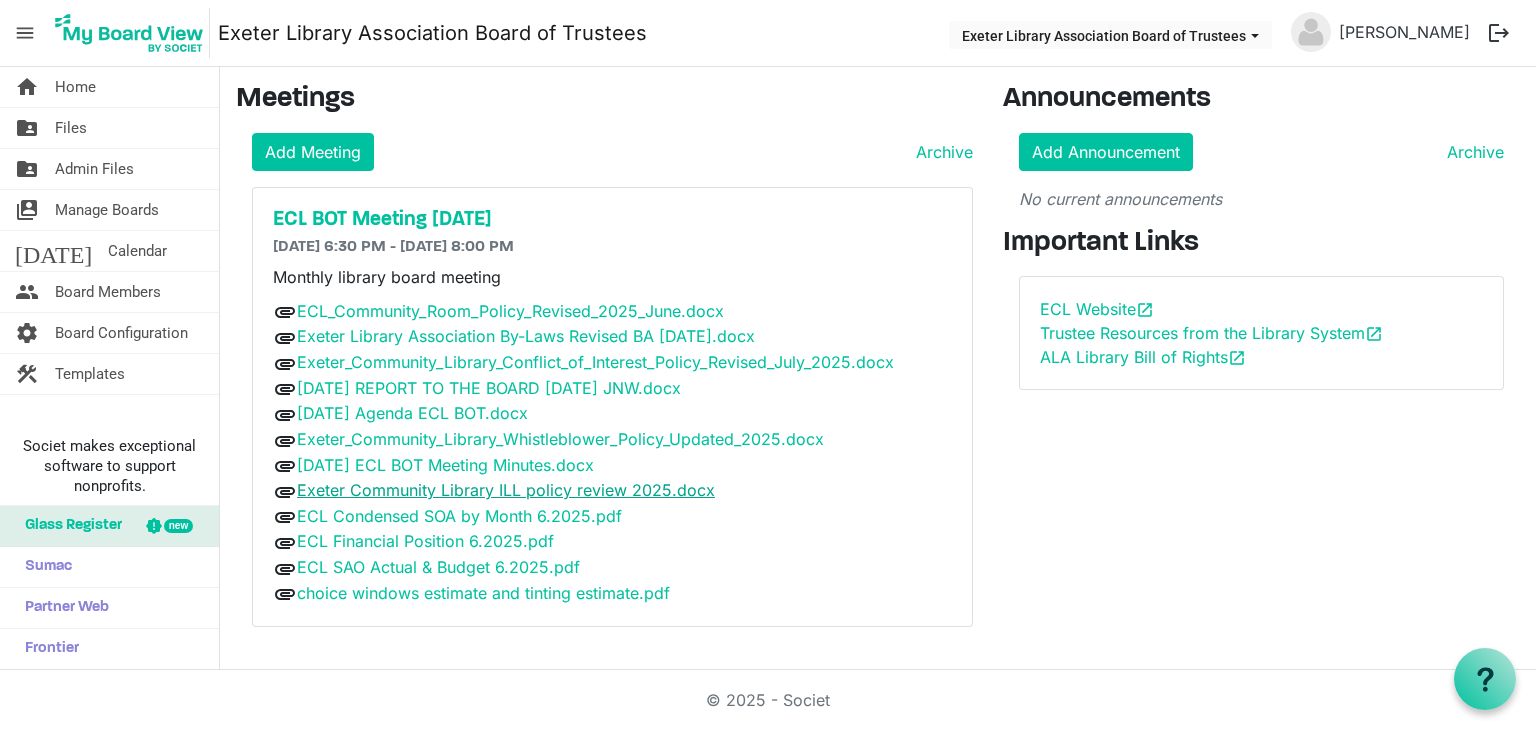 click on "Exeter Community Library ILL policy review 2025.docx" at bounding box center (506, 490) 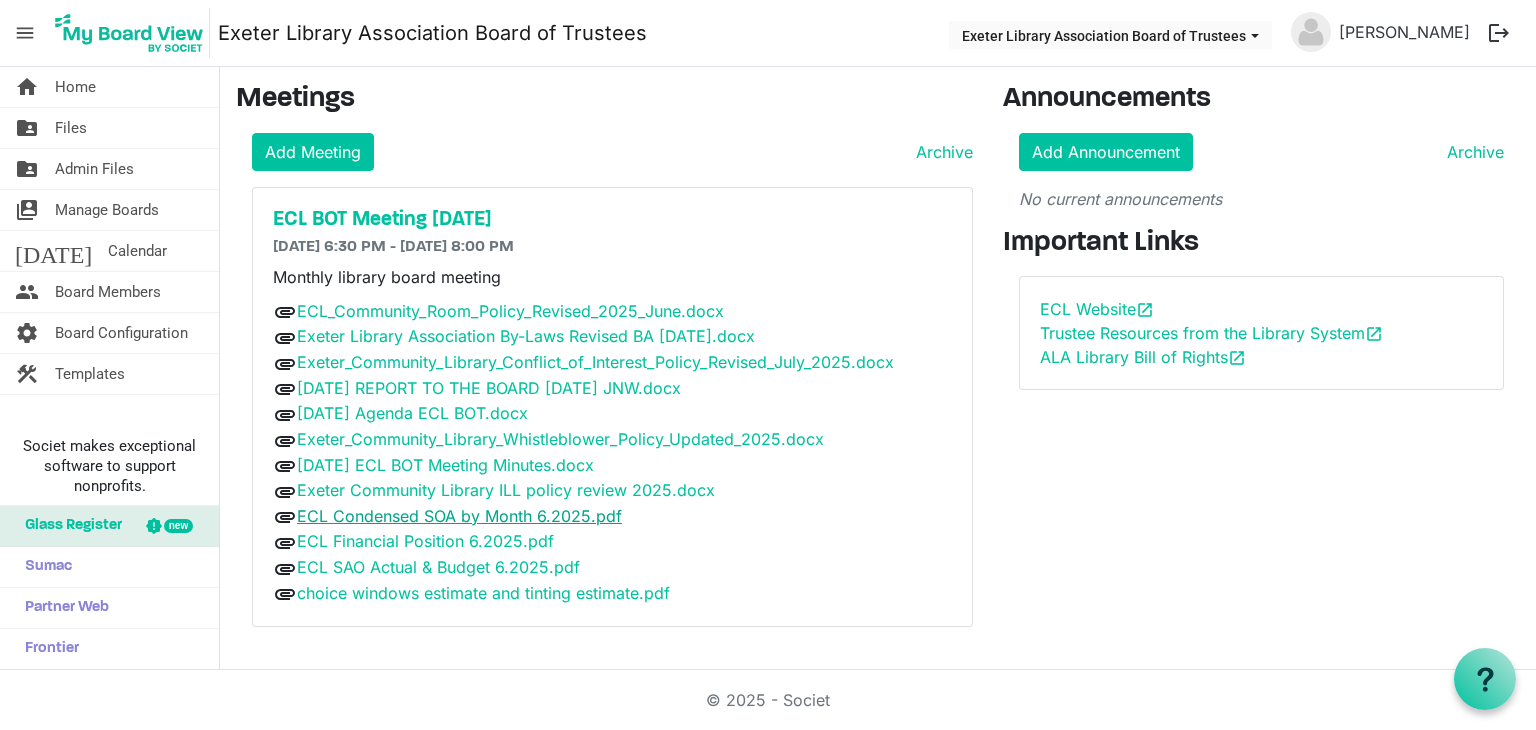 click on "ECL Condensed SOA by Month 6.2025.pdf" at bounding box center [459, 516] 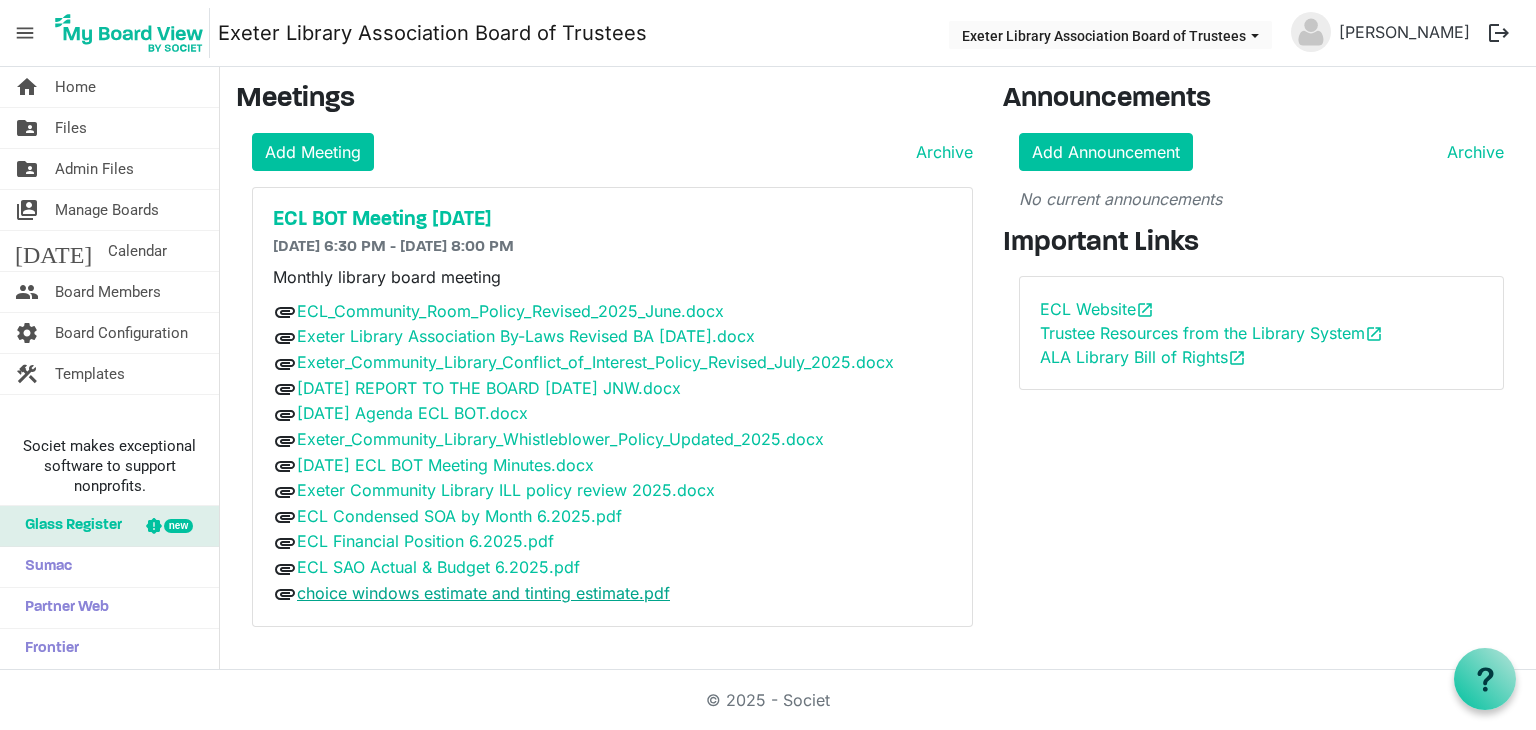 click on "choice windows estimate and tinting estimate.pdf" at bounding box center [483, 593] 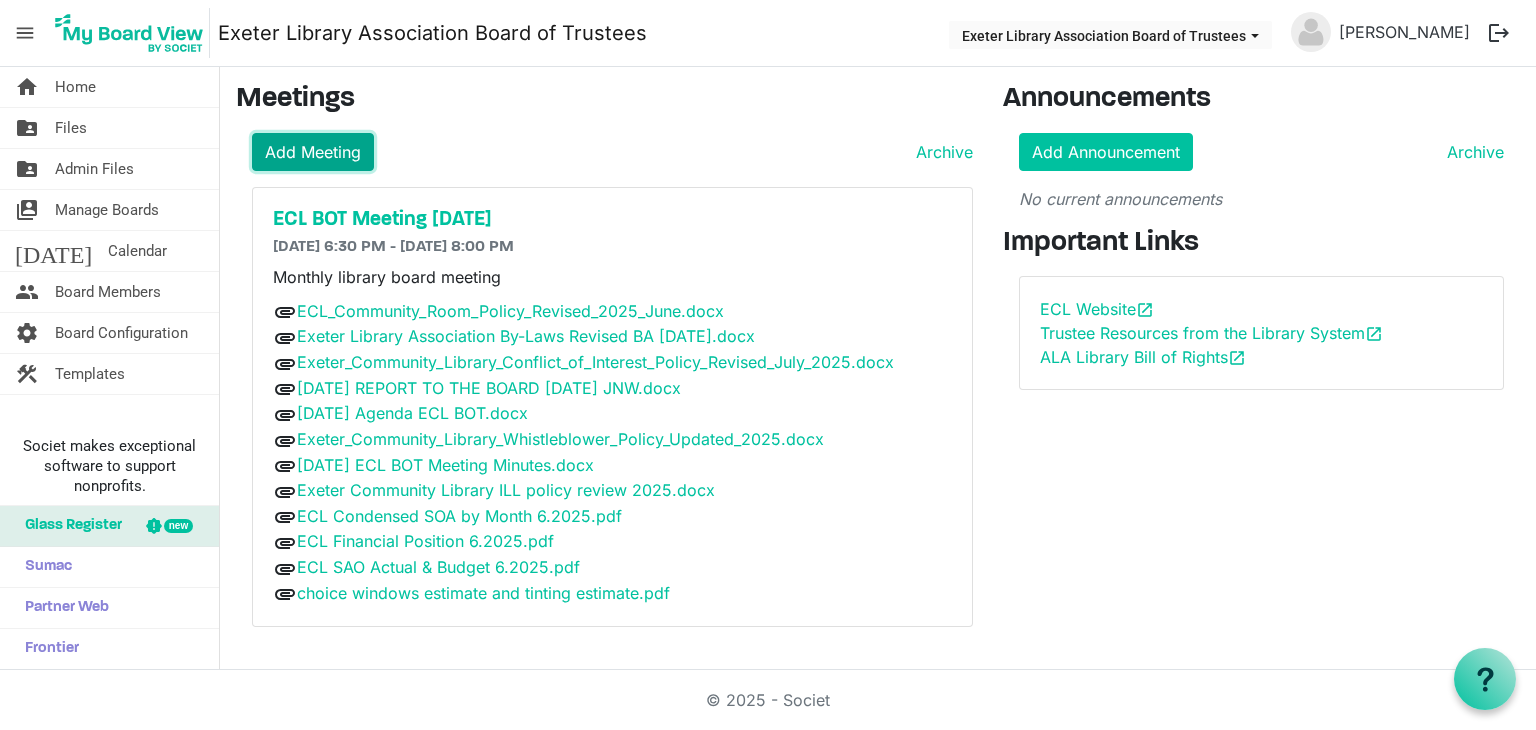 click on "Add Meeting" at bounding box center [313, 152] 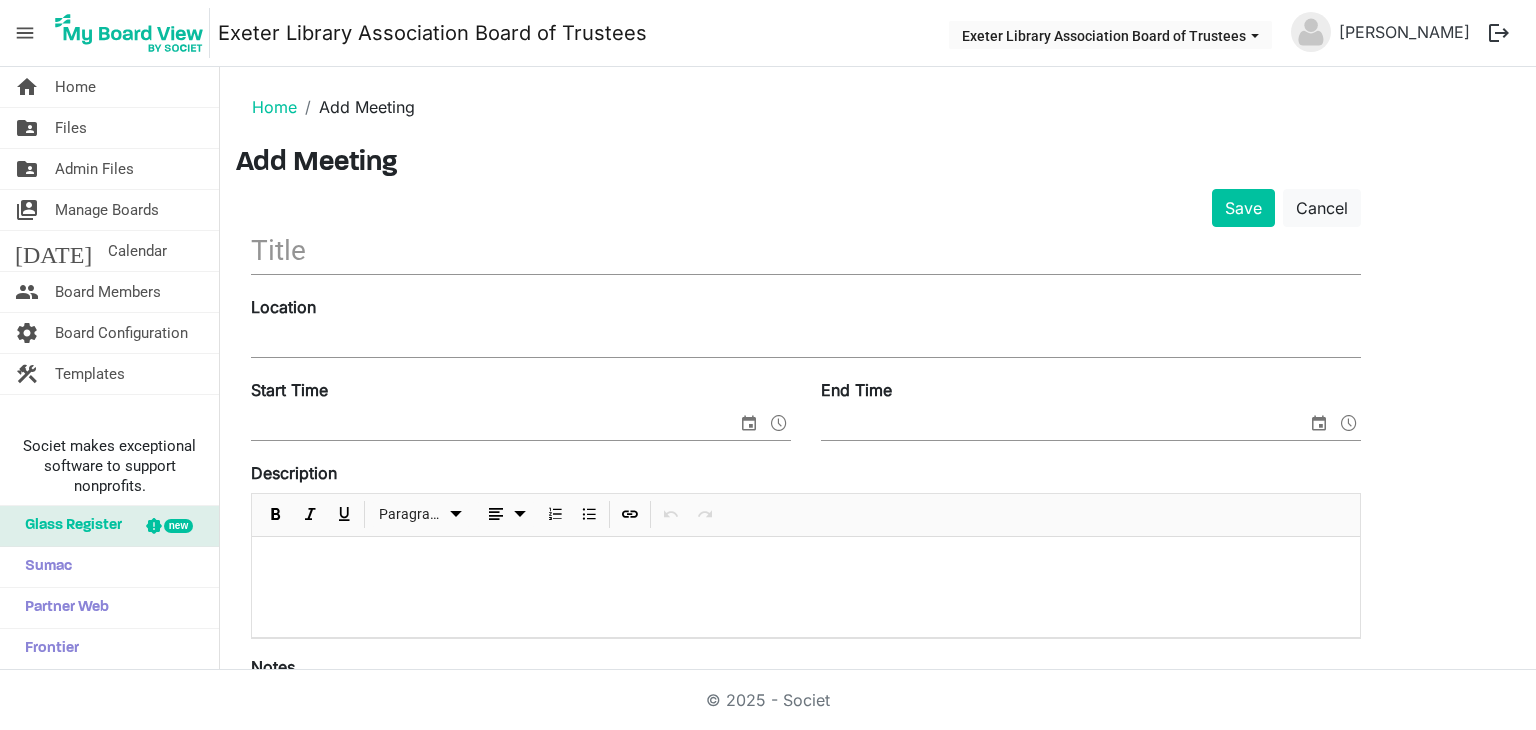 scroll, scrollTop: 0, scrollLeft: 0, axis: both 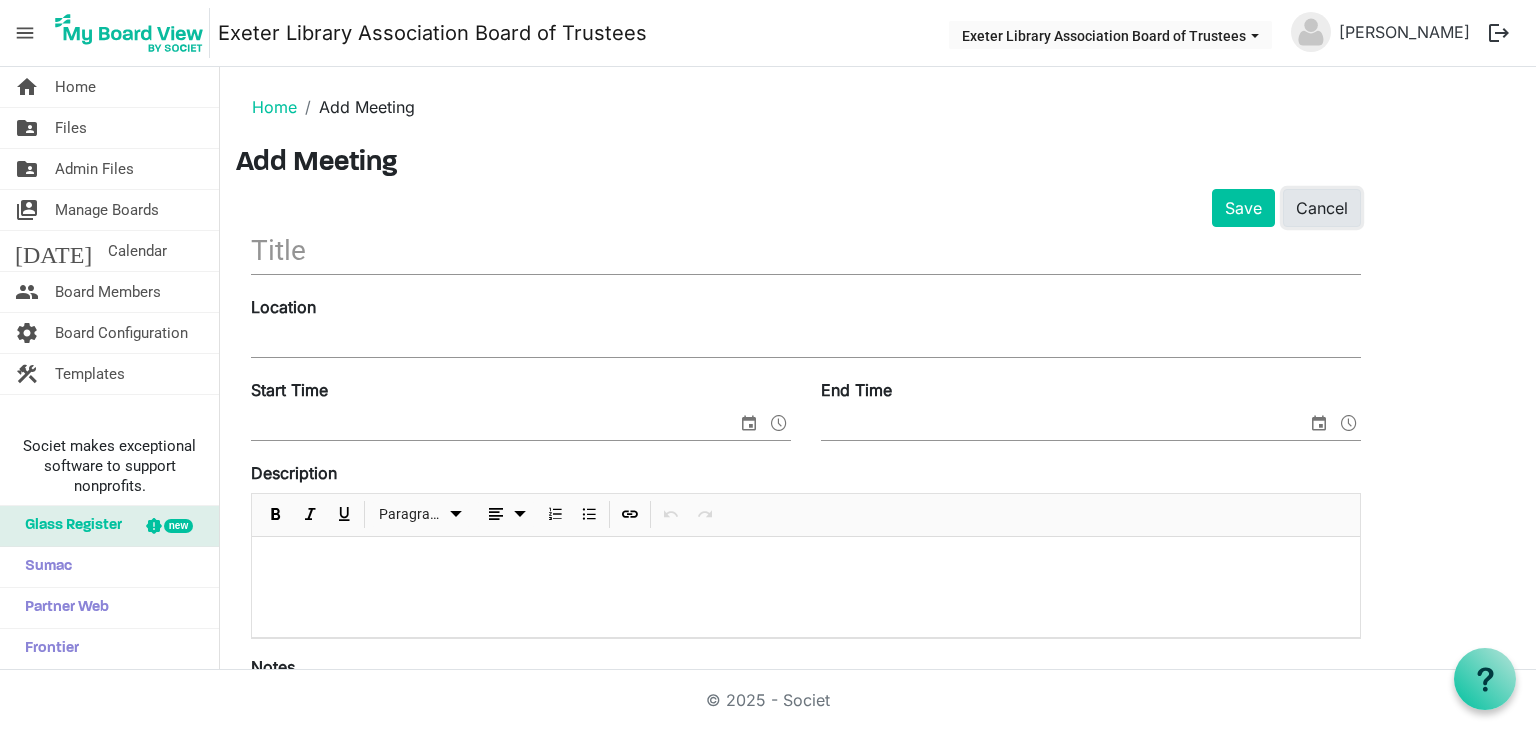 click on "Cancel" at bounding box center (1322, 208) 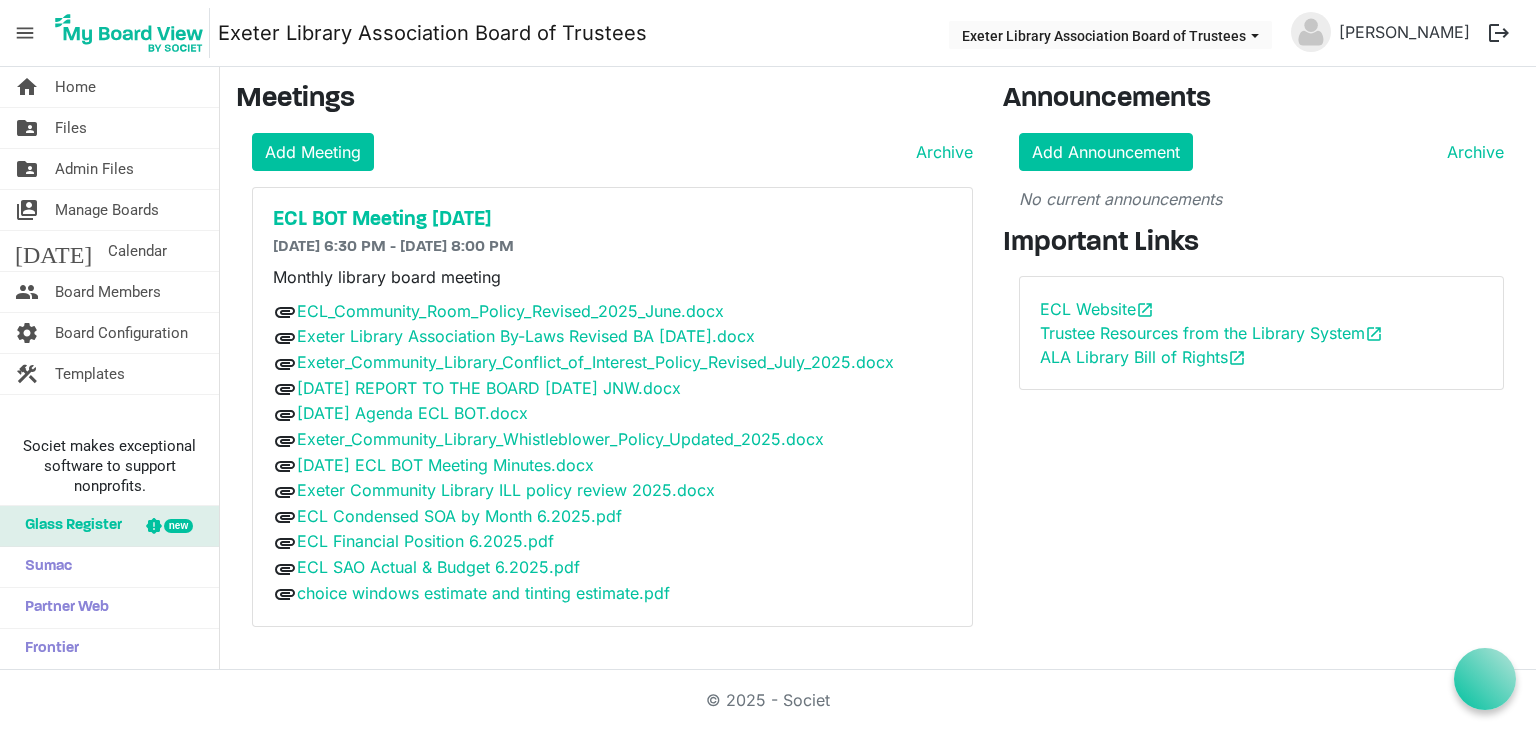 scroll, scrollTop: 0, scrollLeft: 0, axis: both 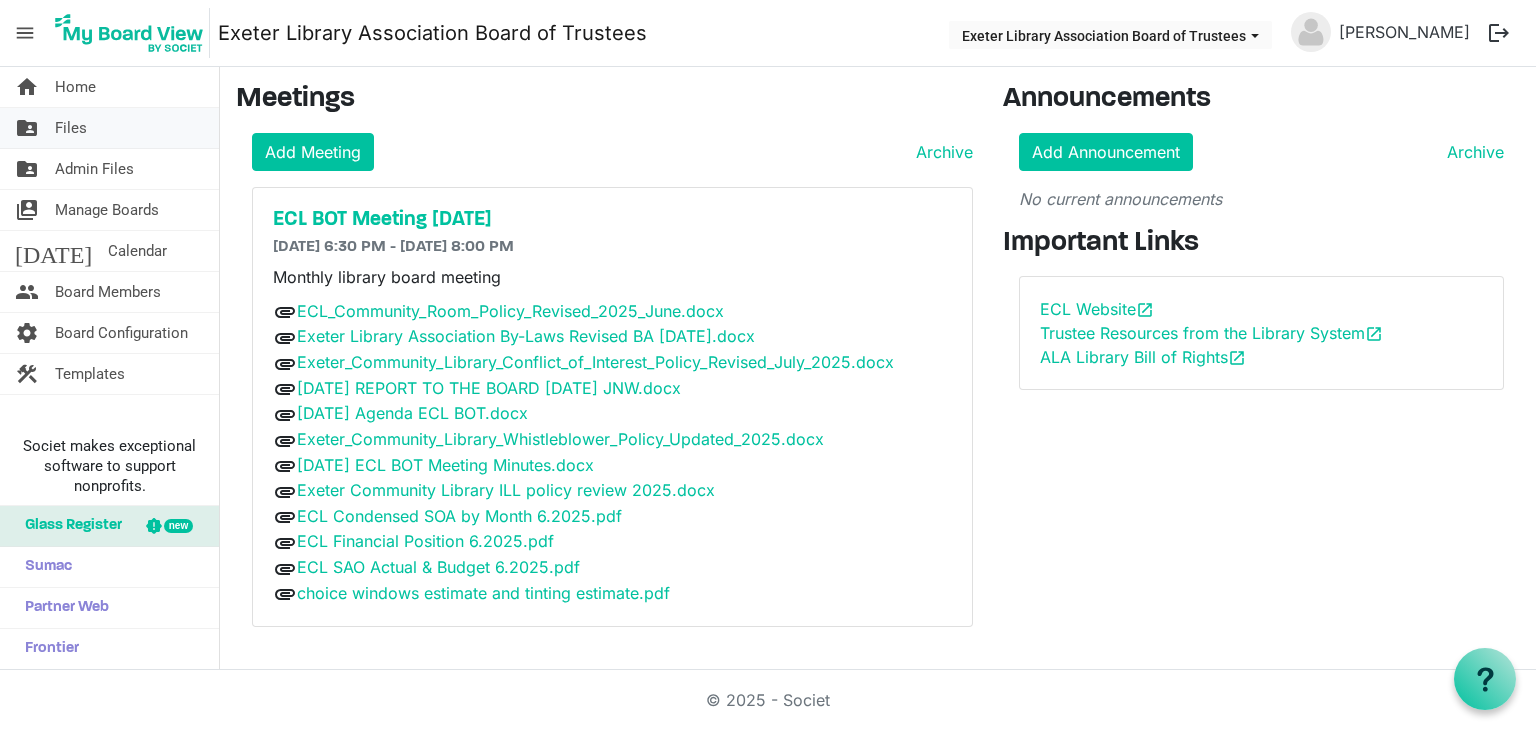 click on "Files" at bounding box center [71, 128] 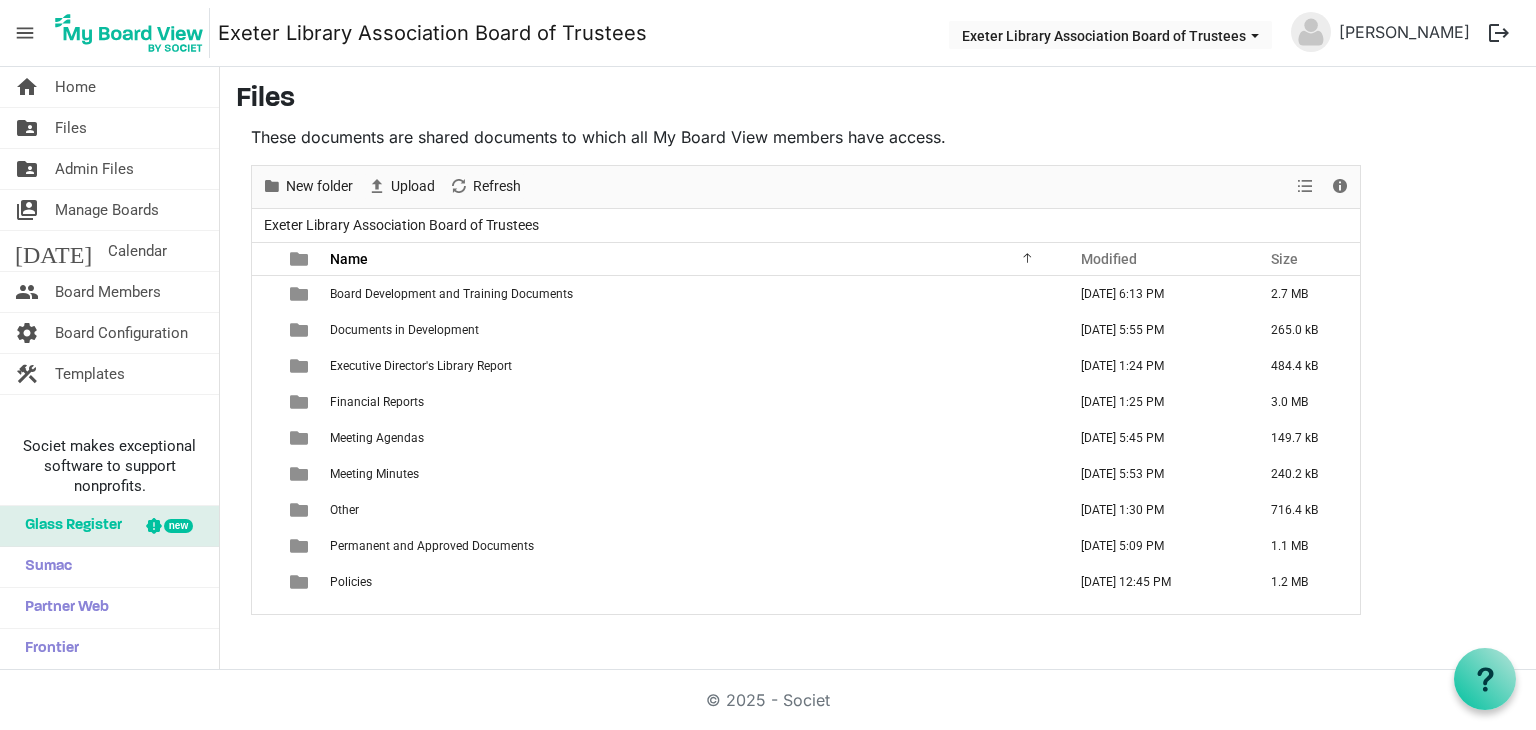 scroll, scrollTop: 0, scrollLeft: 0, axis: both 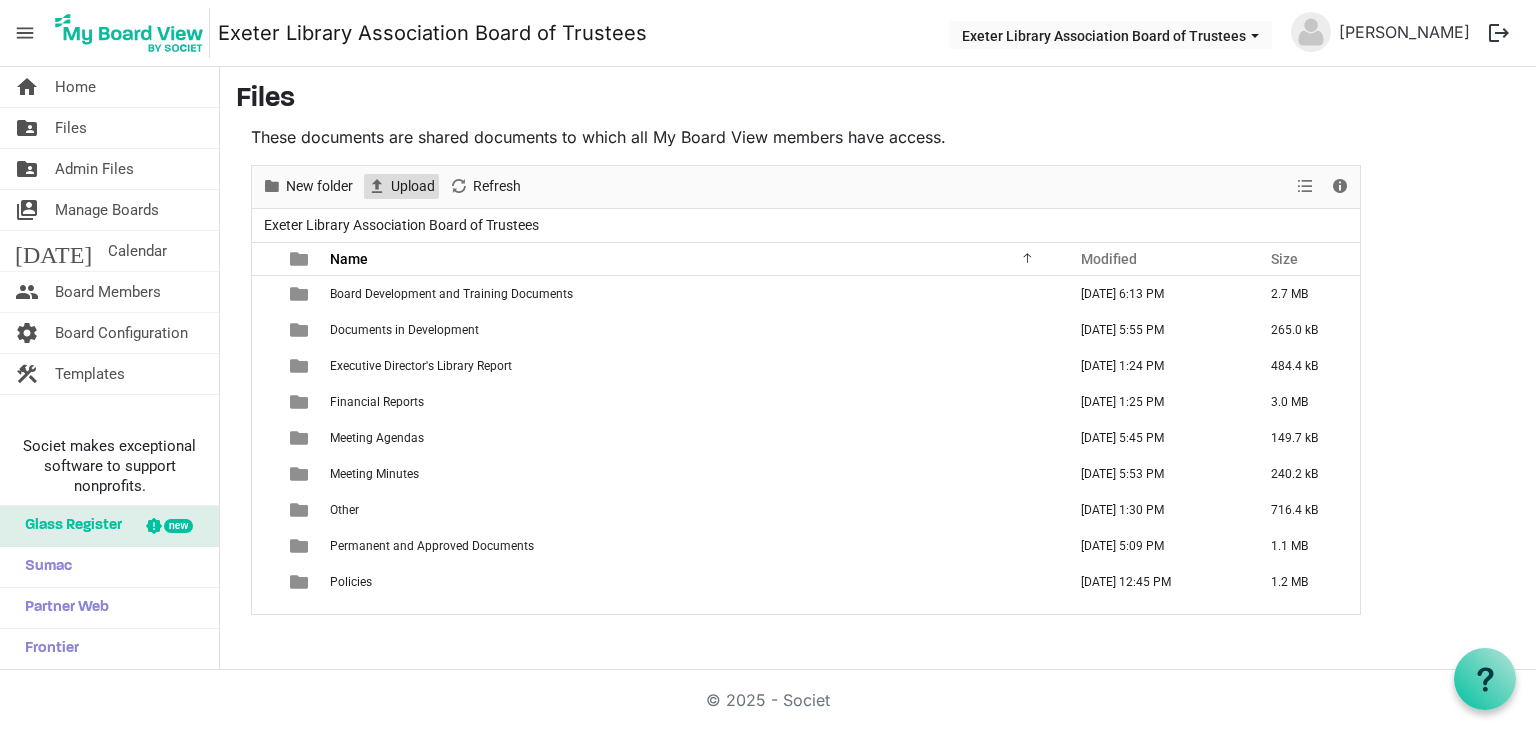 click on "Upload" at bounding box center [413, 186] 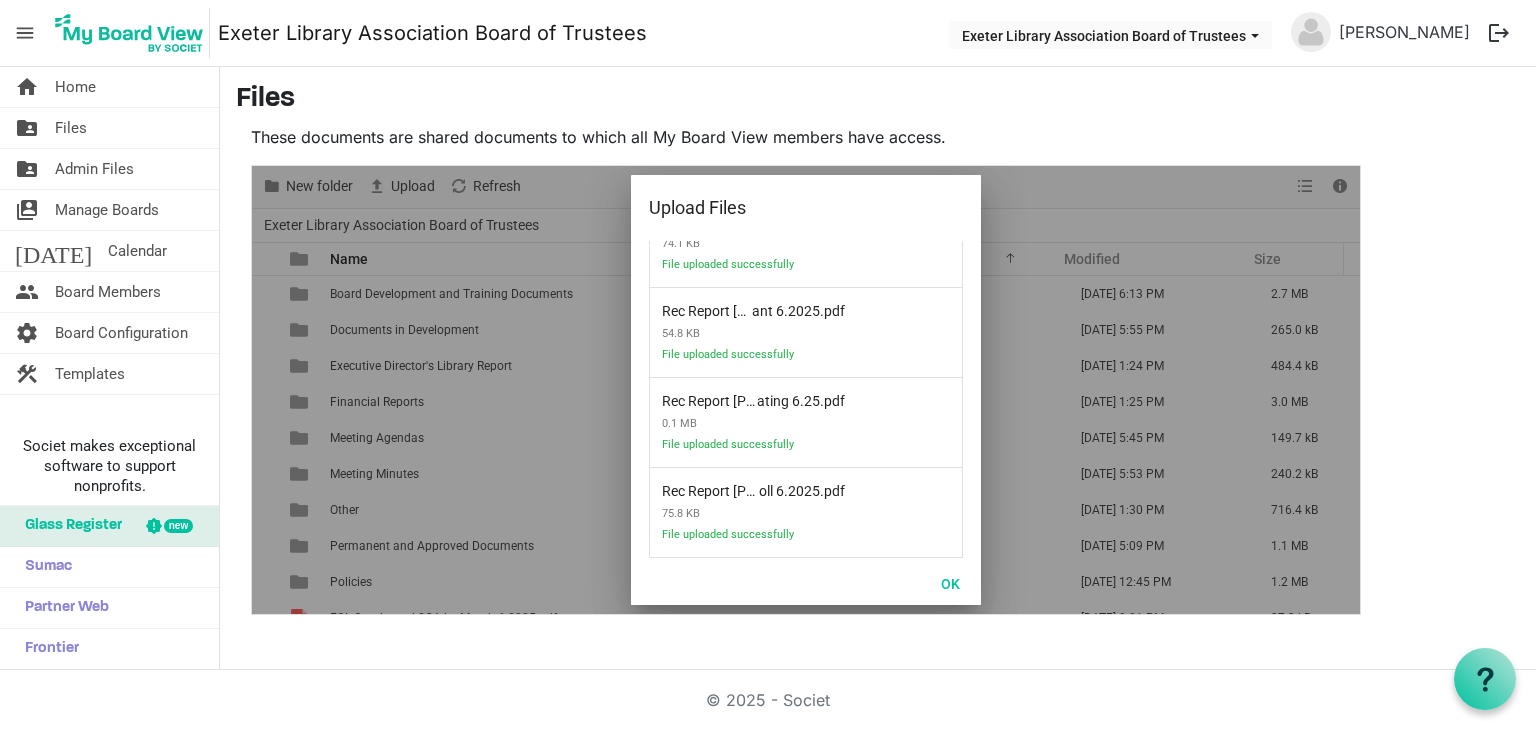 scroll, scrollTop: 418, scrollLeft: 0, axis: vertical 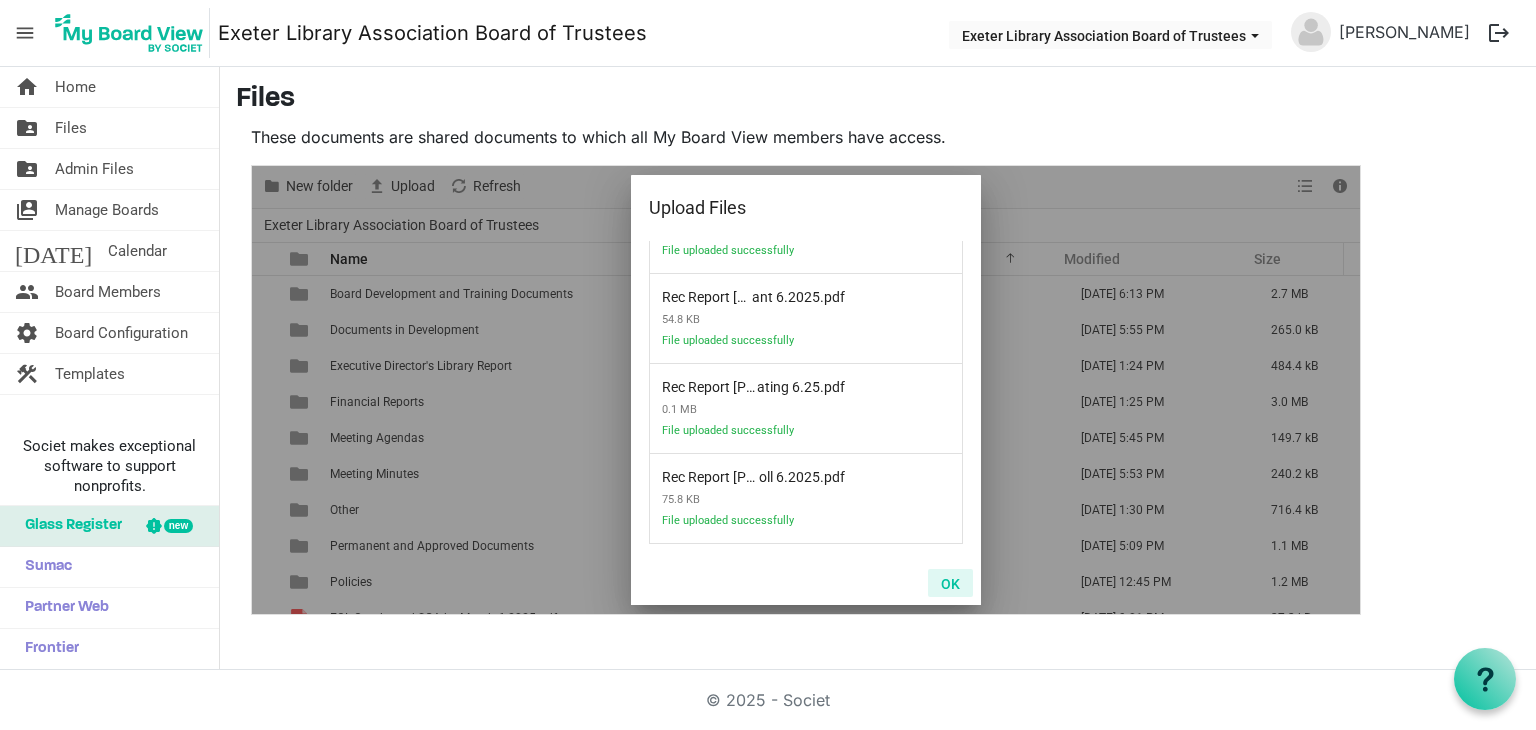 click on "OK" at bounding box center (950, 583) 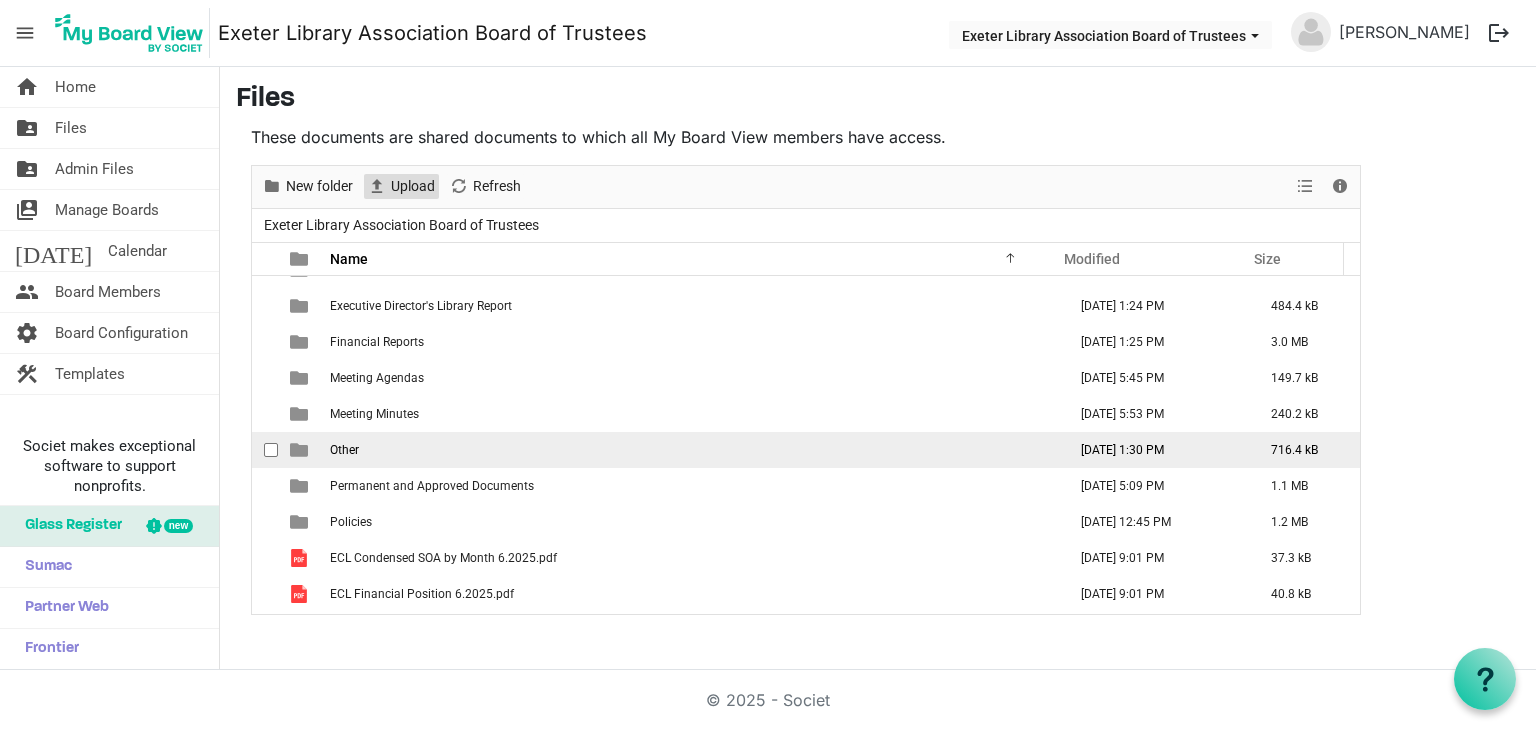 scroll, scrollTop: 0, scrollLeft: 0, axis: both 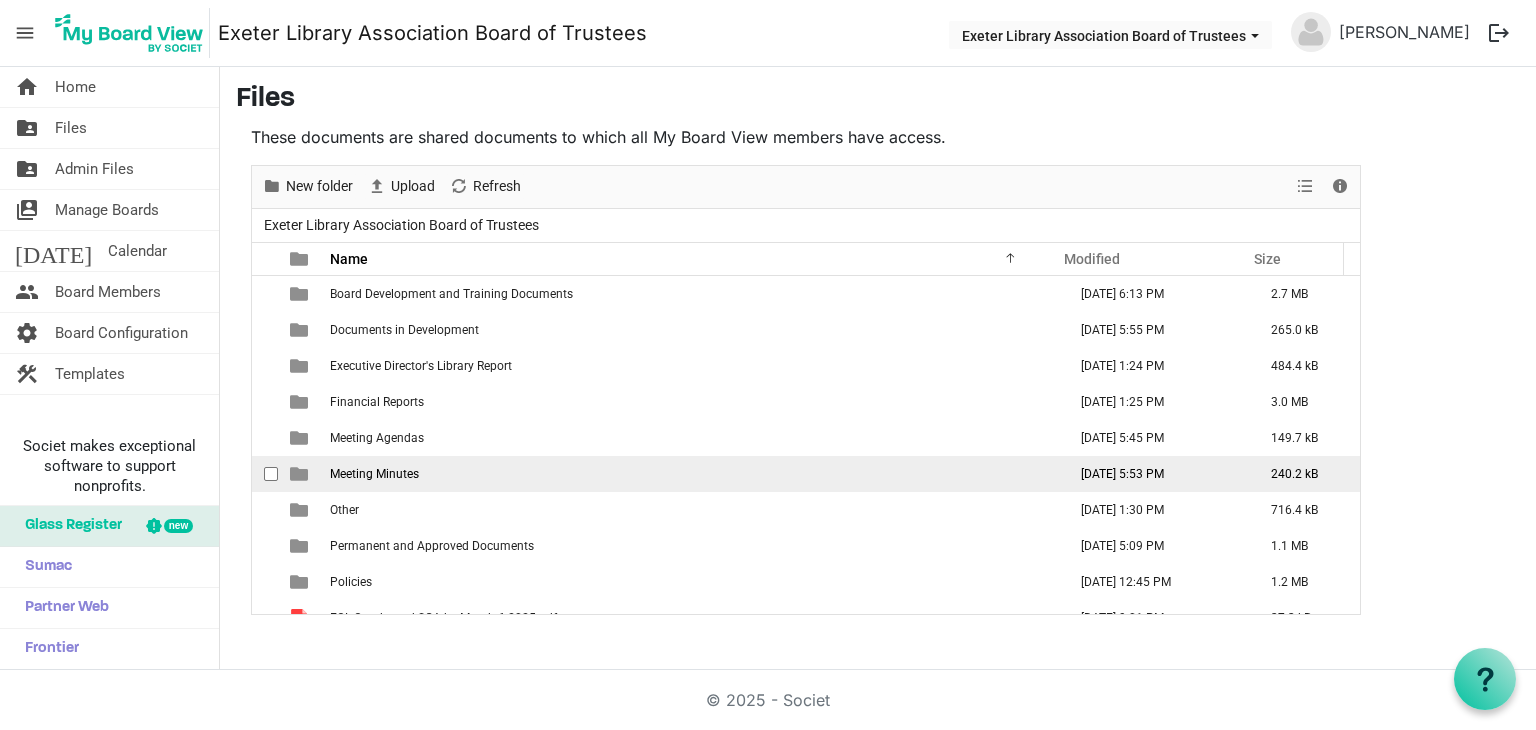 click on "Meeting Minutes" at bounding box center [374, 474] 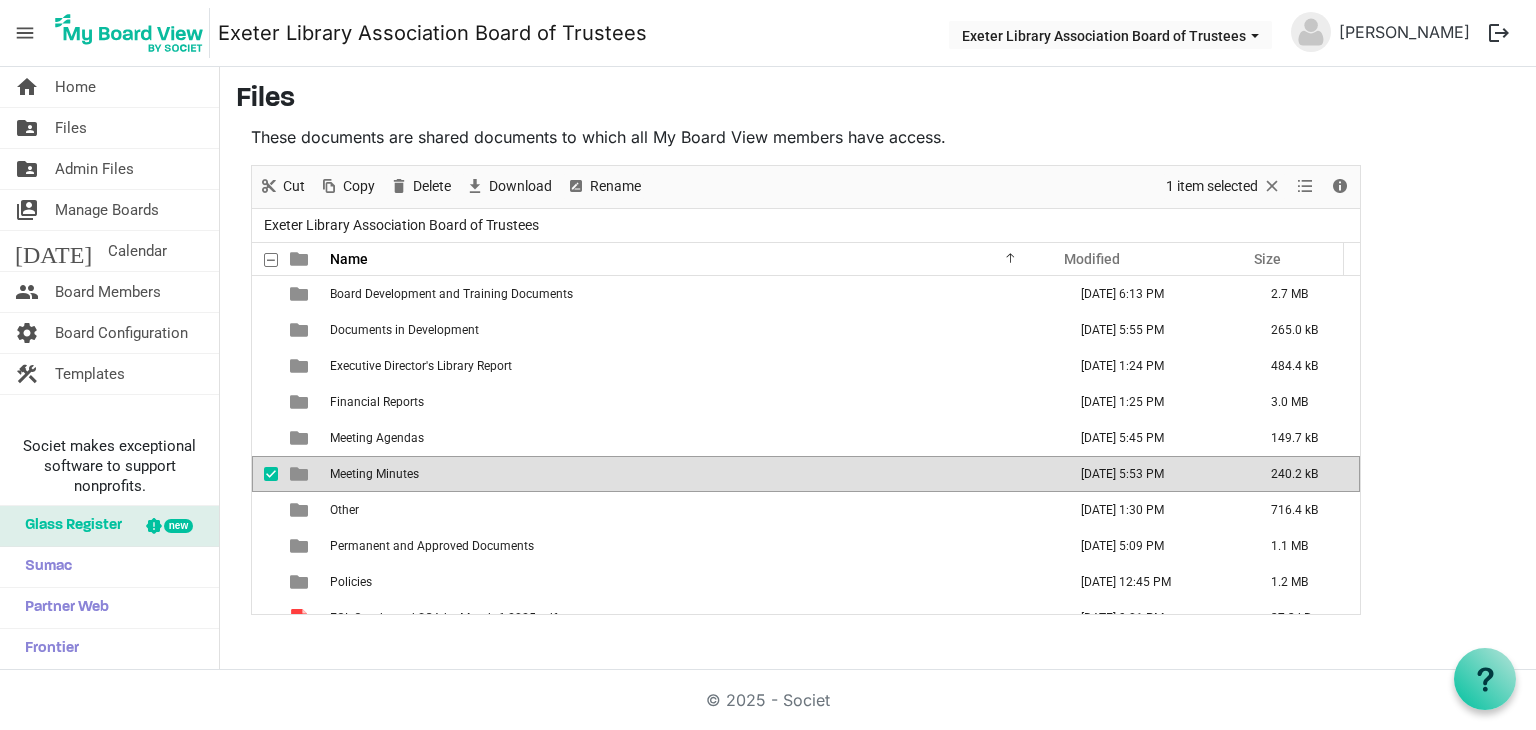 click on "Meeting Minutes" at bounding box center (374, 474) 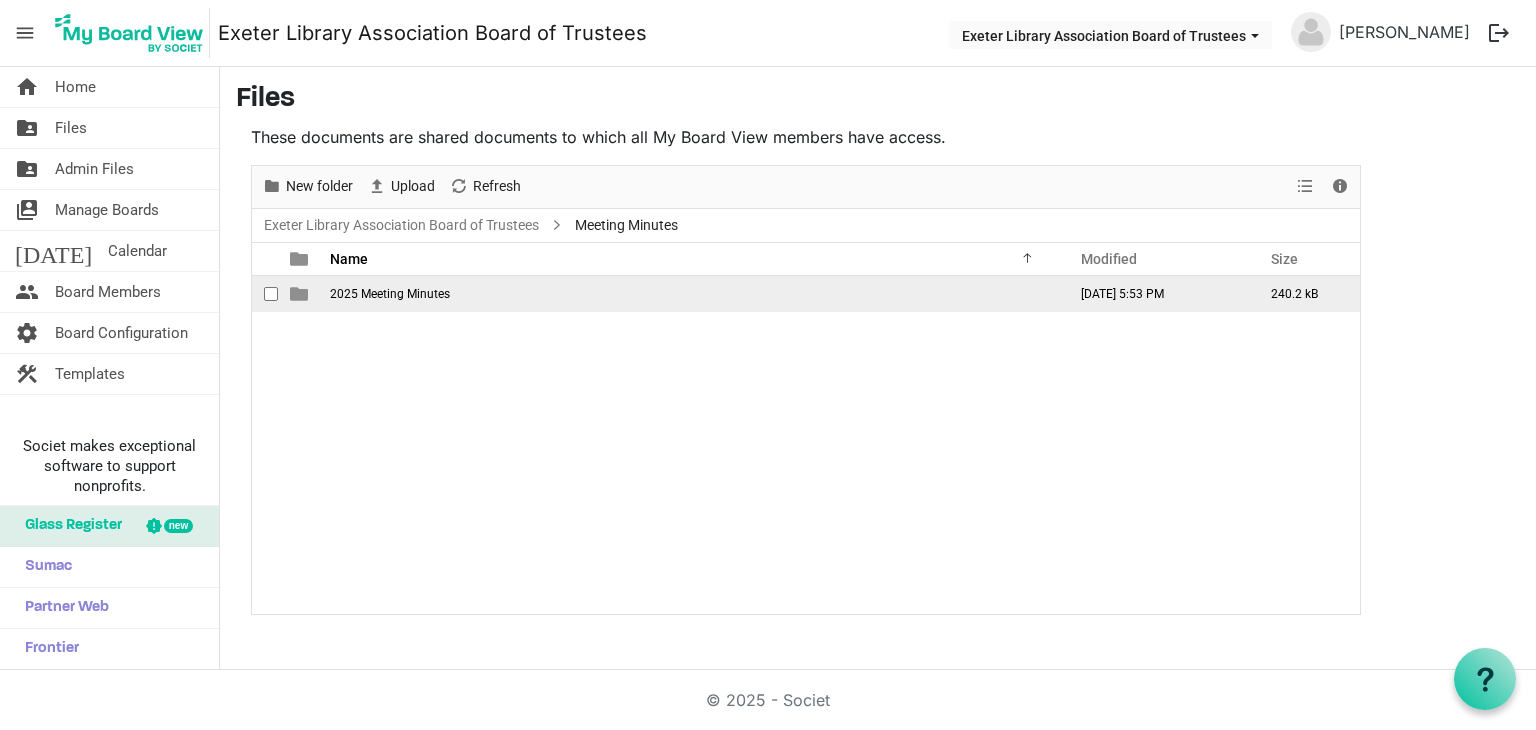 click on "2025 Meeting Minutes" at bounding box center (390, 294) 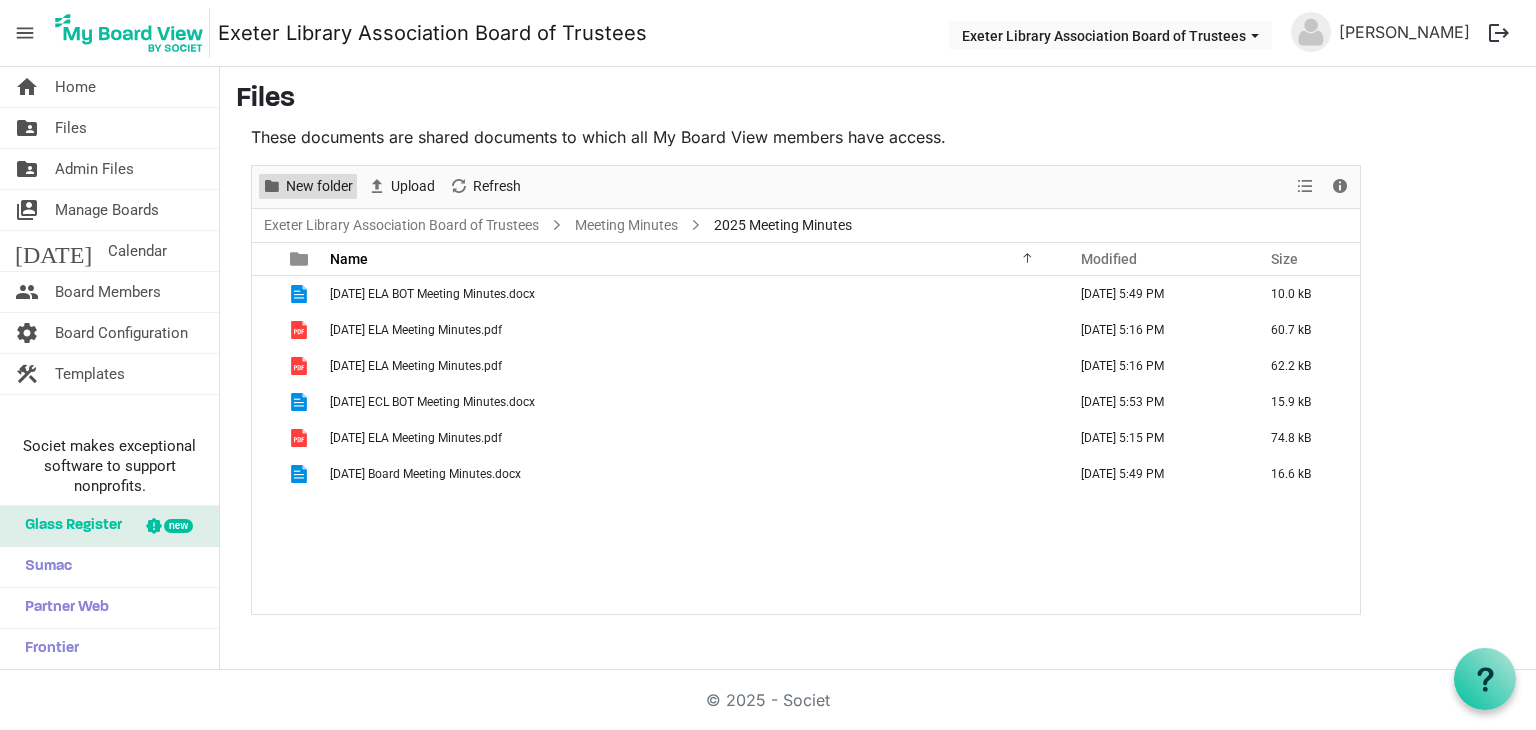 click on "New folder" at bounding box center (319, 186) 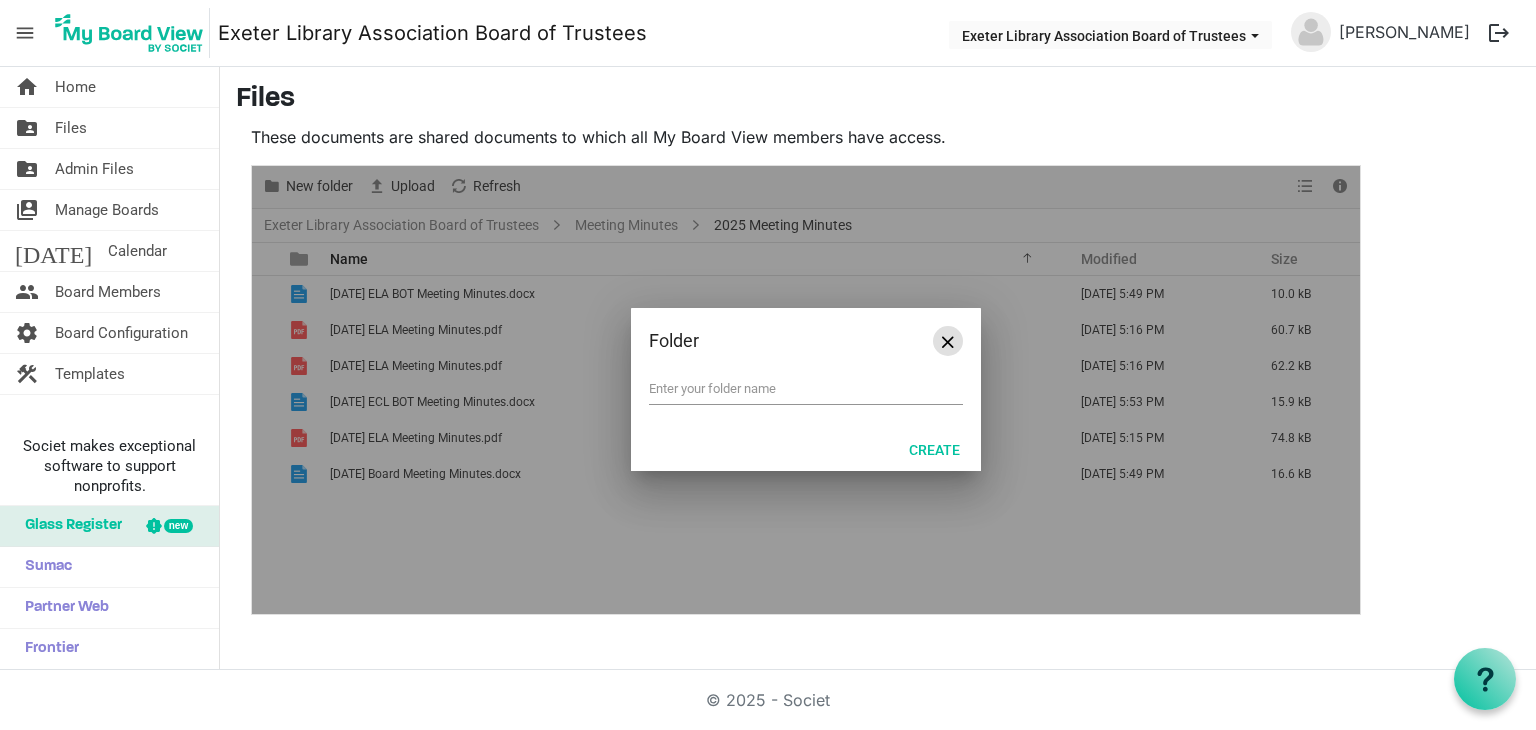 click at bounding box center [948, 341] 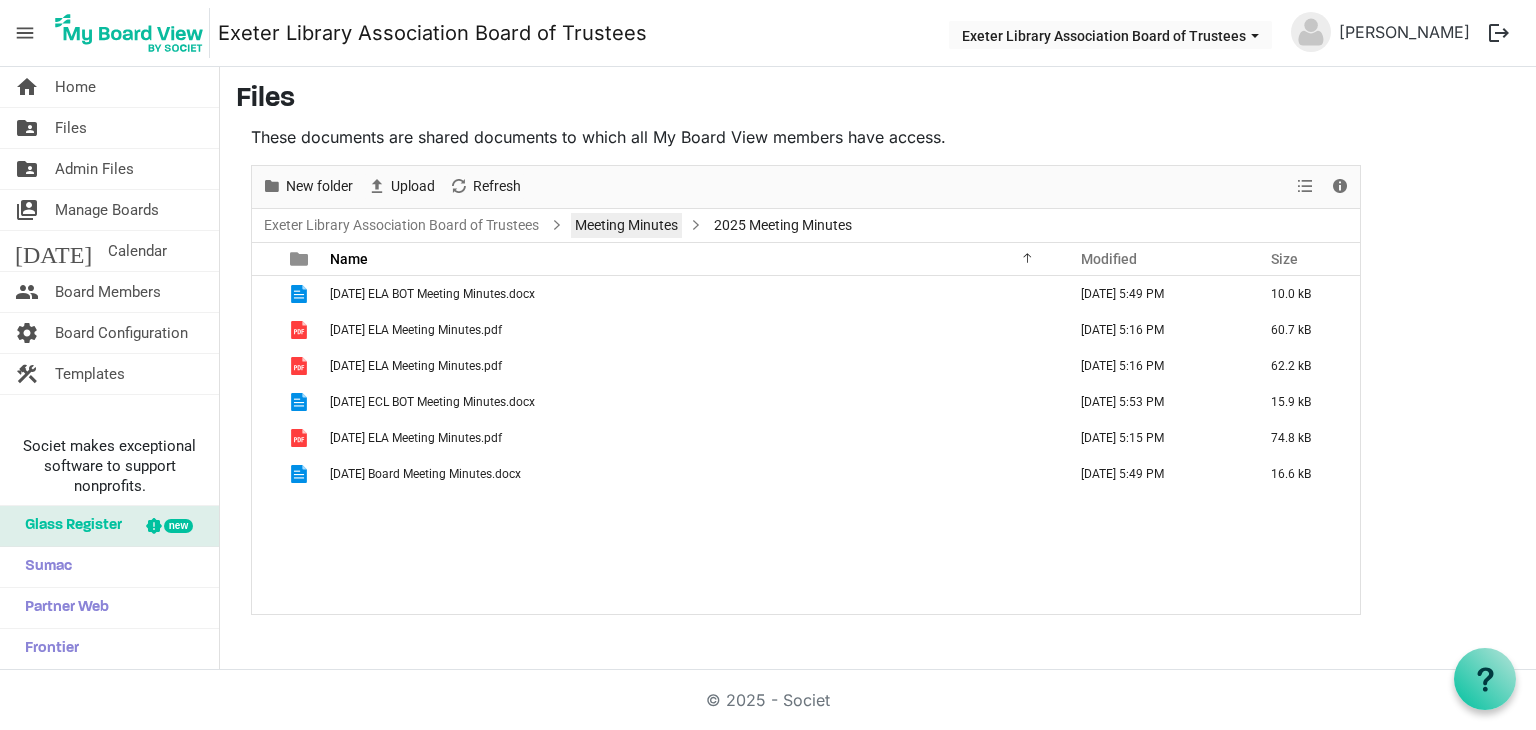 click on "Meeting Minutes" at bounding box center [626, 225] 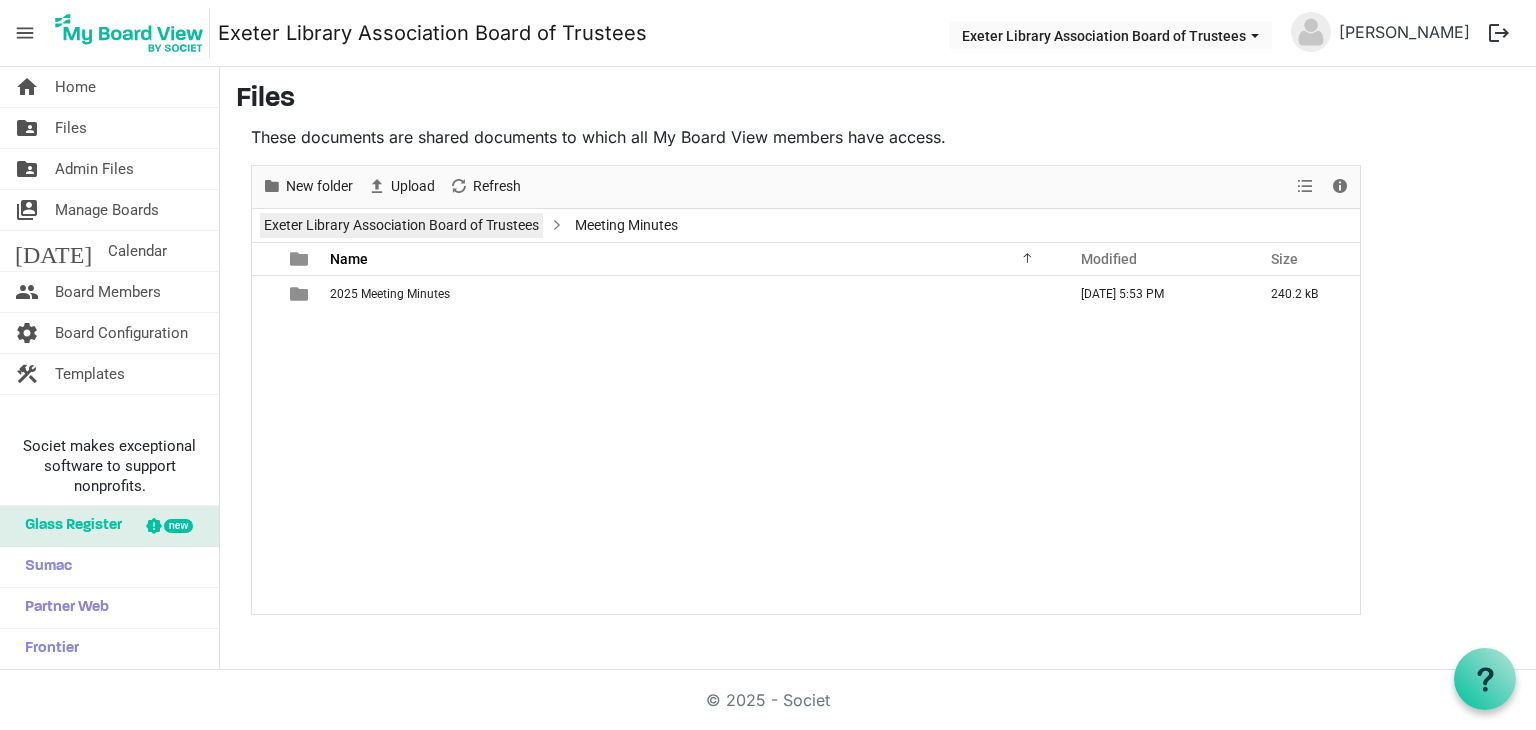 click on "Exeter Library Association Board of Trustees" at bounding box center [401, 225] 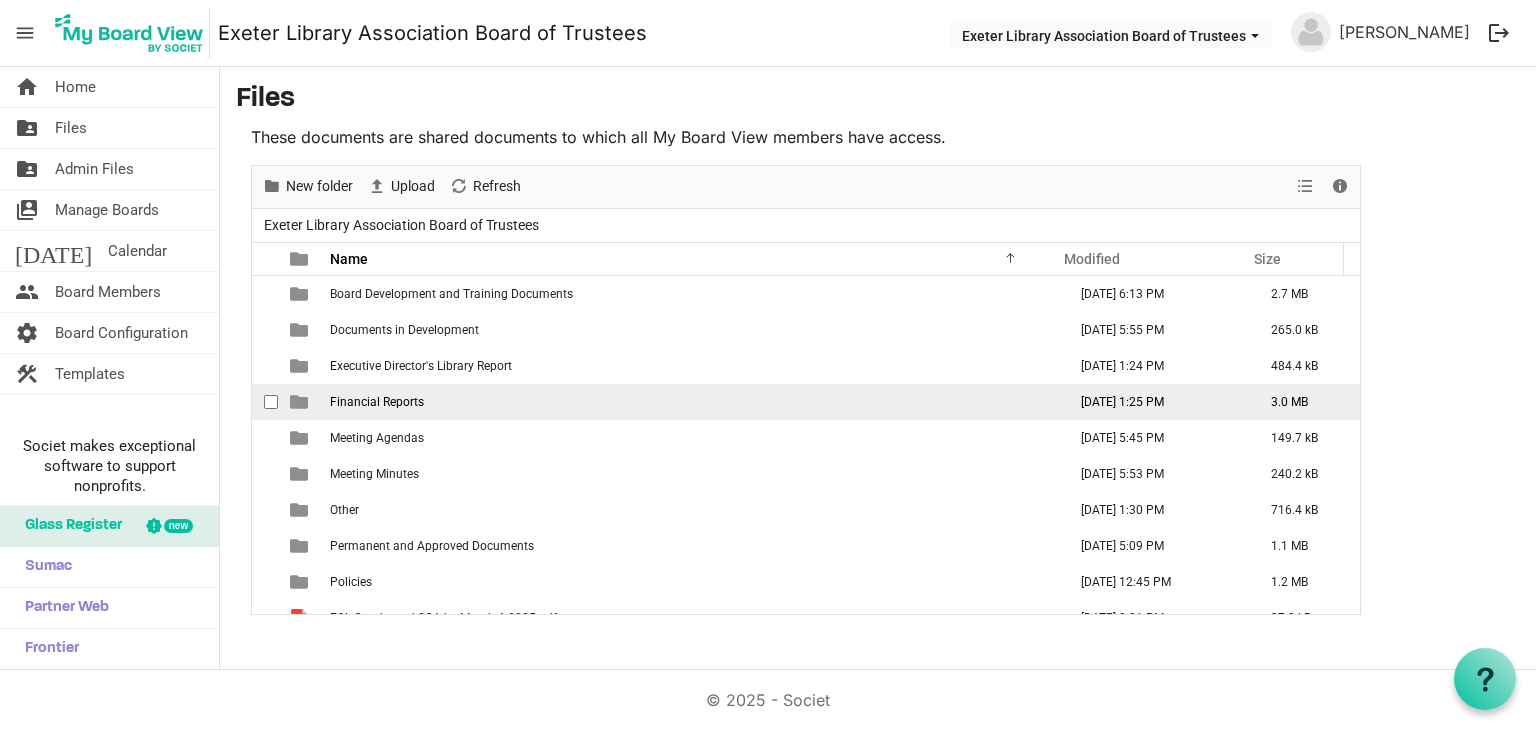 click on "Financial Reports" at bounding box center [377, 402] 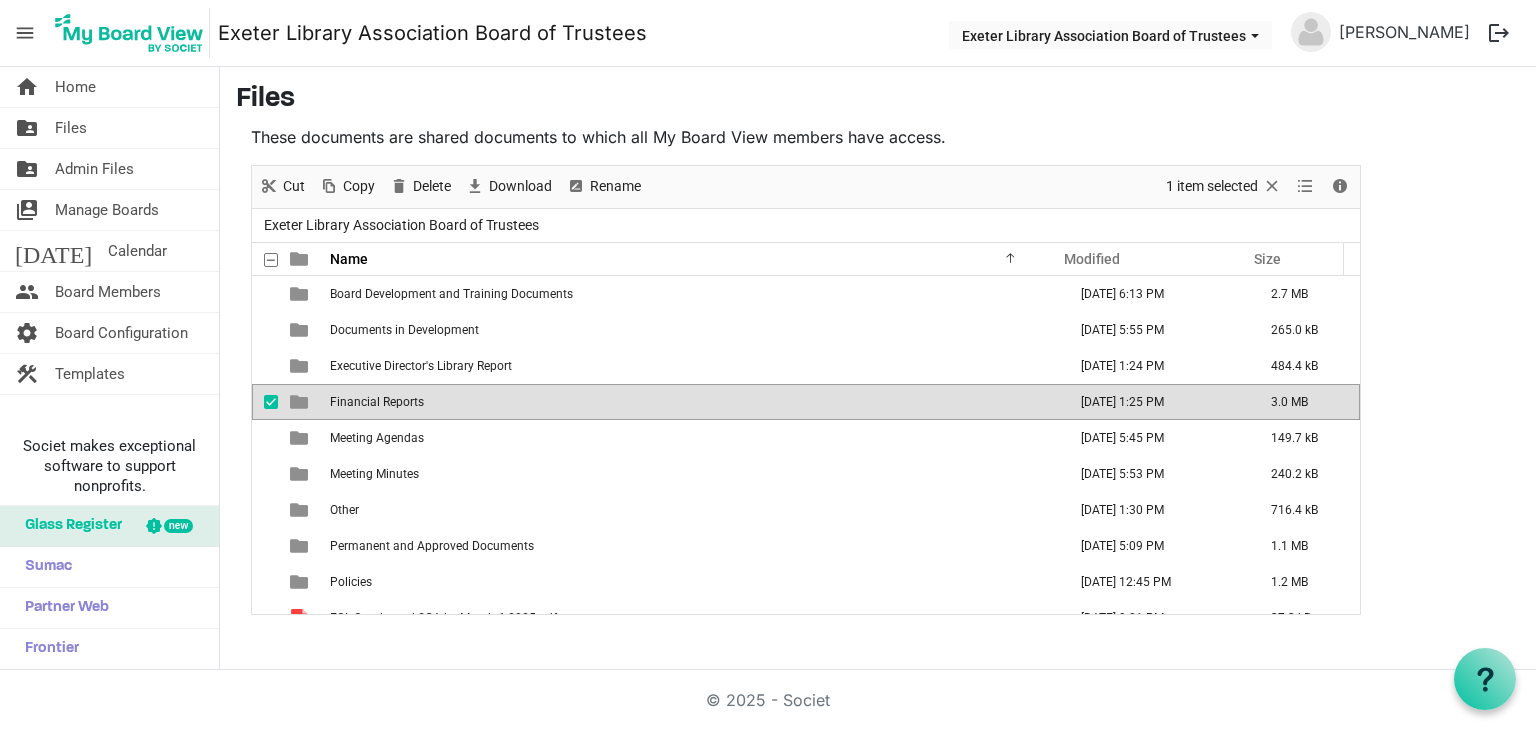 click on "Financial Reports" at bounding box center [377, 402] 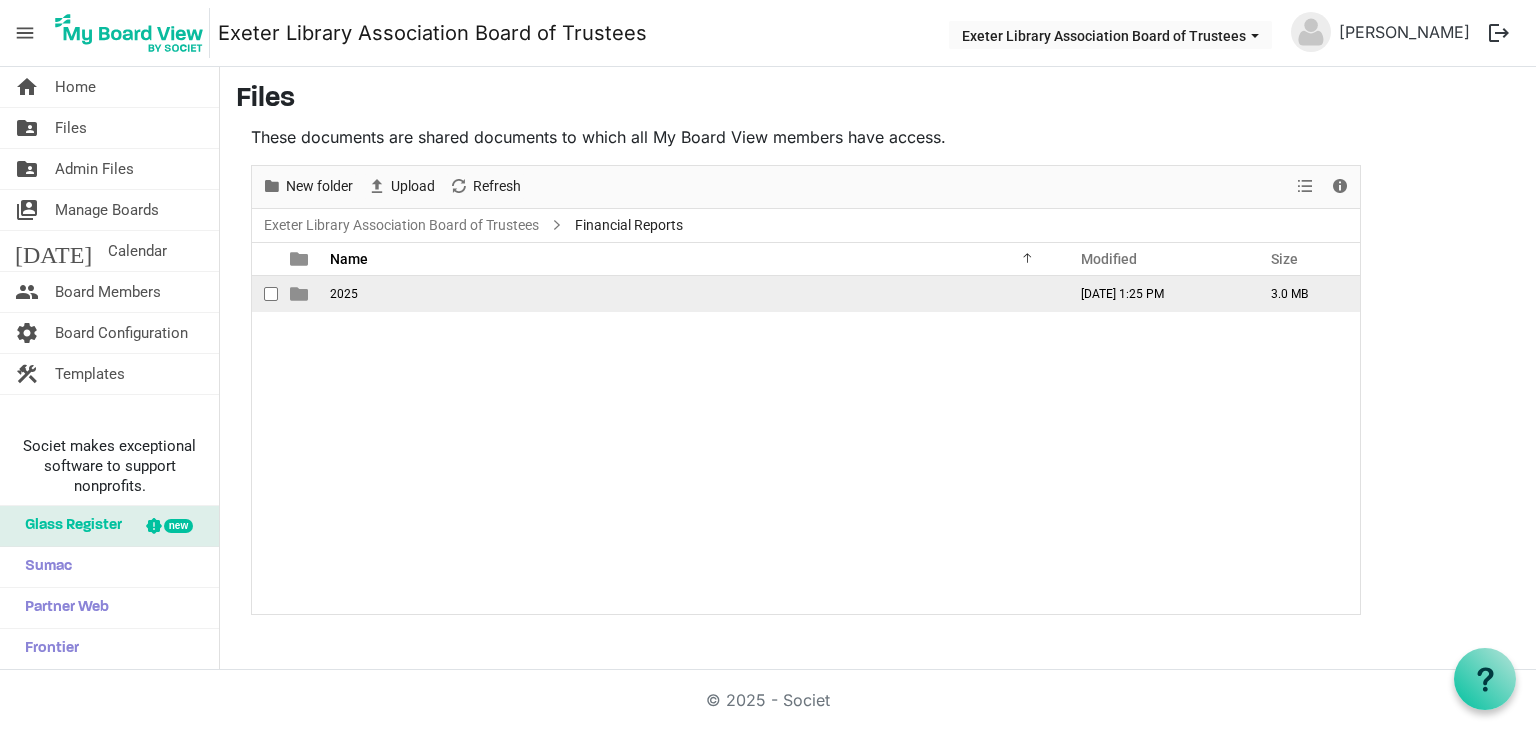 click on "2025" at bounding box center (344, 294) 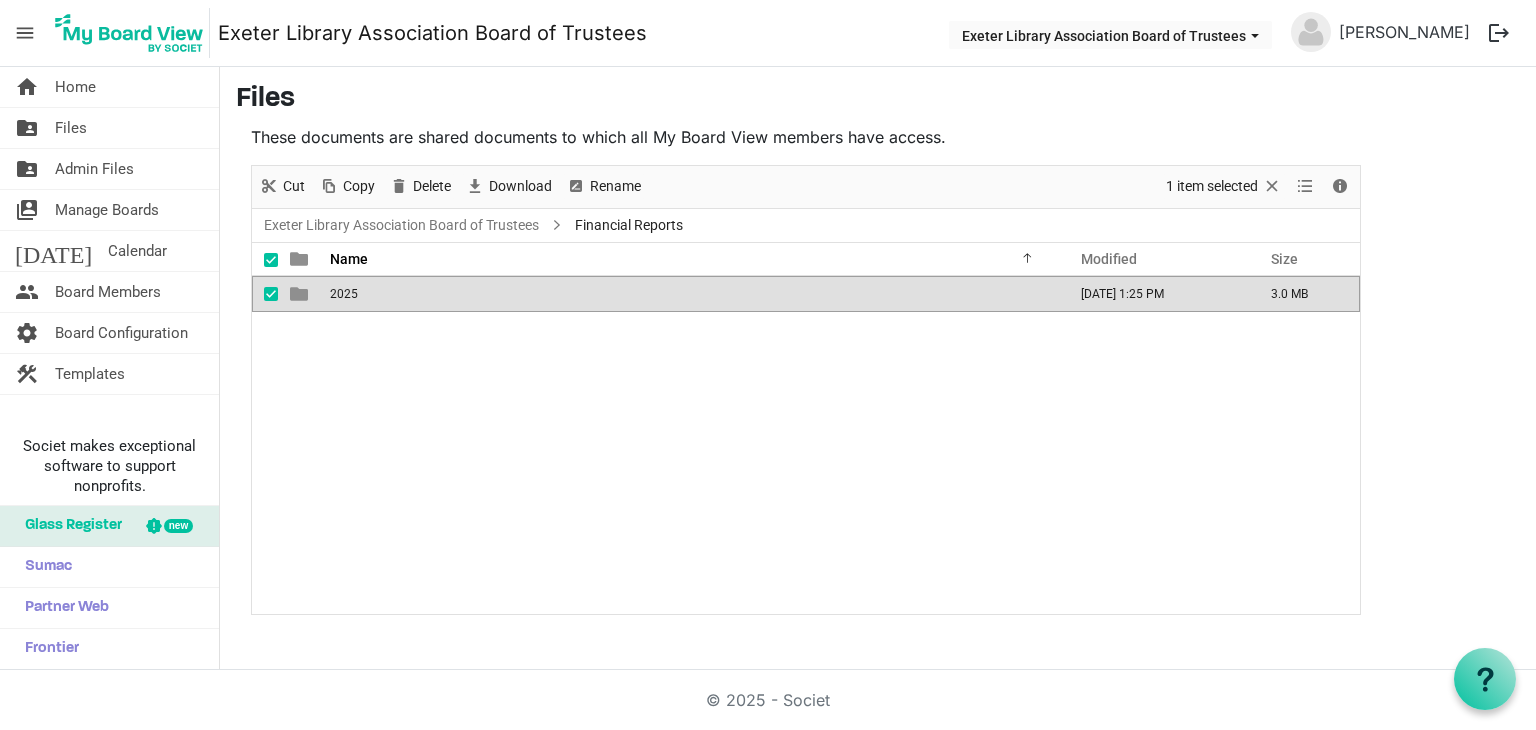 click on "2025" at bounding box center [344, 294] 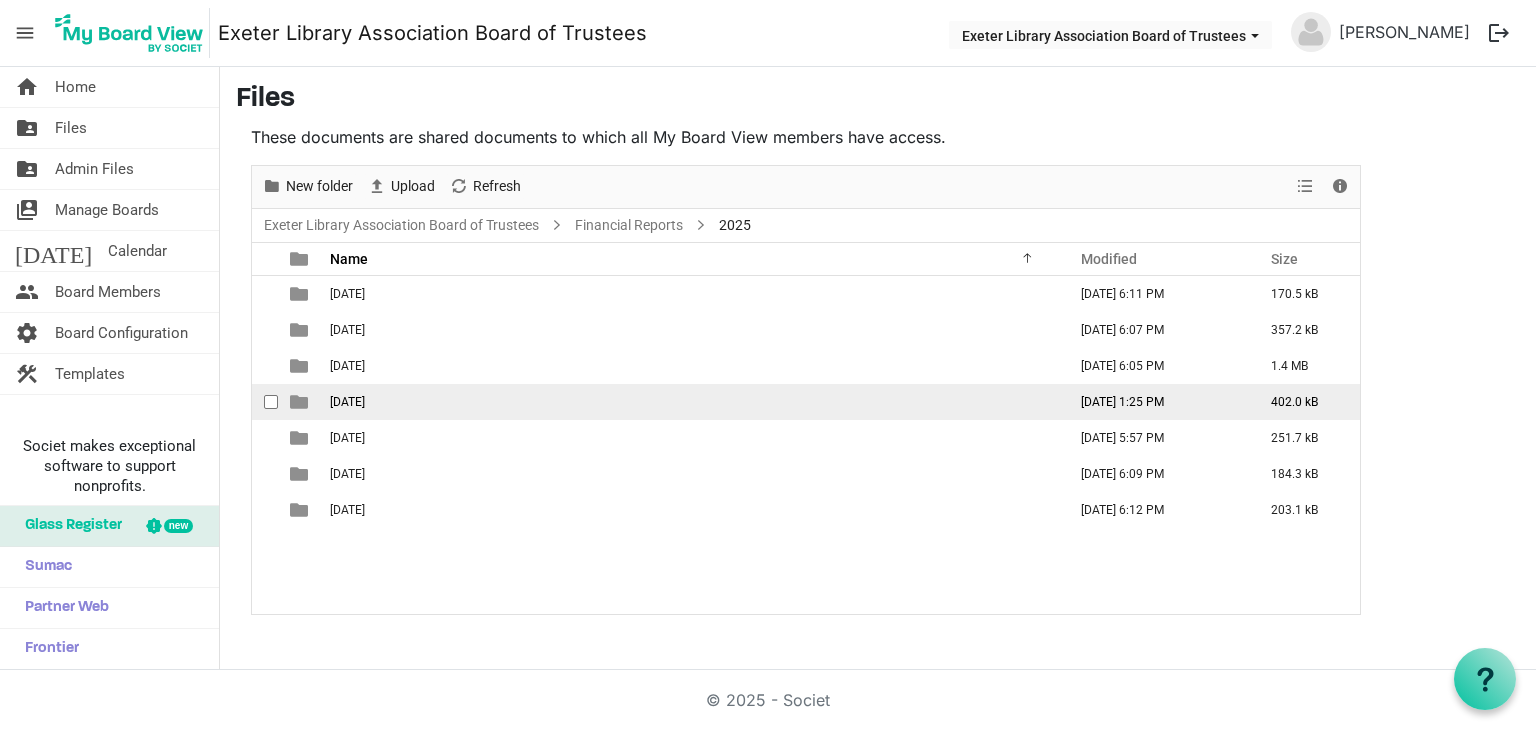 click on "2025 July" at bounding box center [347, 402] 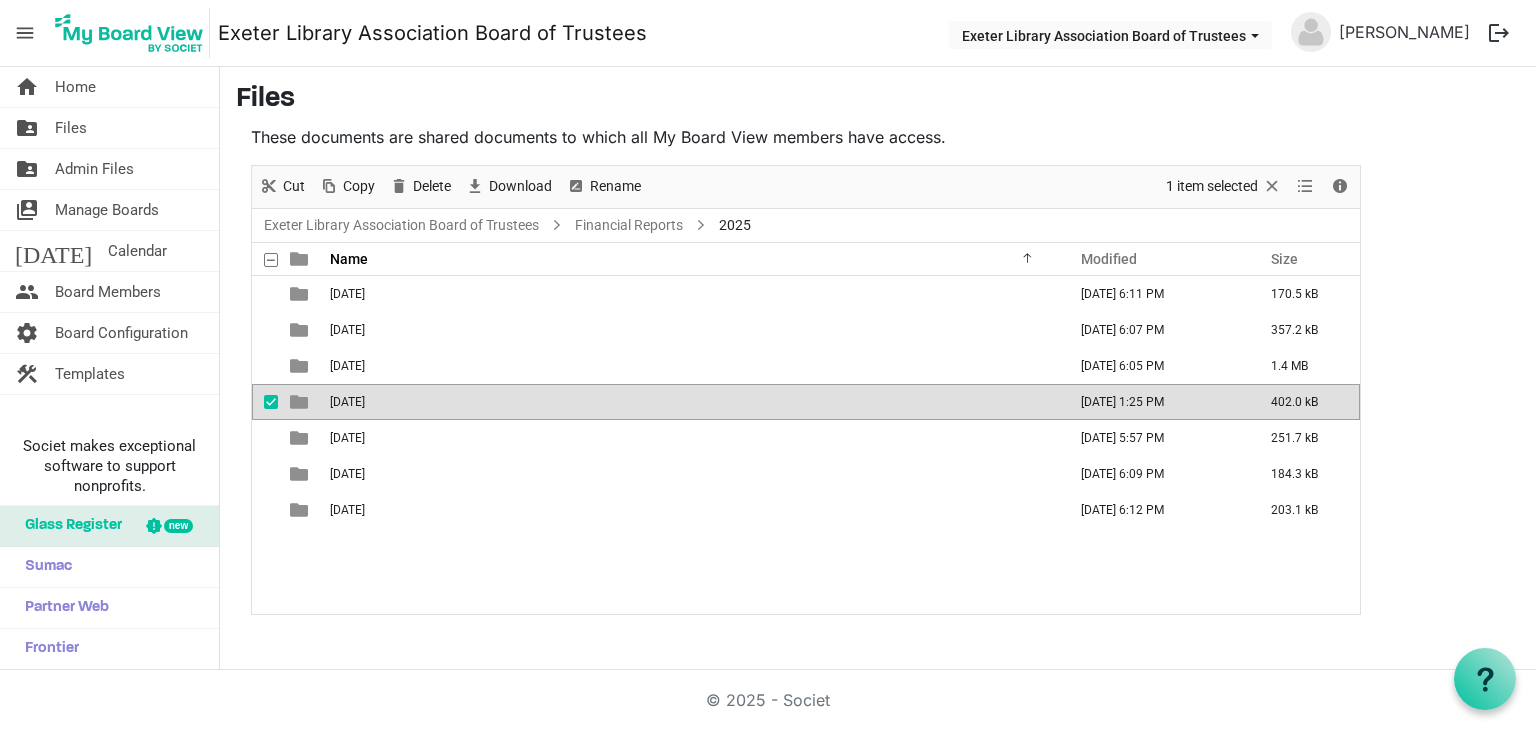 click on "2025 July" at bounding box center [347, 402] 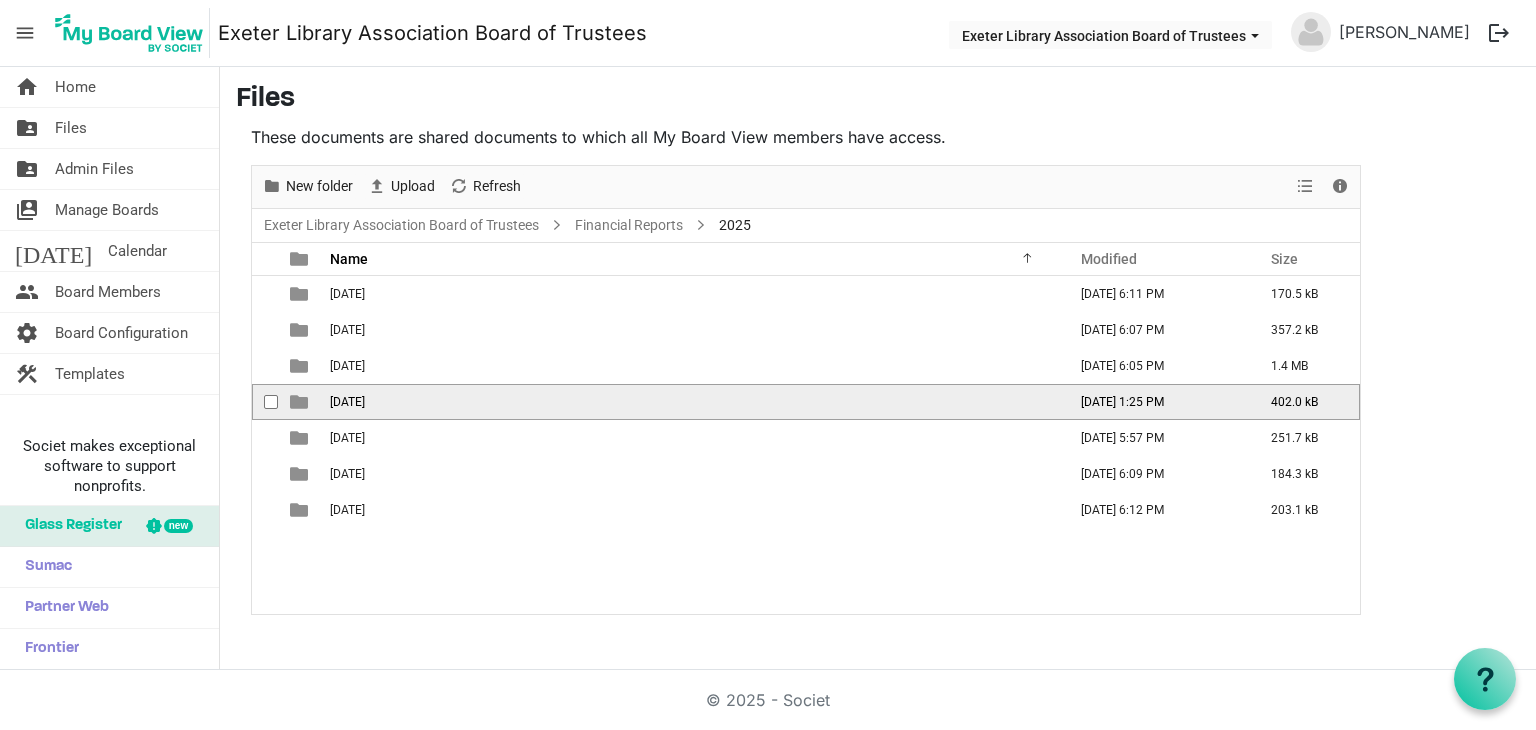 click on "2025 July" at bounding box center [347, 402] 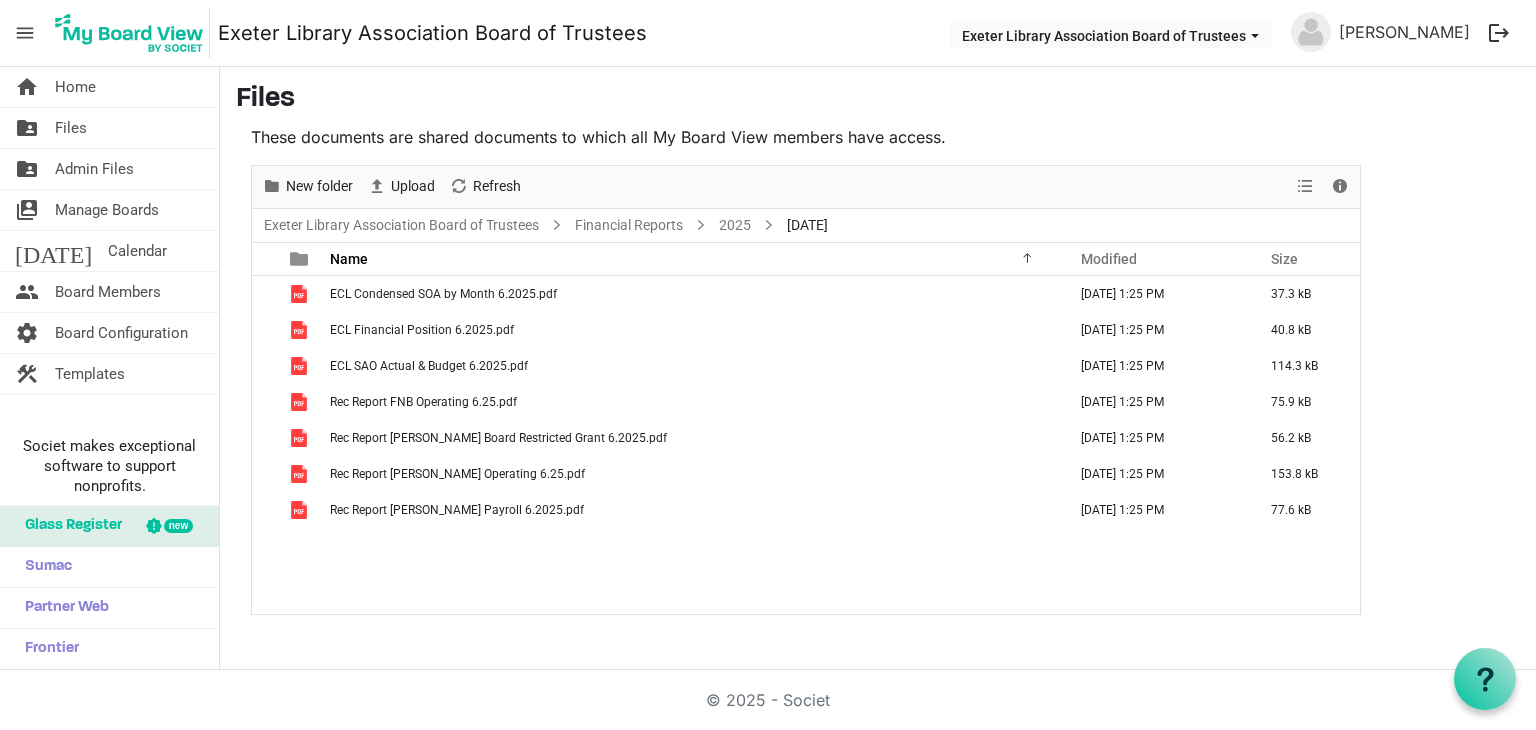 click at bounding box center (769, 225) 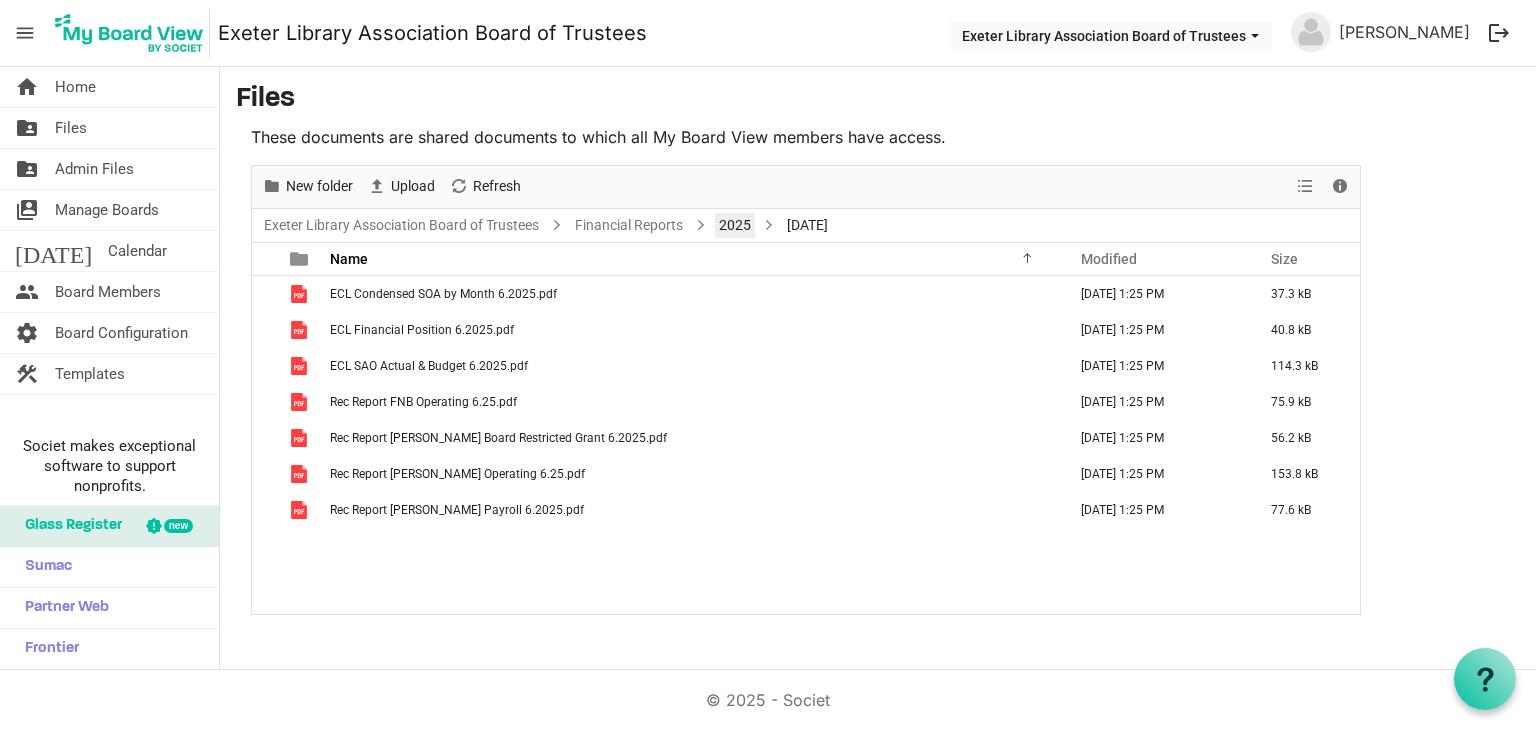 click on "2025" at bounding box center [735, 225] 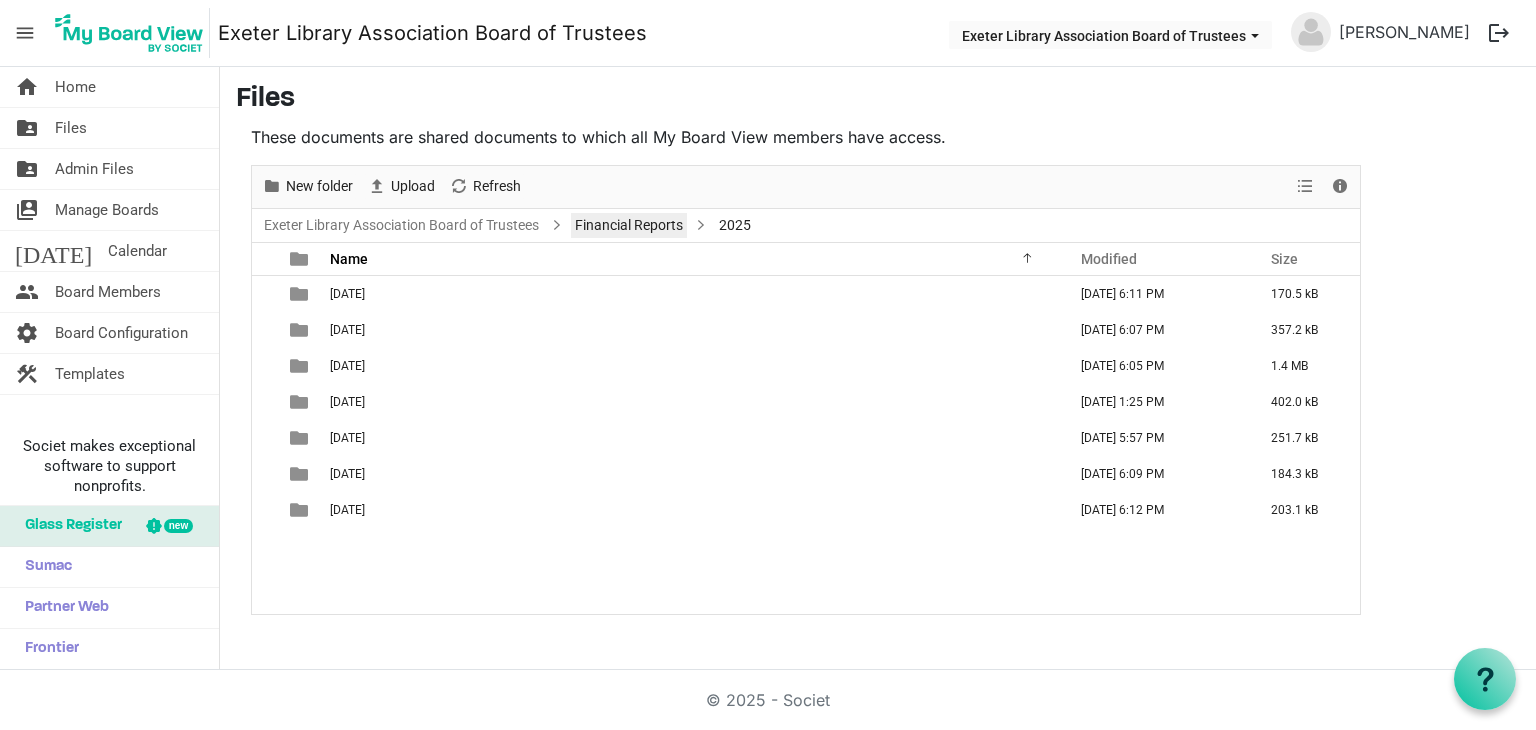 click on "Financial Reports" at bounding box center (629, 225) 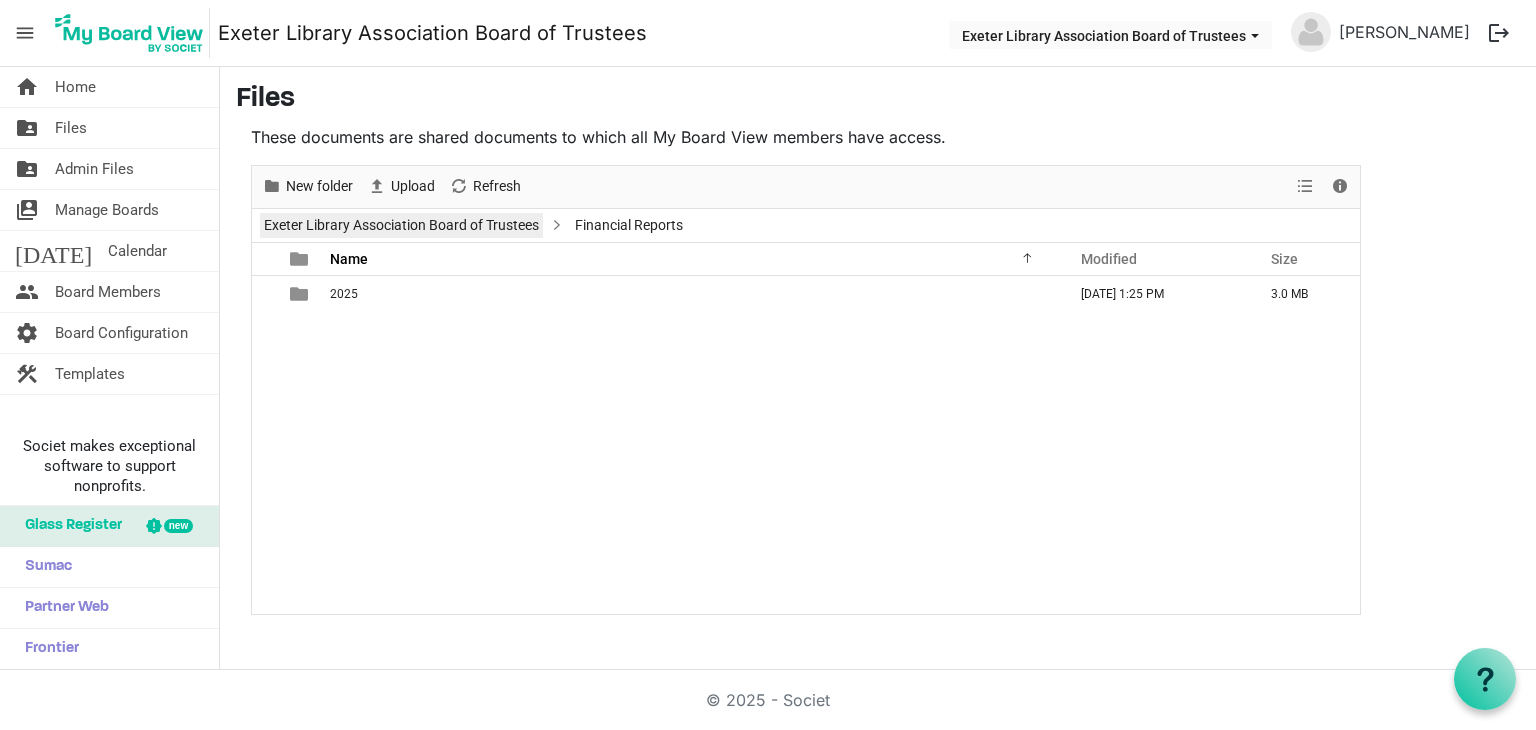 click on "Exeter Library Association Board of Trustees" at bounding box center [401, 225] 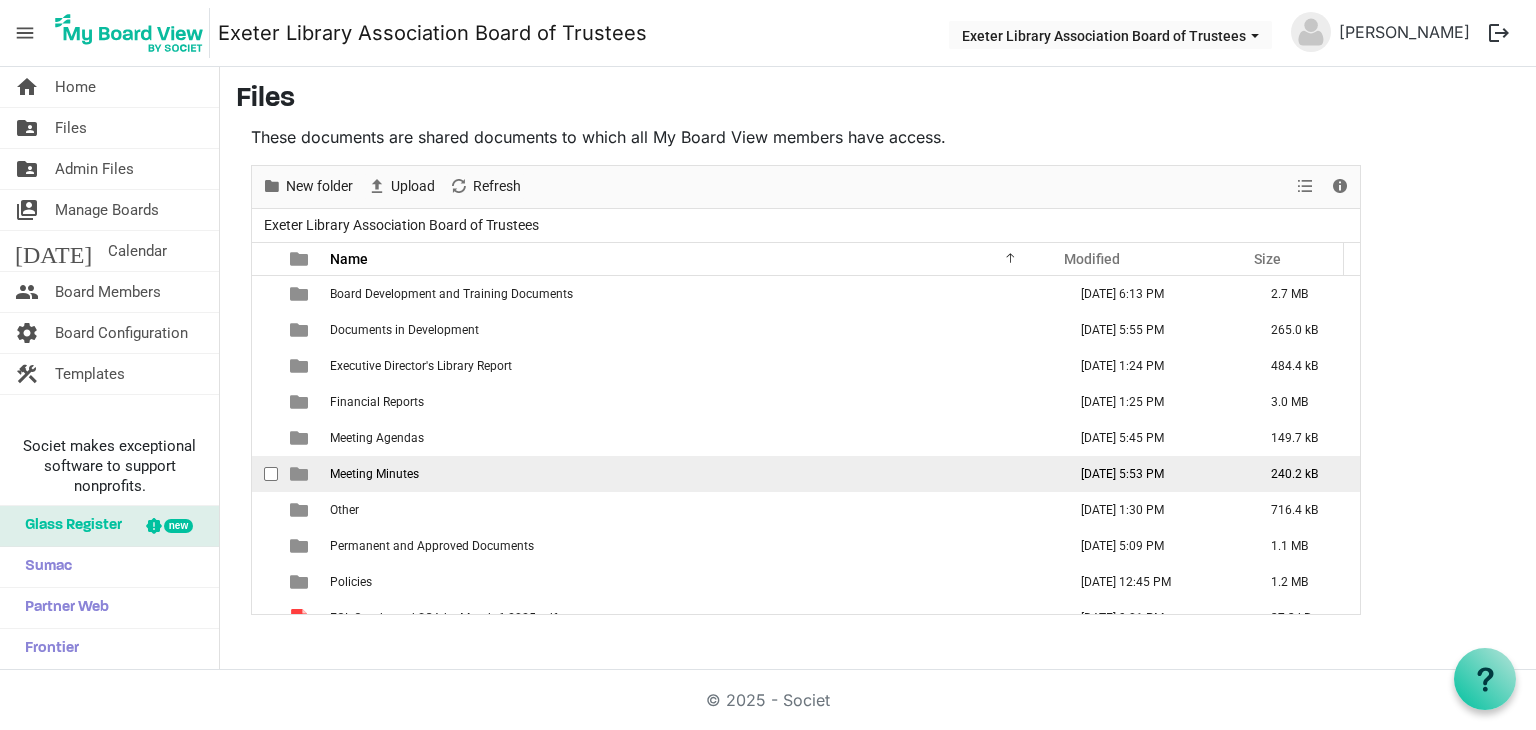 scroll, scrollTop: 273, scrollLeft: 0, axis: vertical 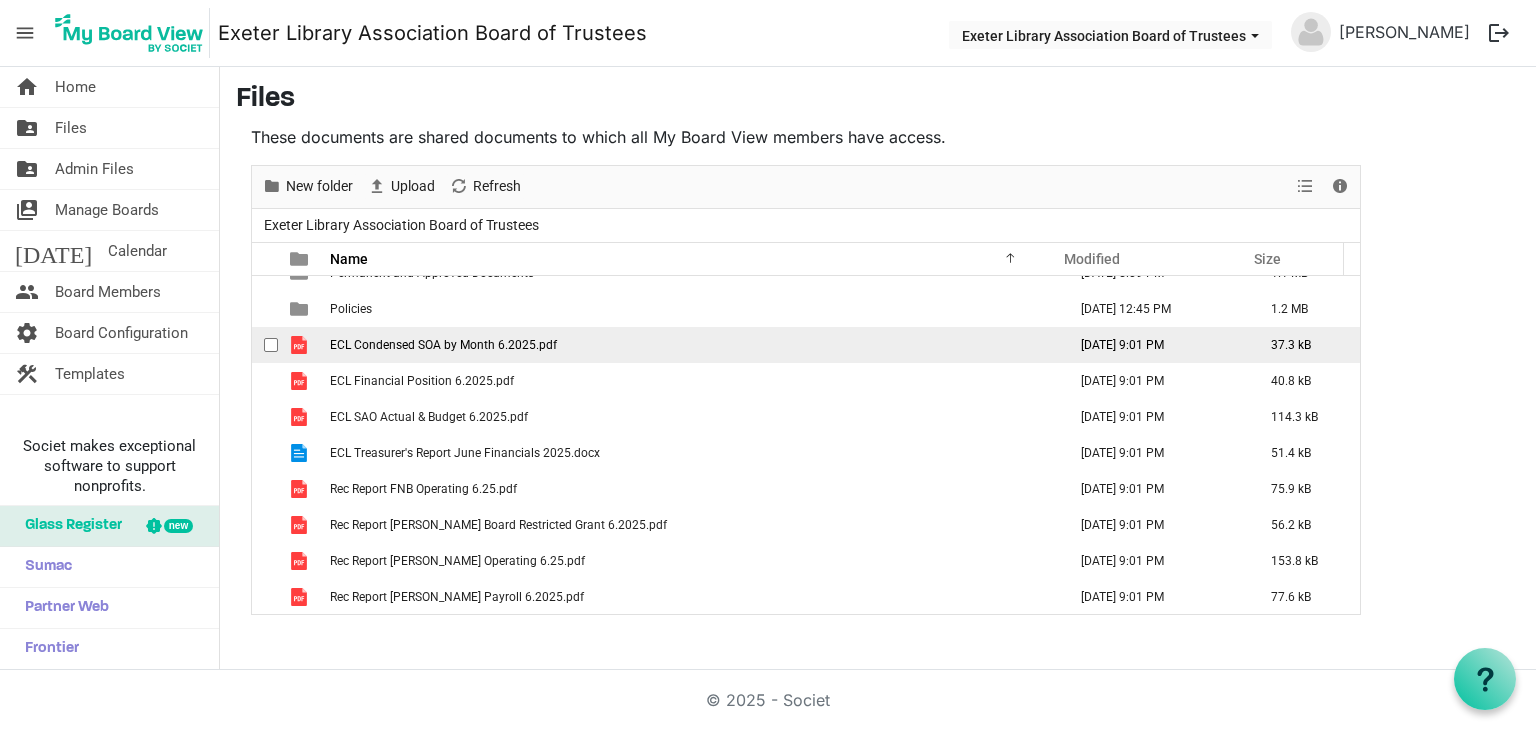 click on "ECL Condensed SOA by Month 6.2025.pdf" at bounding box center (443, 345) 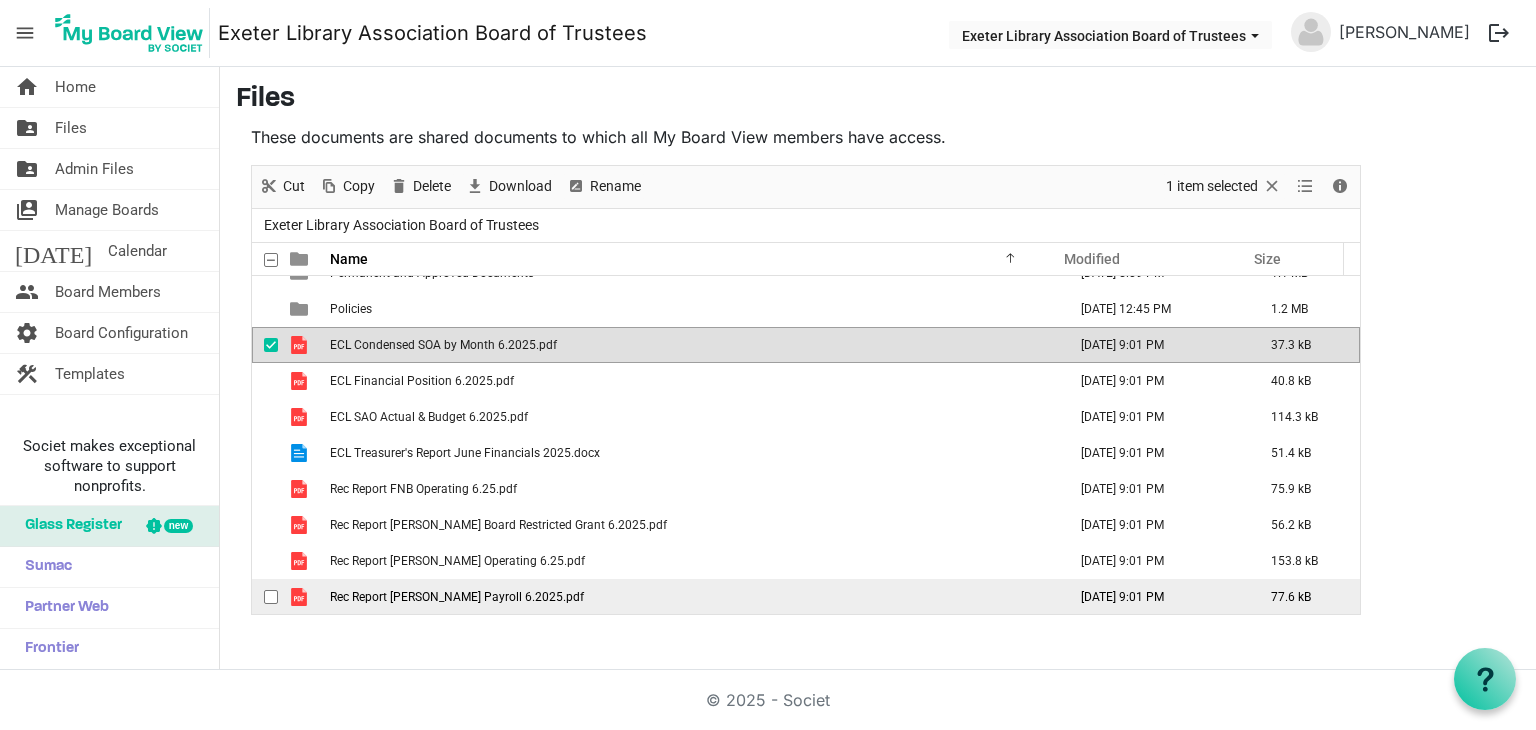click on "Rec Report Tompkins Payroll 6.2025.pdf" at bounding box center [457, 597] 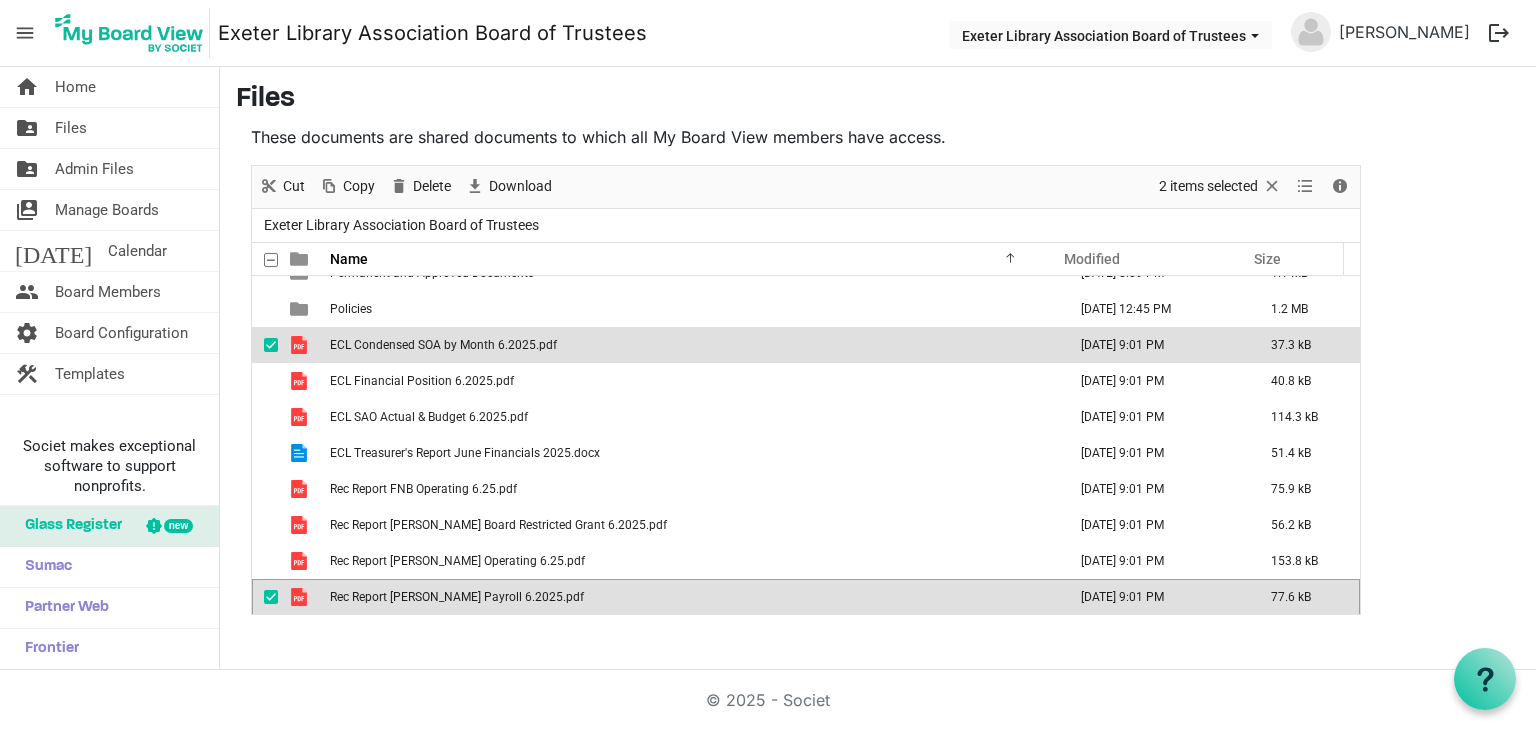 click on "ECL Condensed SOA by Month 6.2025.pdf" at bounding box center (692, 345) 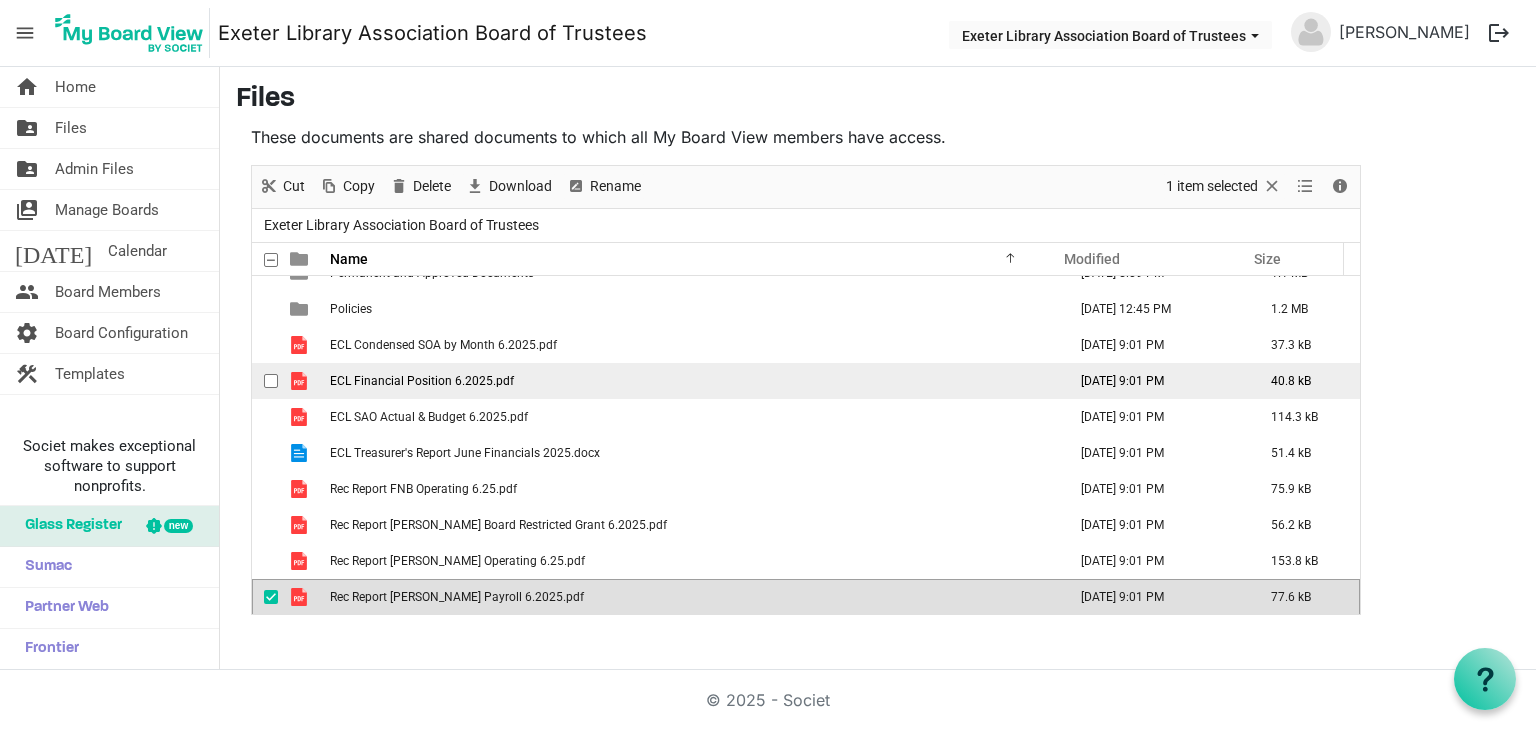 click on "ECL Financial Position 6.2025.pdf" at bounding box center (422, 381) 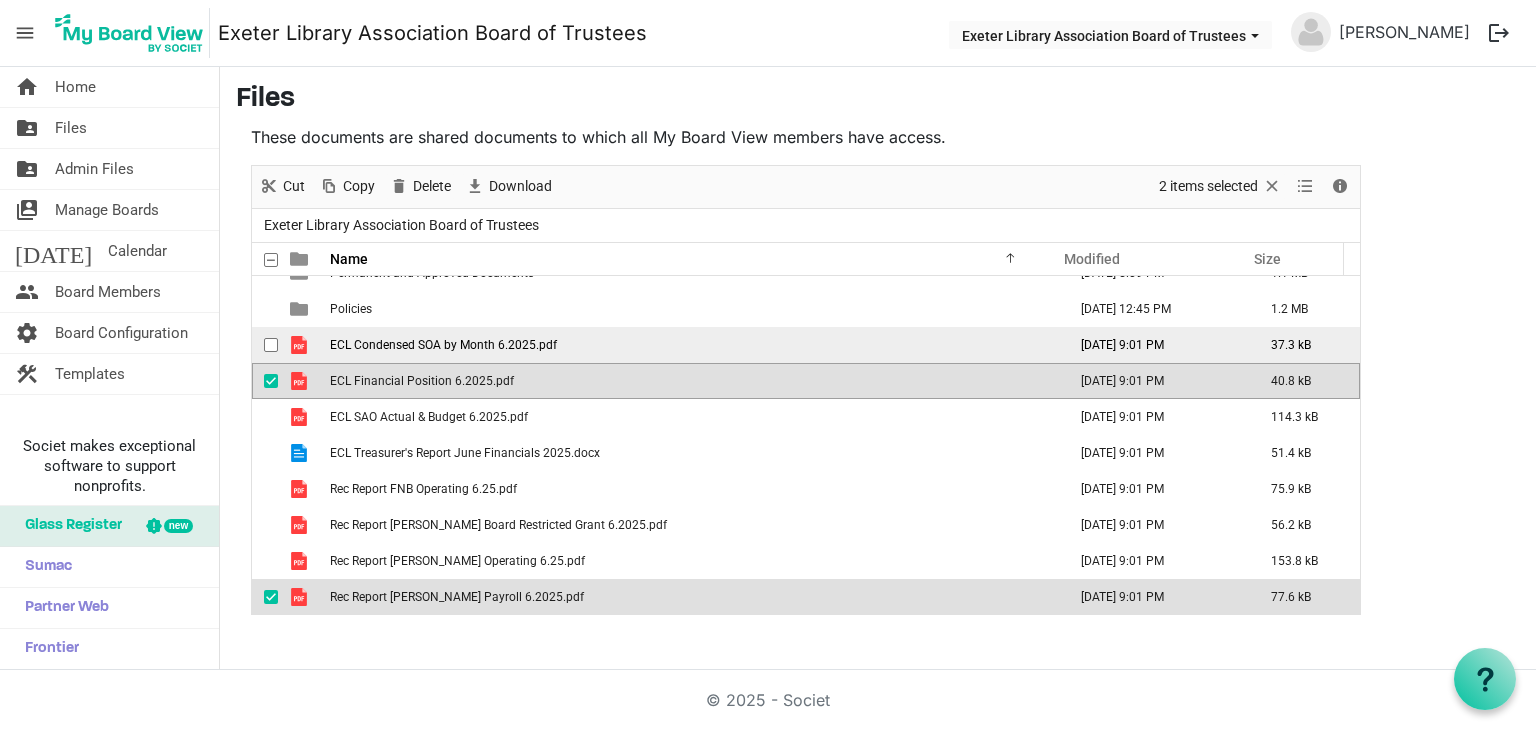 click on "ECL Condensed SOA by Month 6.2025.pdf" at bounding box center [692, 345] 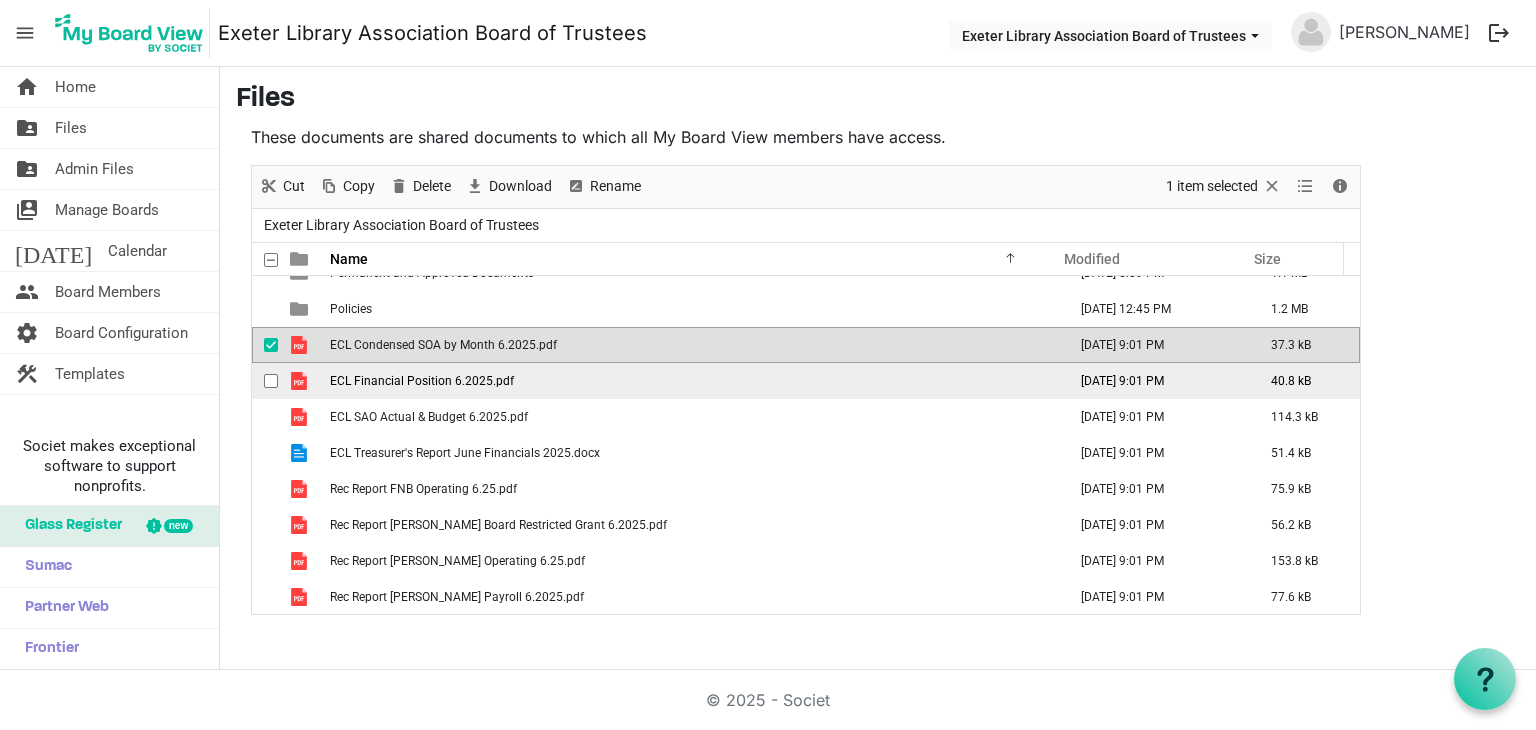 click on "ECL Financial Position 6.2025.pdf" at bounding box center (692, 381) 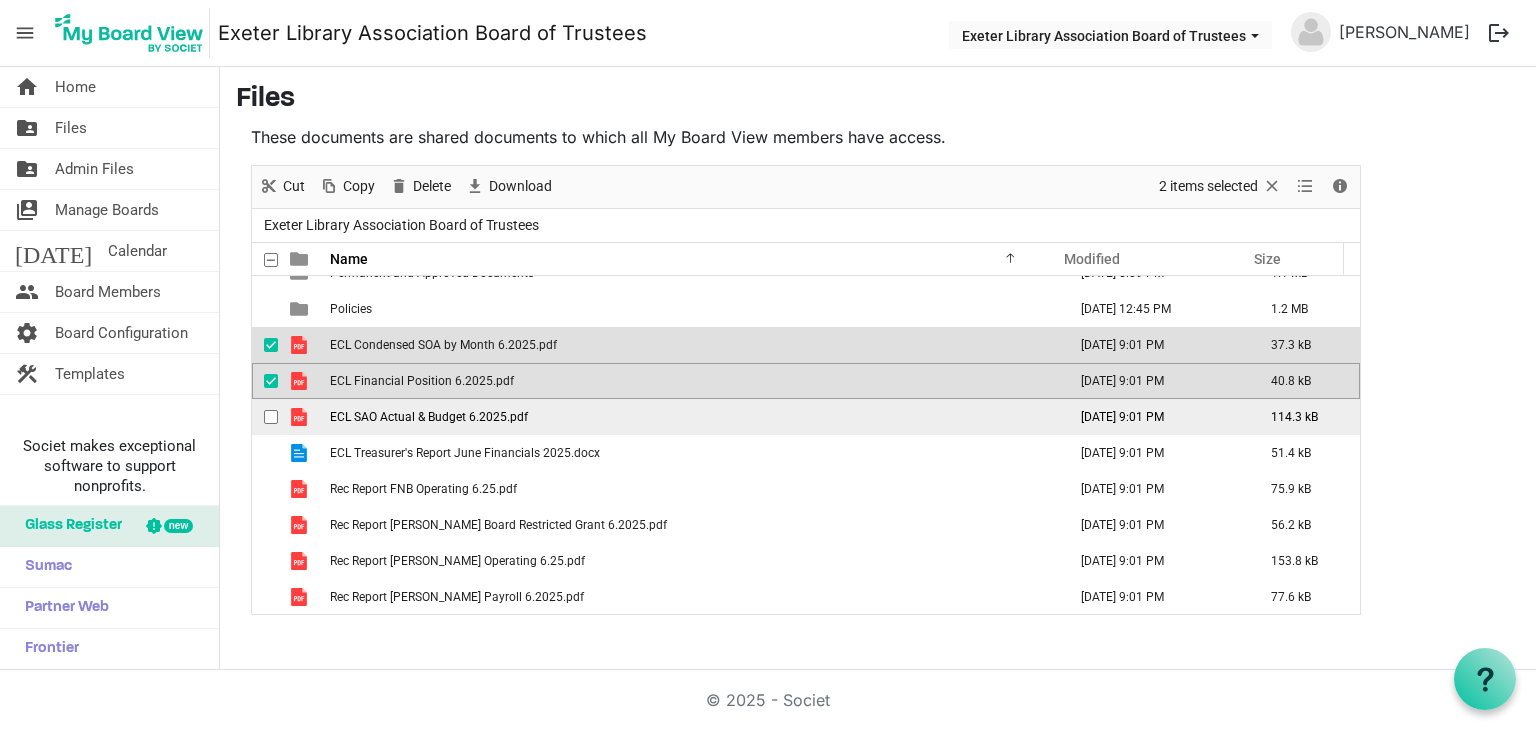 click on "ECL SAO Actual & Budget 6.2025.pdf" at bounding box center [429, 417] 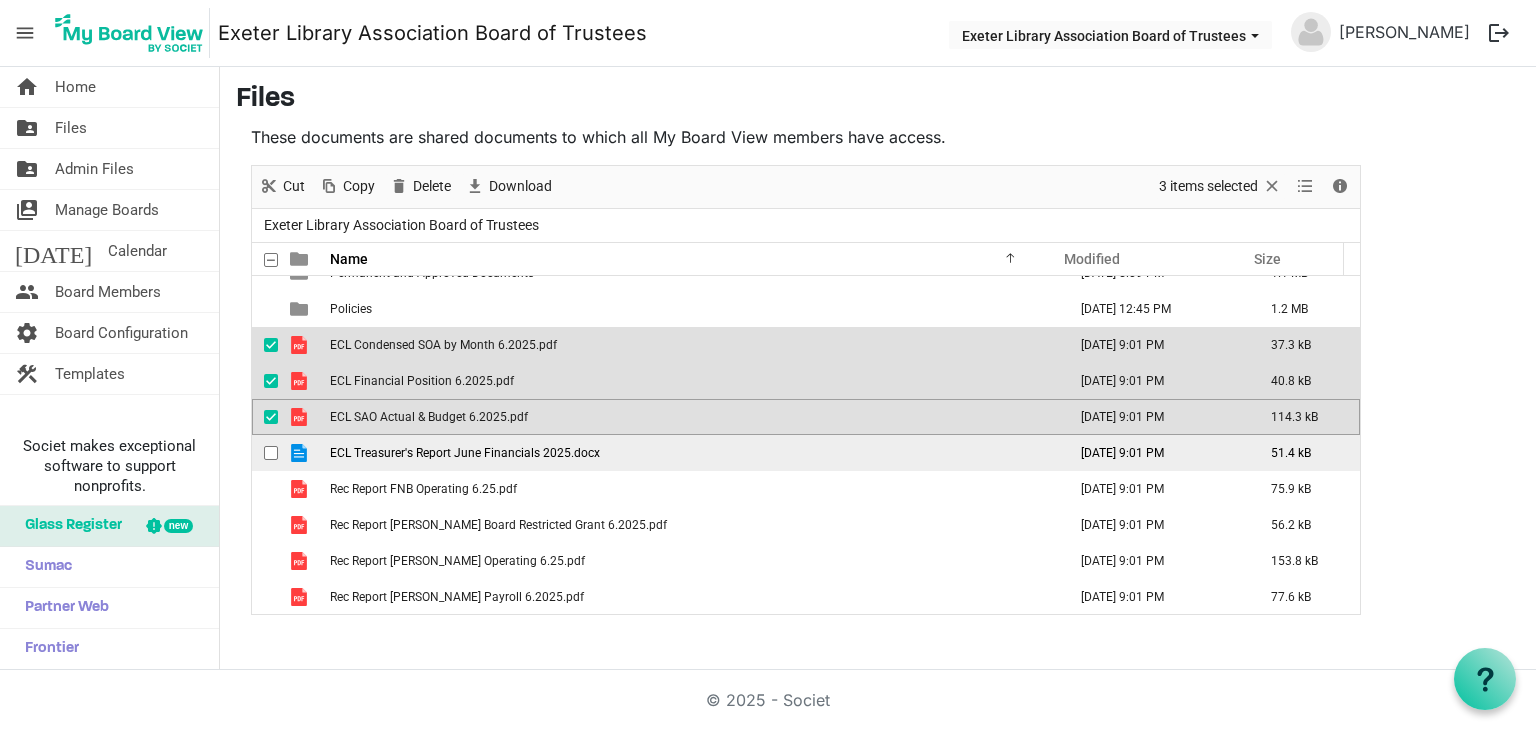 click on "ECL Treasurer's Report June Financials 2025.docx" at bounding box center [692, 453] 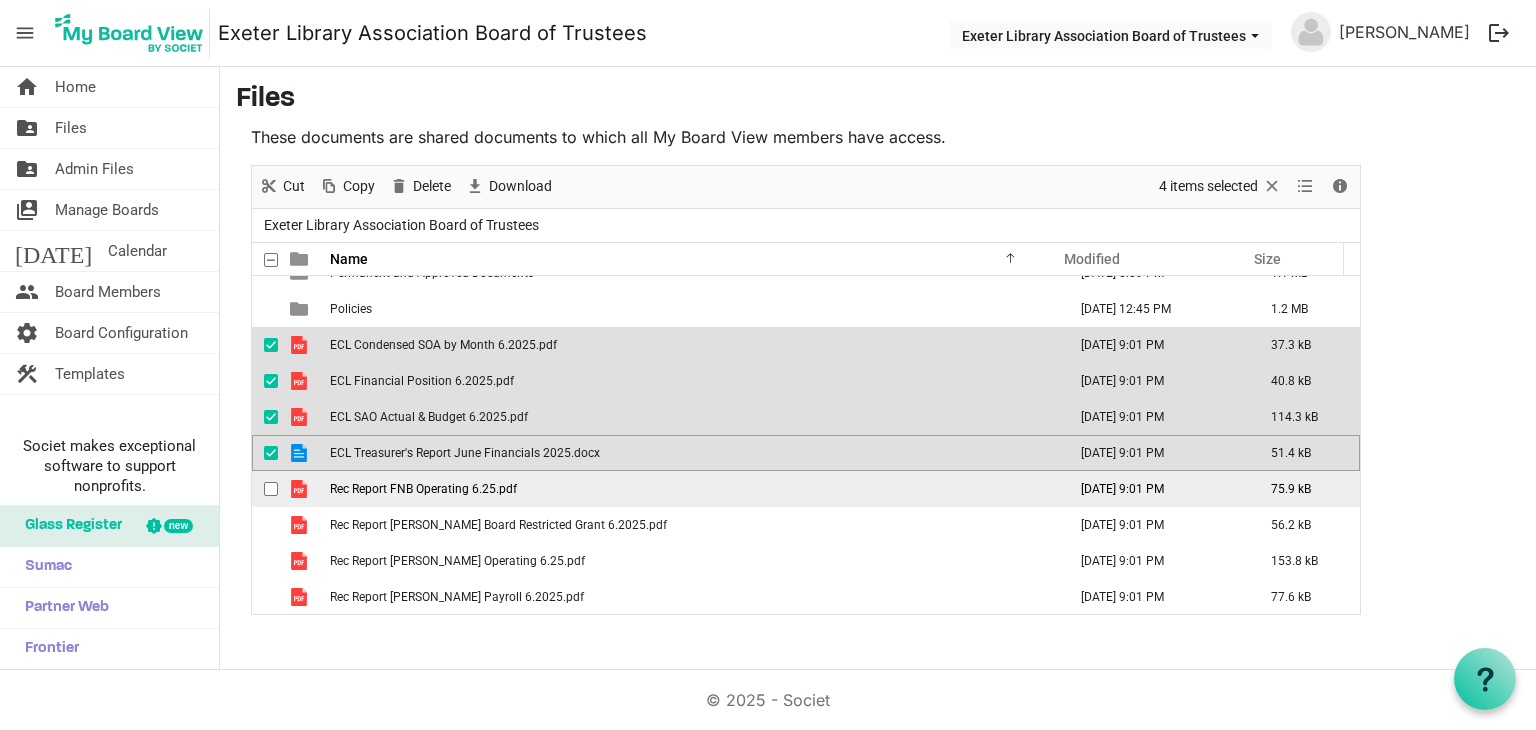 click on "Rec Report FNB Operating 6.25.pdf" at bounding box center [423, 489] 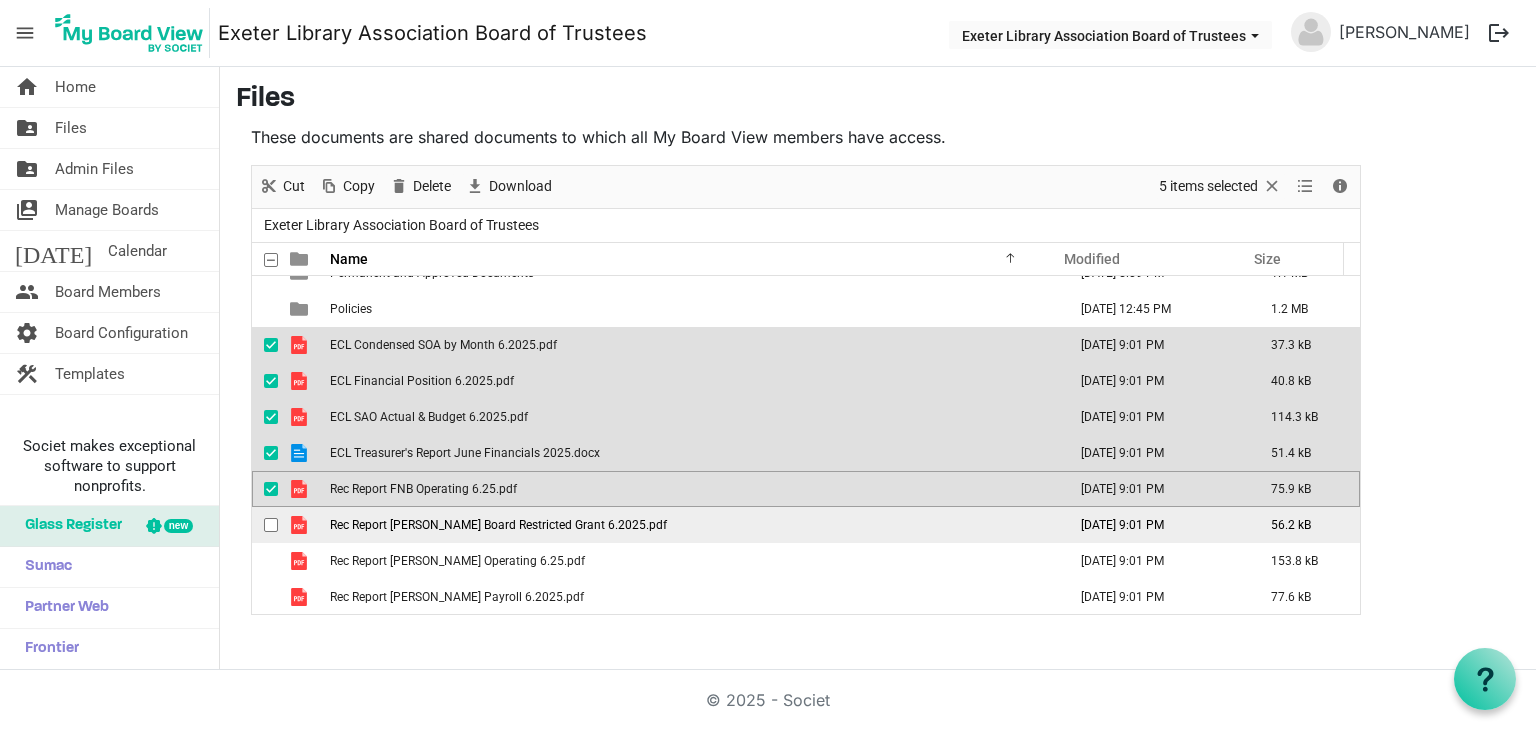 click on "Rec Report Tompkins Board Restricted Grant 6.2025.pdf" at bounding box center (498, 525) 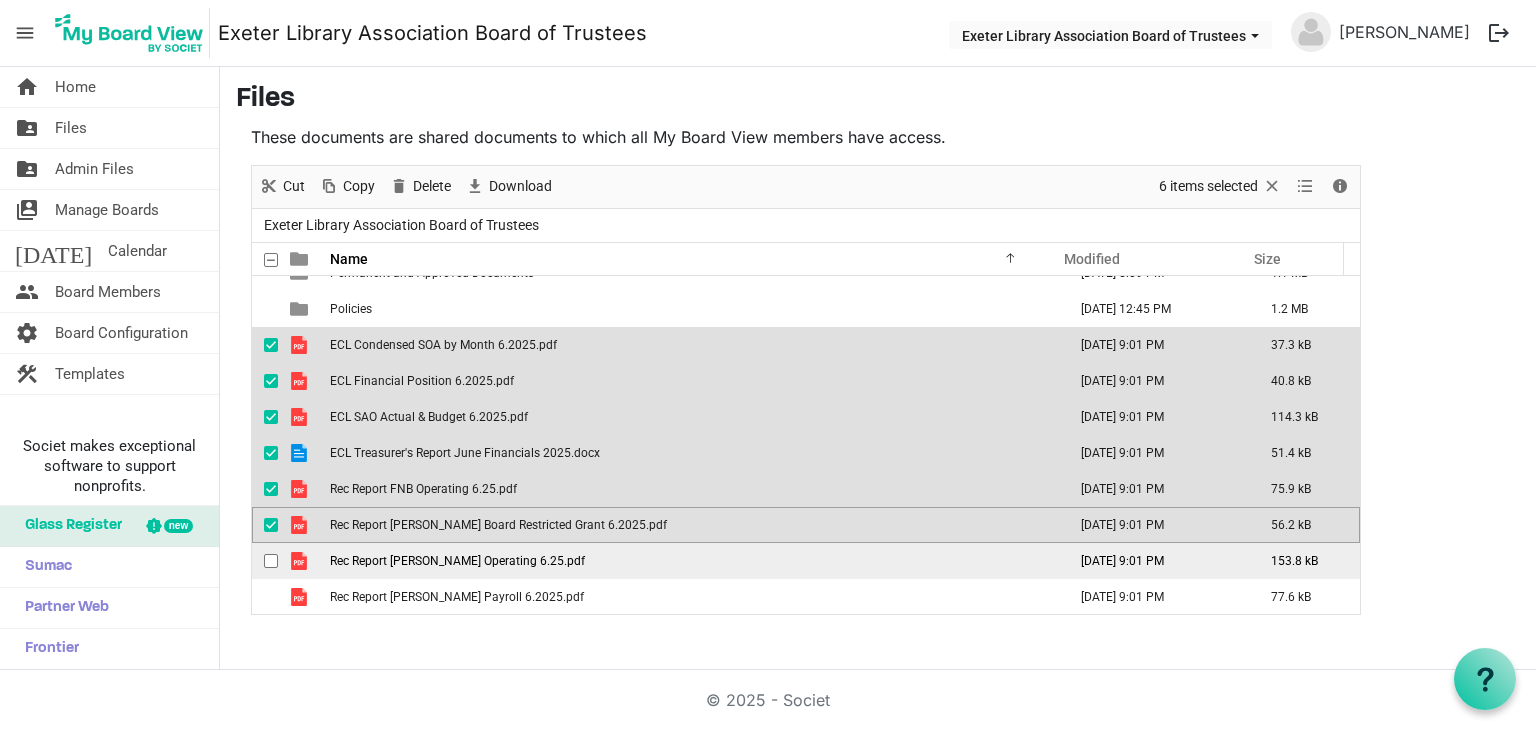 click on "Rec Report Tompkins Operating 6.25.pdf" at bounding box center [457, 561] 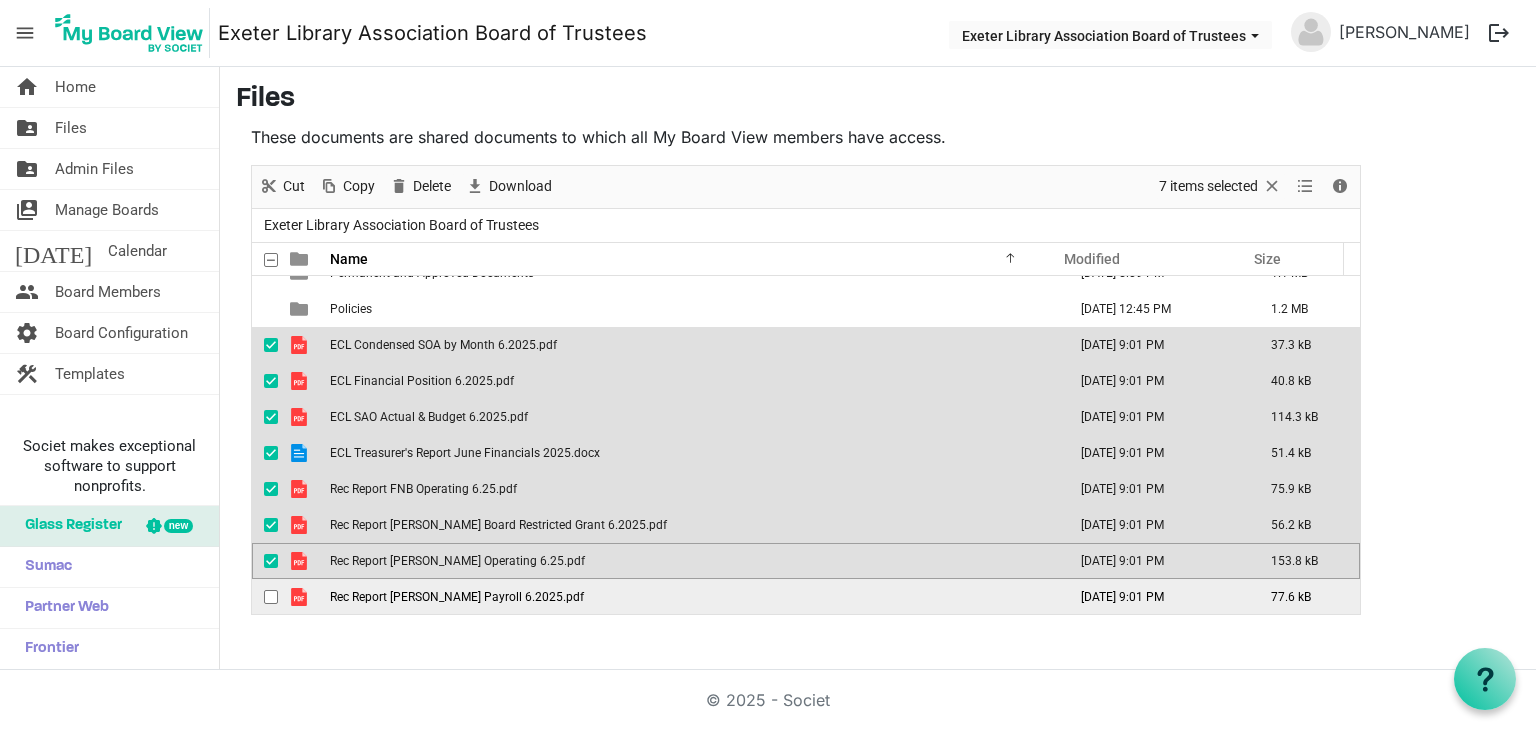 click on "Rec Report Tompkins Payroll 6.2025.pdf" at bounding box center [457, 597] 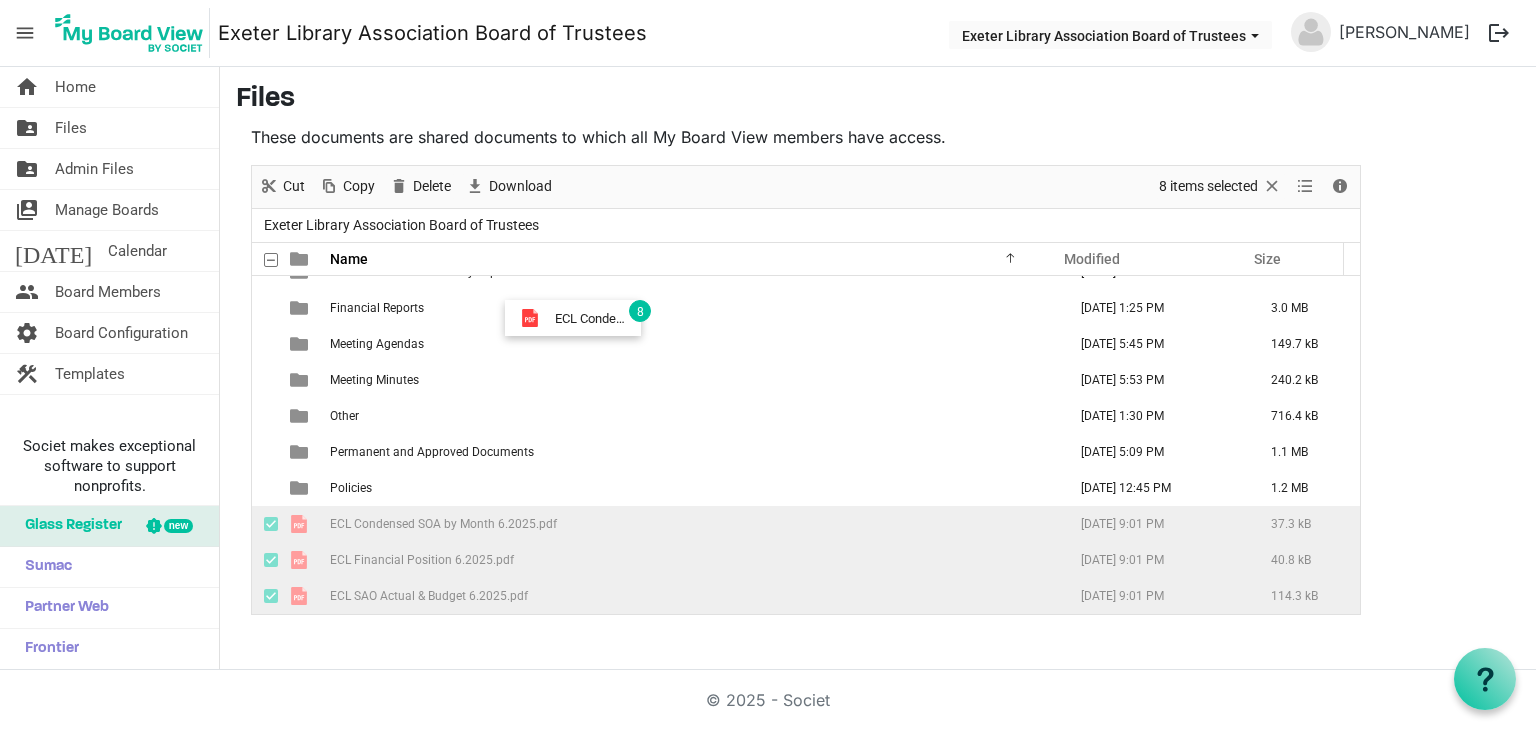 scroll, scrollTop: 0, scrollLeft: 0, axis: both 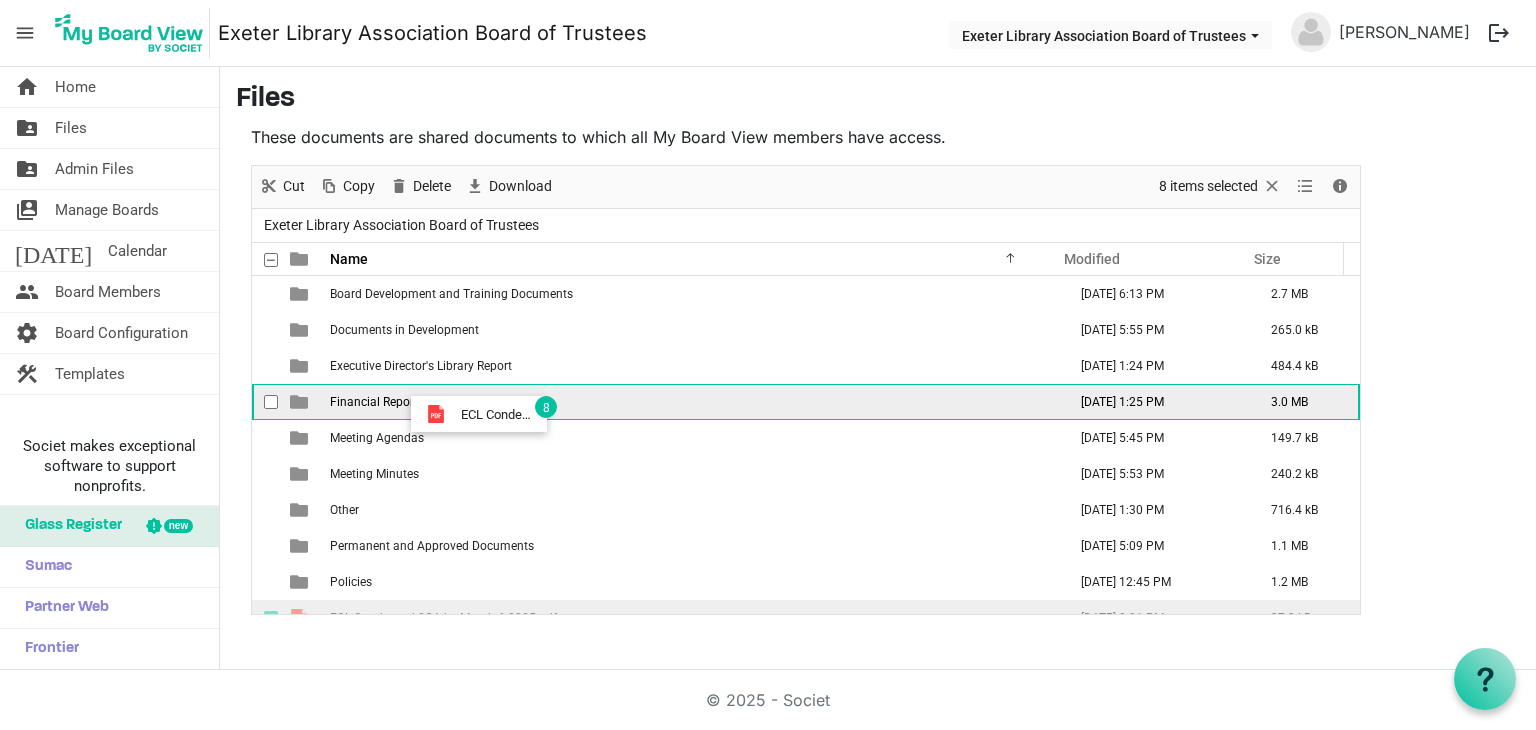 drag, startPoint x: 468, startPoint y: 421, endPoint x: 455, endPoint y: 414, distance: 14.764823 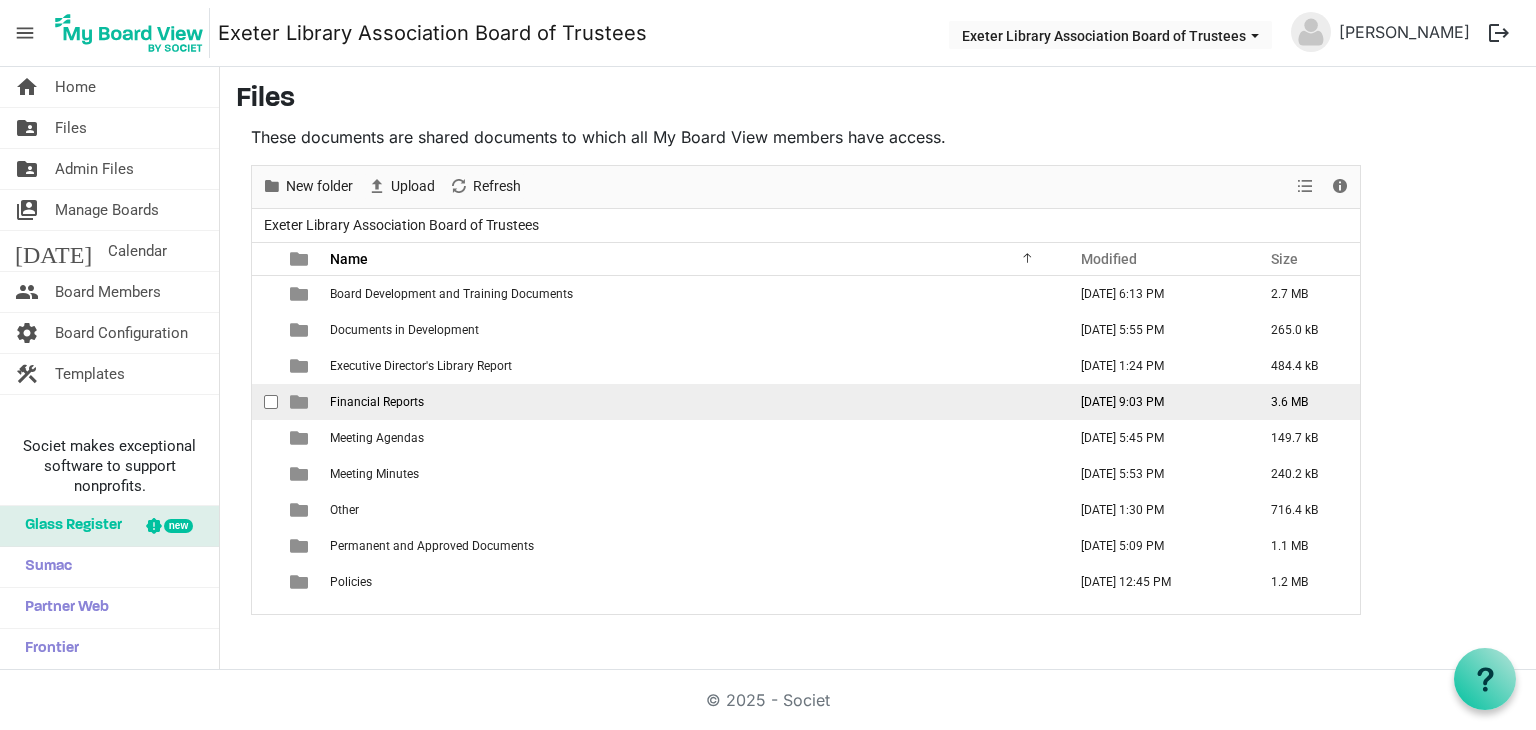 click on "Financial Reports" at bounding box center (377, 402) 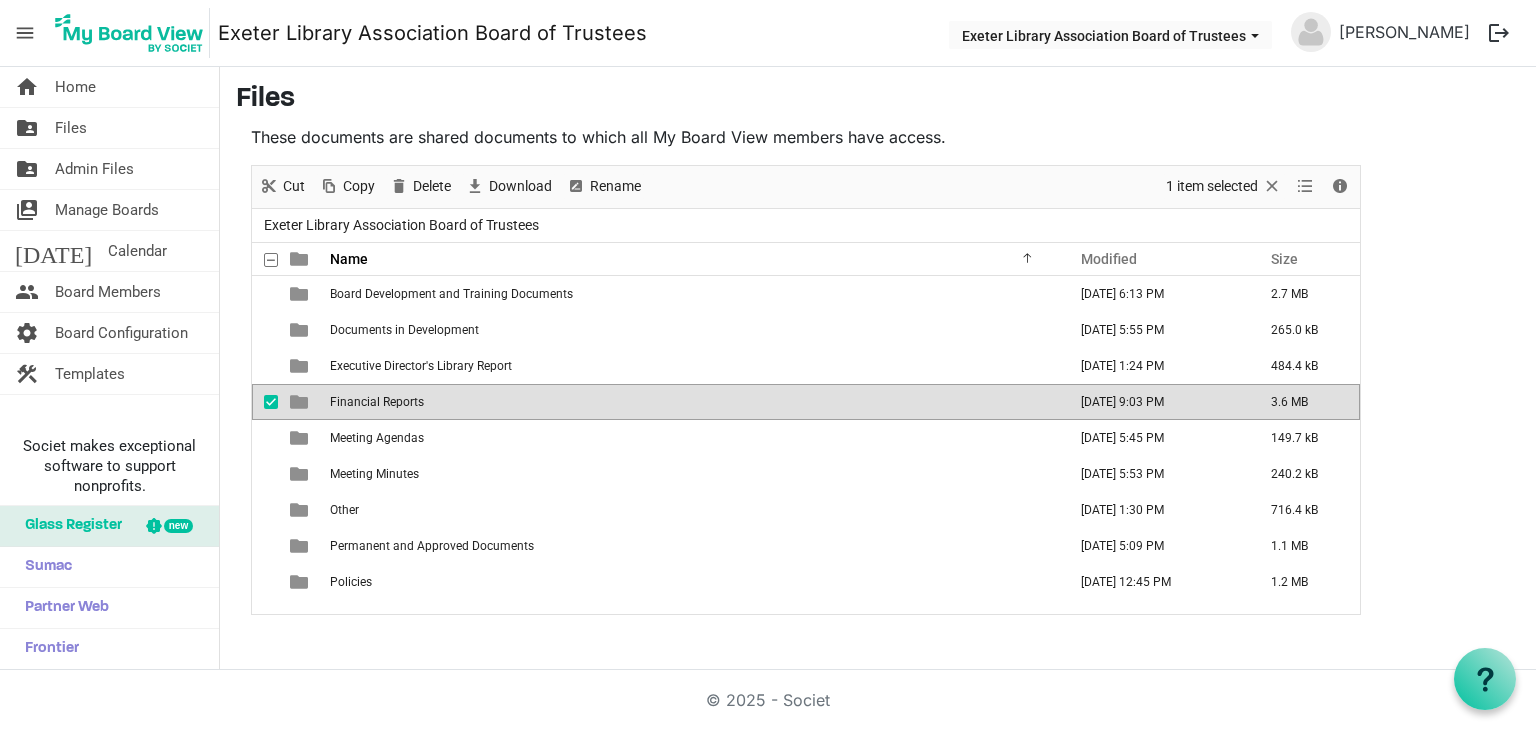 click on "Financial Reports" at bounding box center [377, 402] 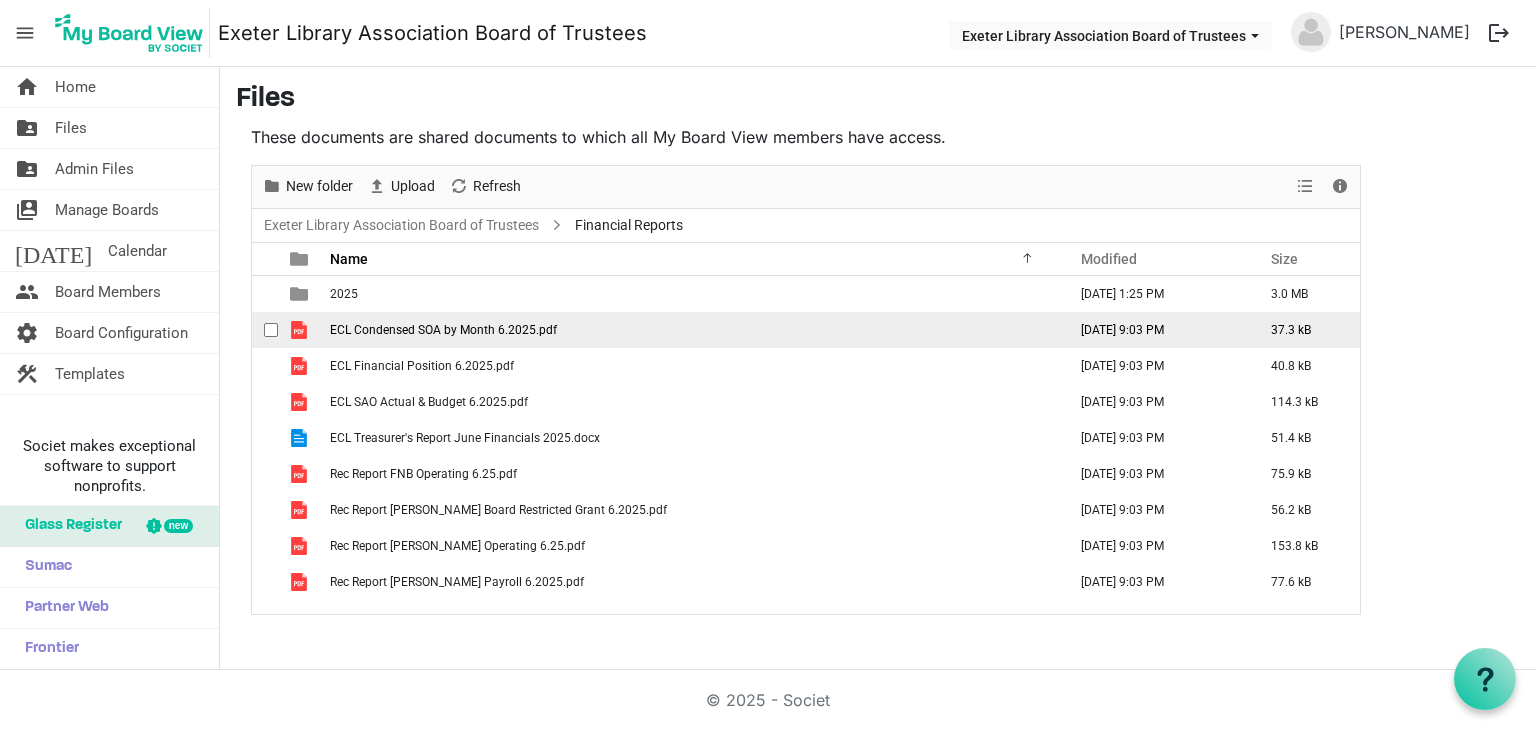 click on "ECL Condensed SOA by Month 6.2025.pdf" at bounding box center (443, 330) 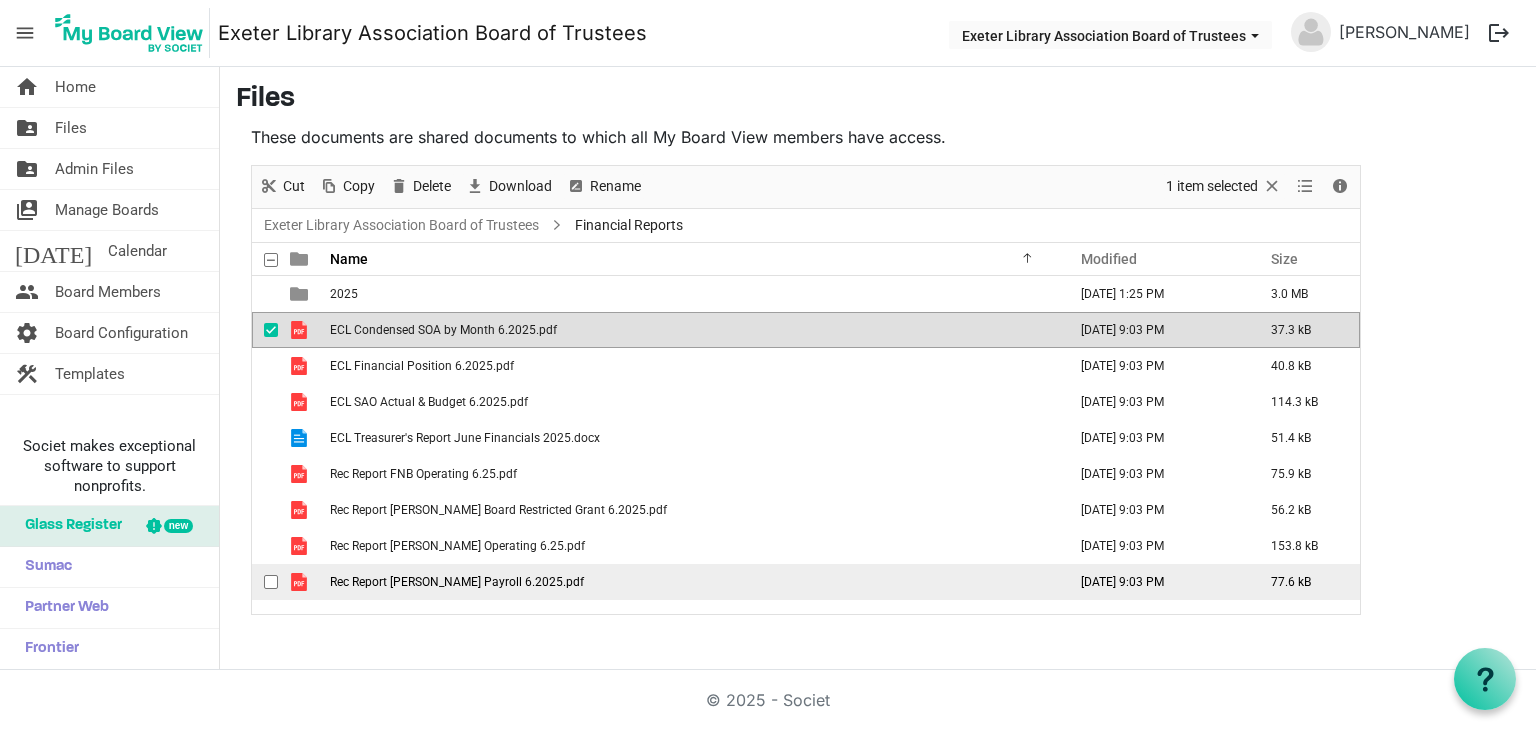 click on "Rec Report Tompkins Payroll 6.2025.pdf" at bounding box center (457, 582) 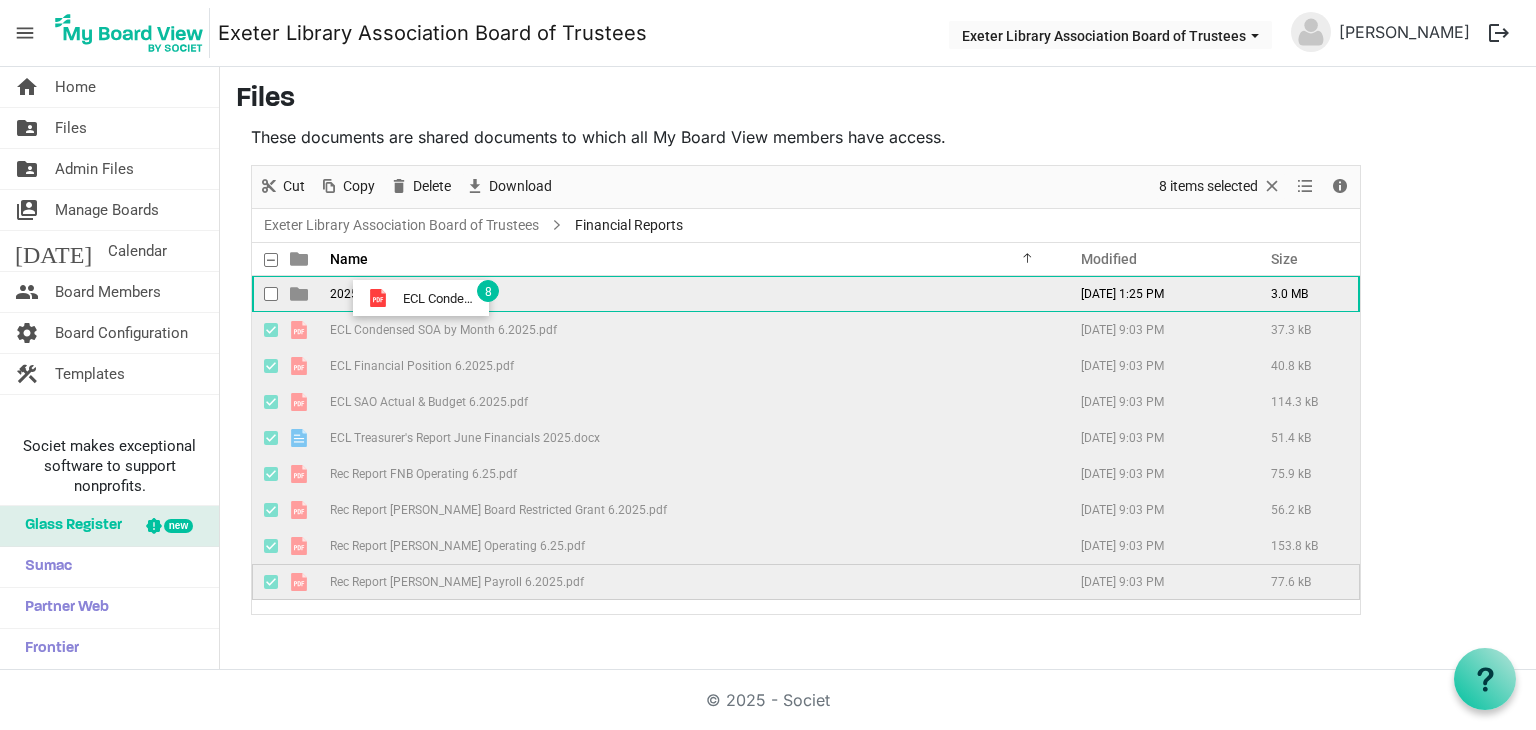 drag, startPoint x: 430, startPoint y: 326, endPoint x: 397, endPoint y: 298, distance: 43.27817 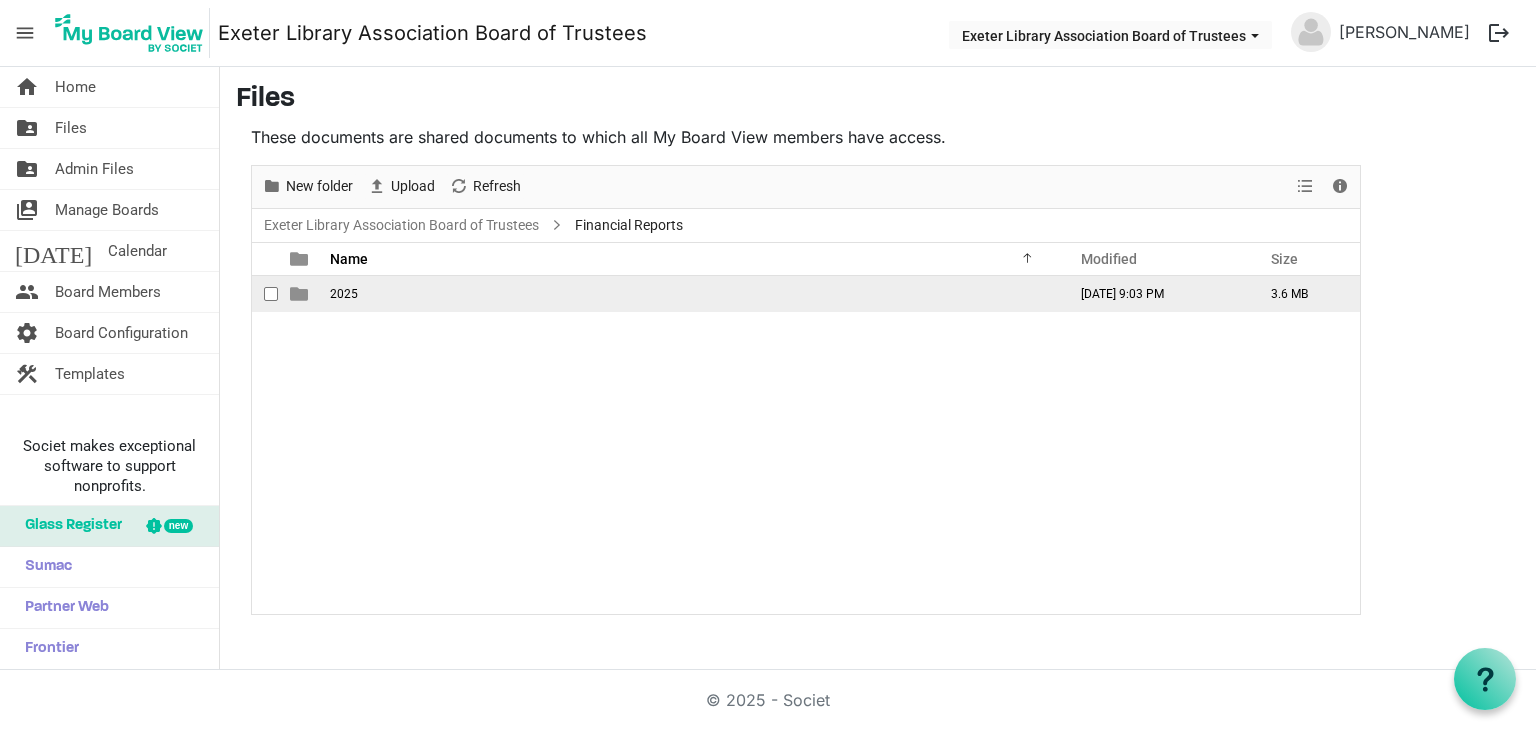 click on "2025" at bounding box center (692, 294) 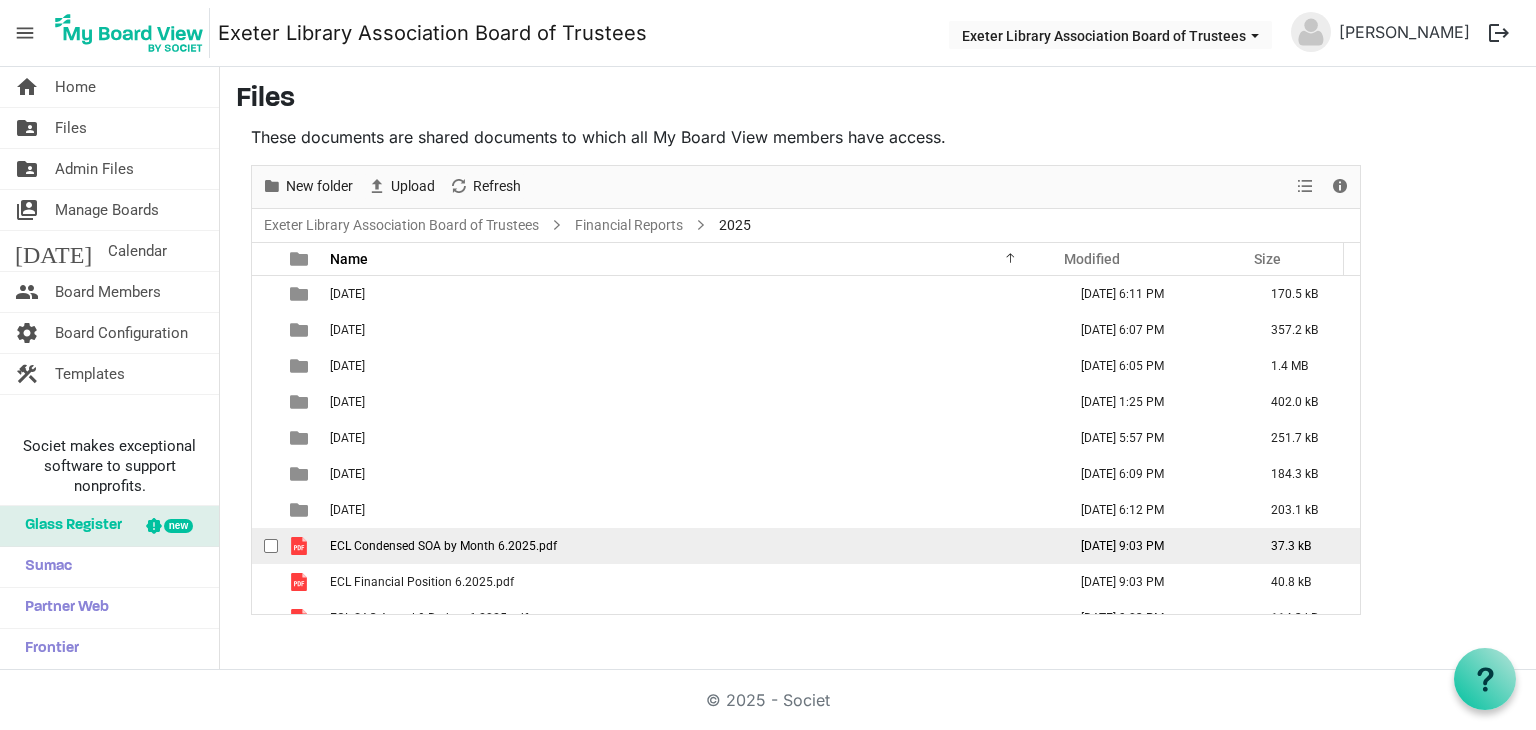 click on "ECL Condensed SOA by Month 6.2025.pdf" at bounding box center (443, 546) 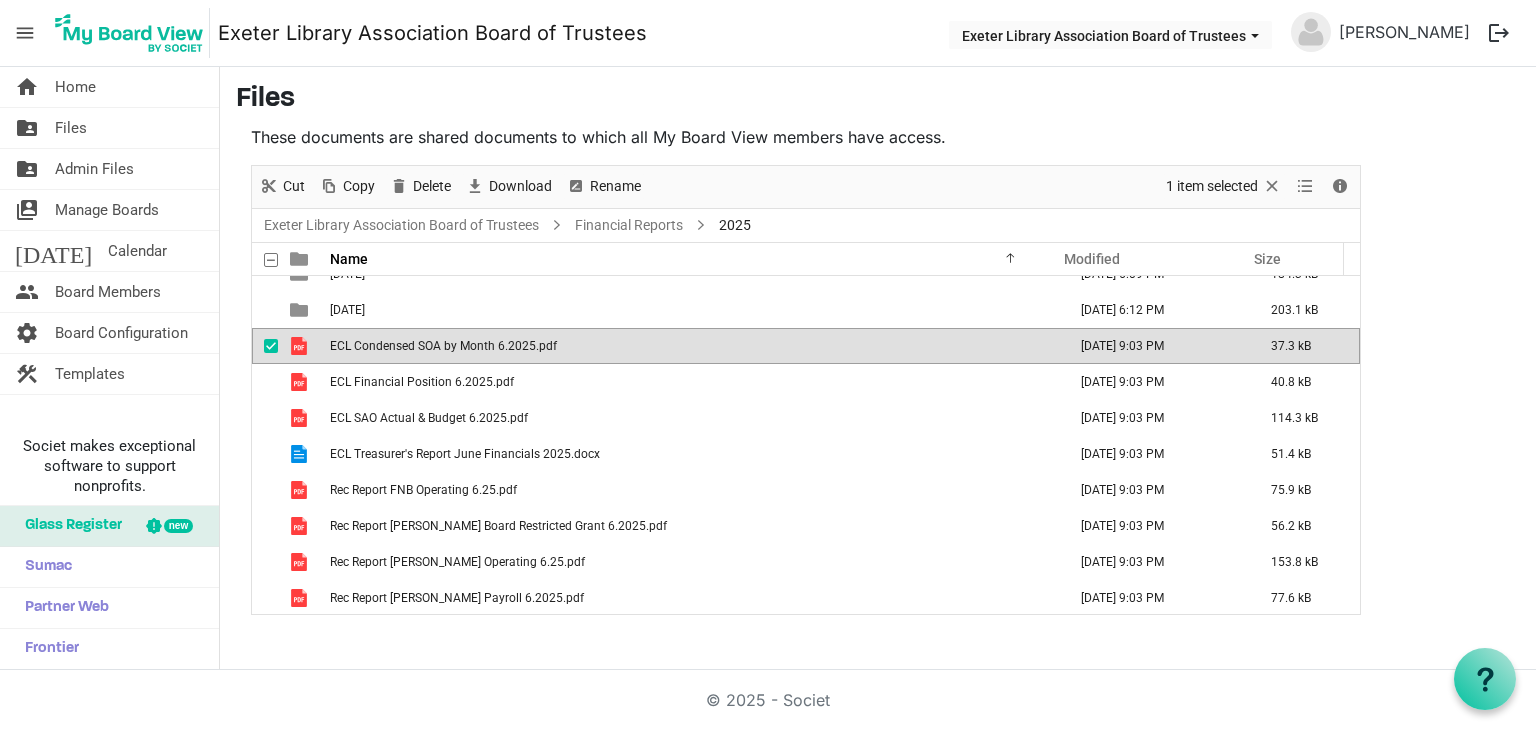scroll, scrollTop: 201, scrollLeft: 0, axis: vertical 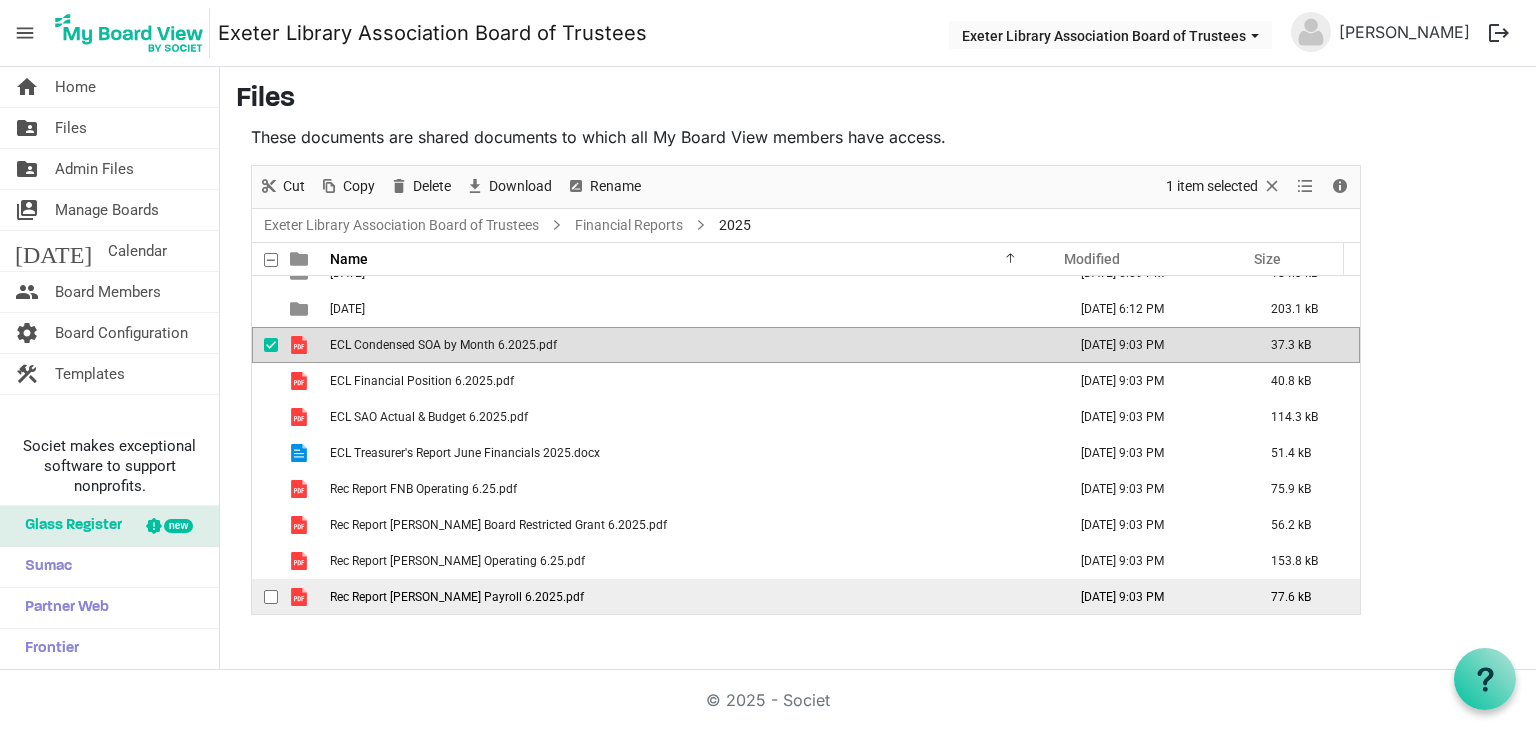 click on "Rec Report Tompkins Payroll 6.2025.pdf" at bounding box center (457, 597) 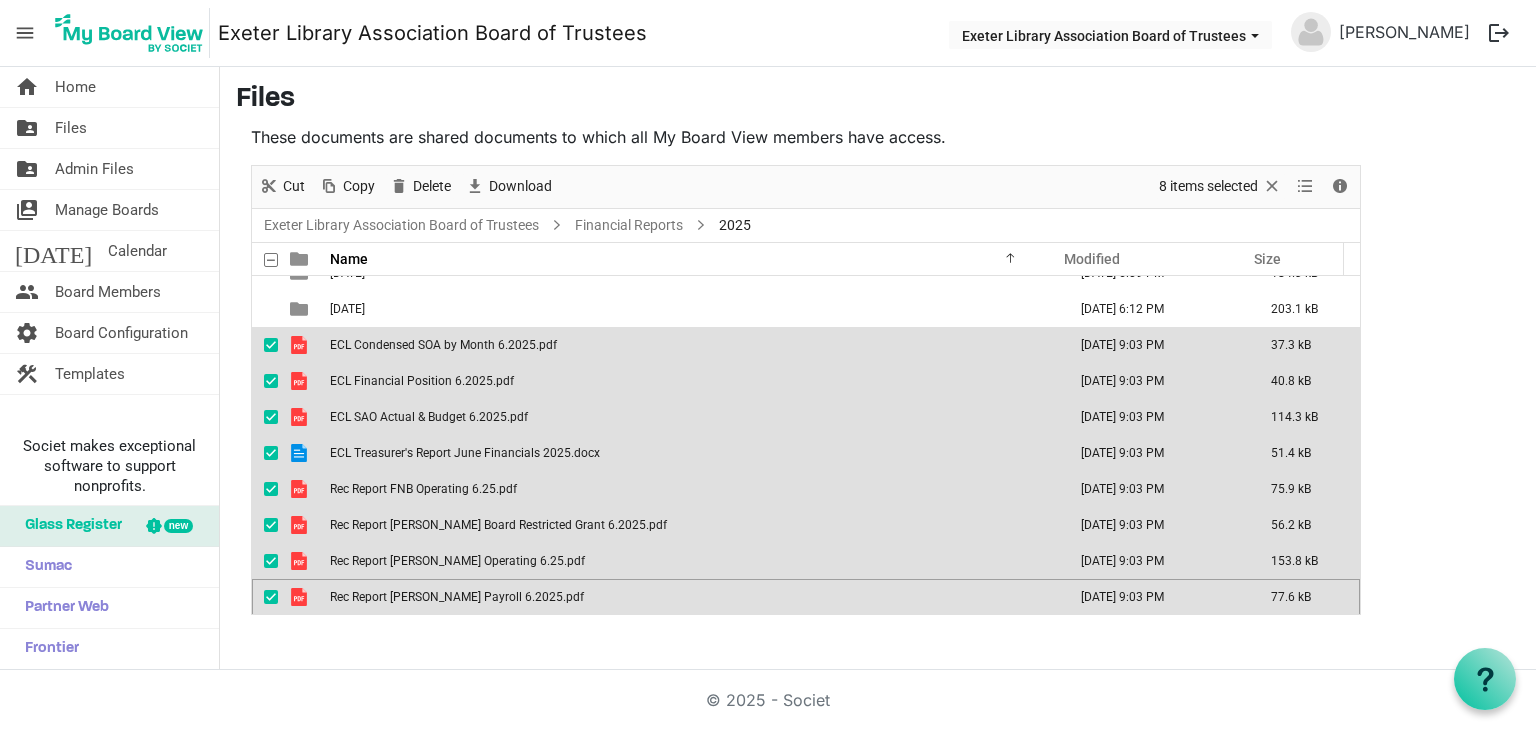 scroll, scrollTop: 0, scrollLeft: 0, axis: both 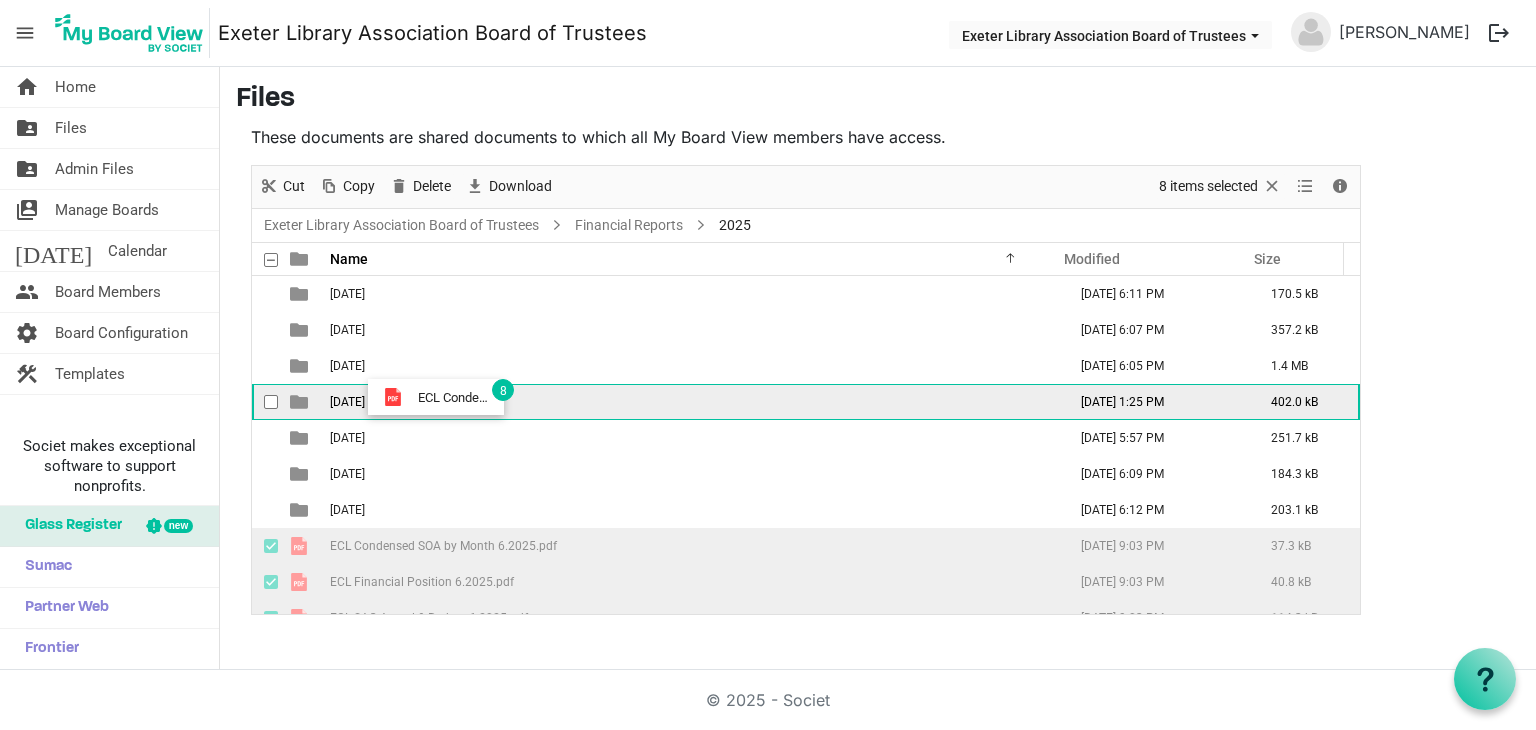 drag, startPoint x: 449, startPoint y: 538, endPoint x: 411, endPoint y: 397, distance: 146.03082 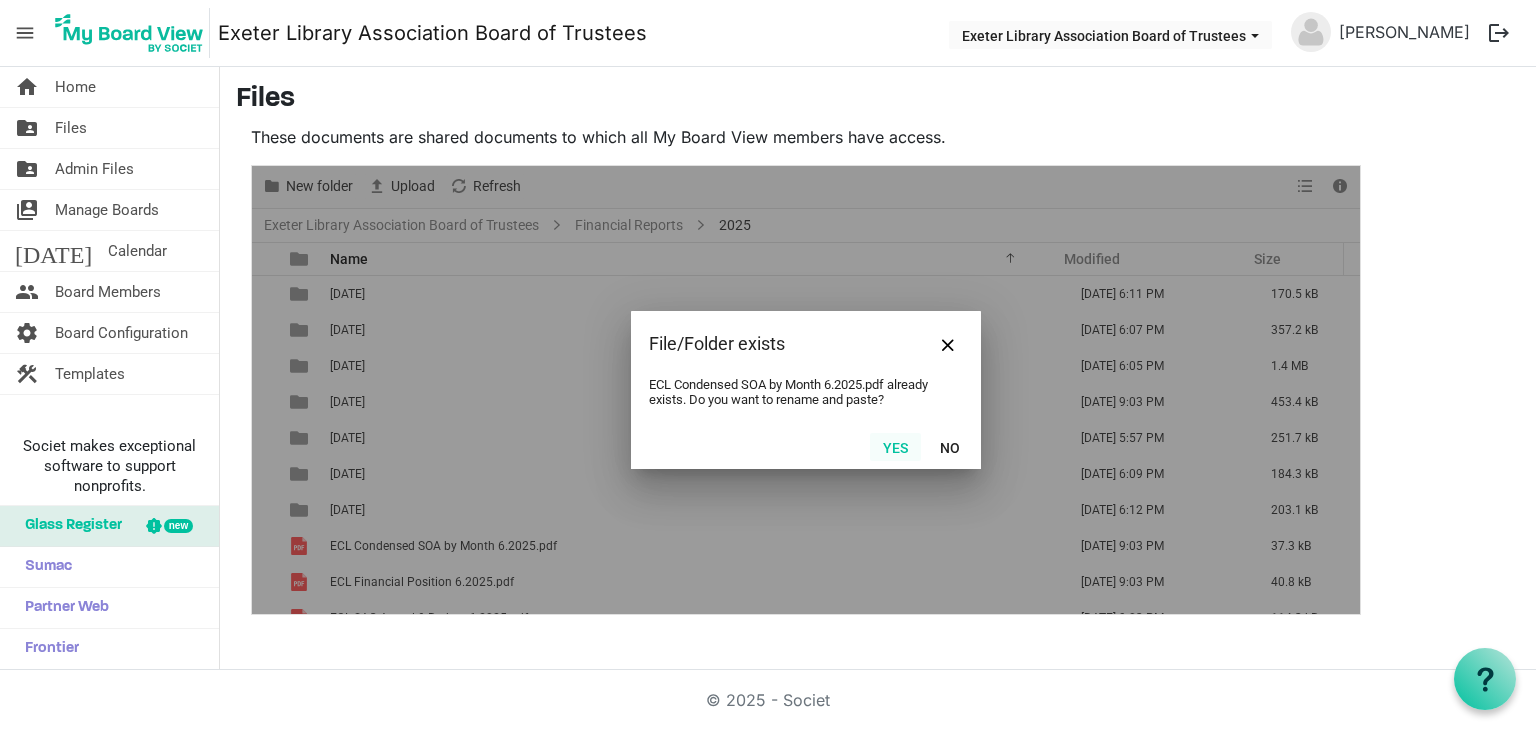 click on "Yes" at bounding box center [895, 447] 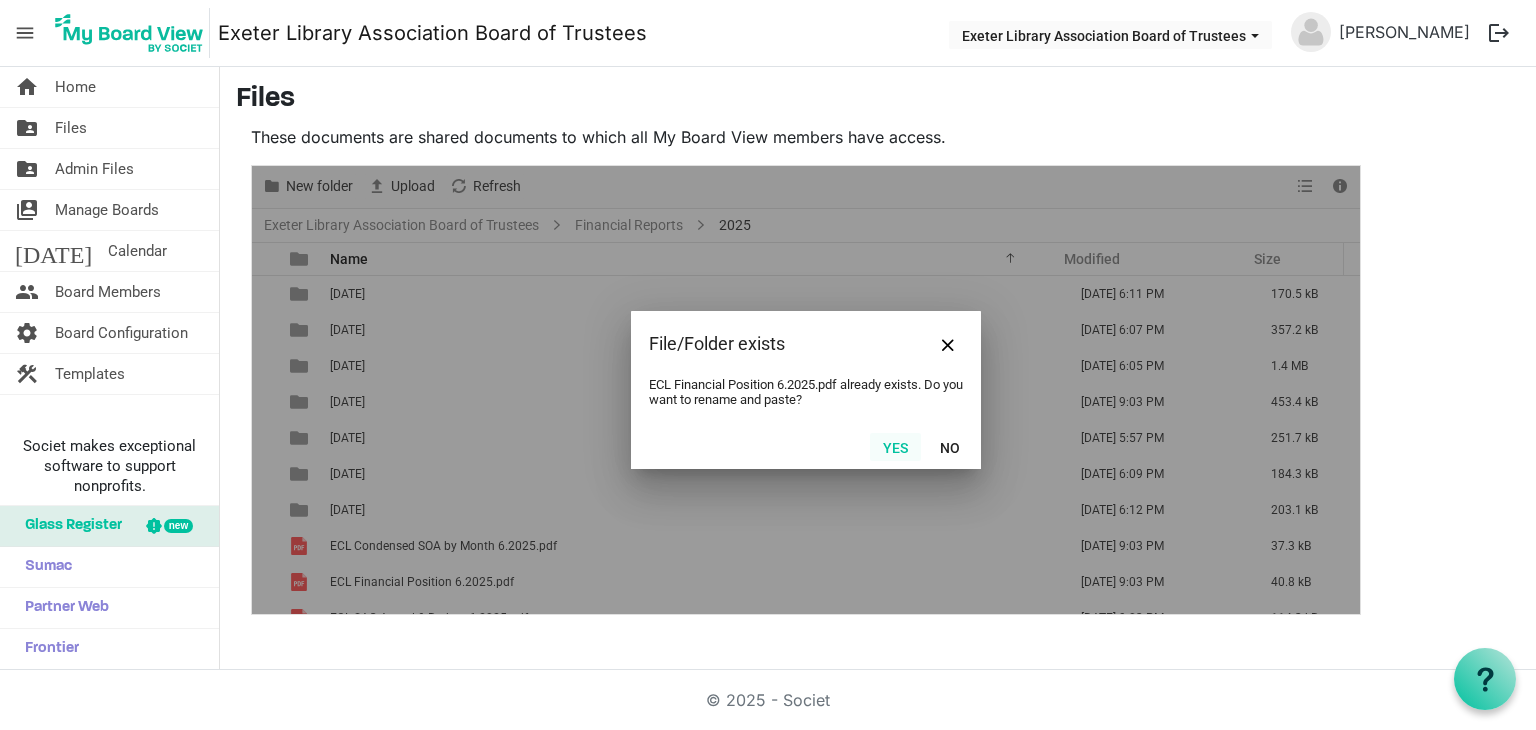click on "Yes" at bounding box center [895, 447] 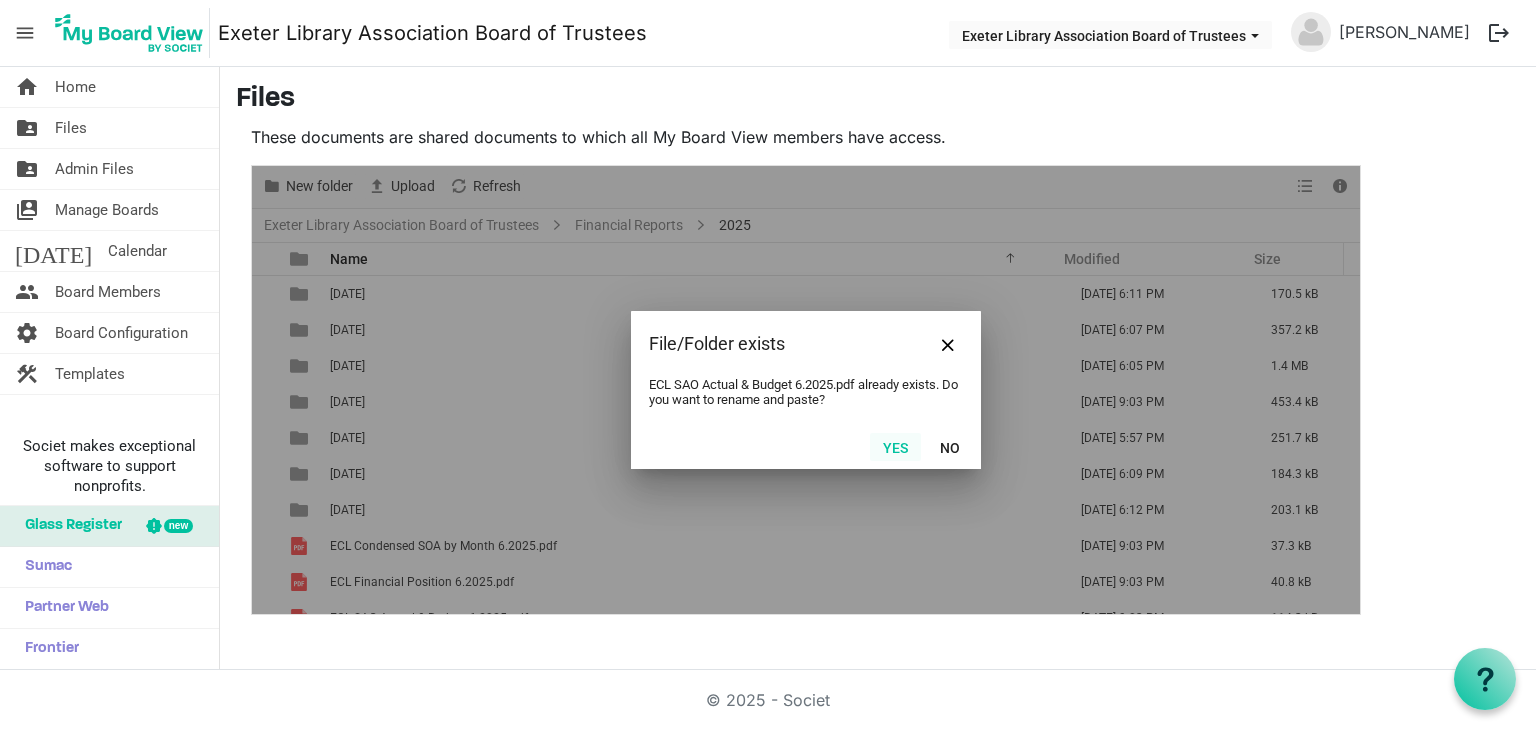 click on "Yes" at bounding box center [895, 447] 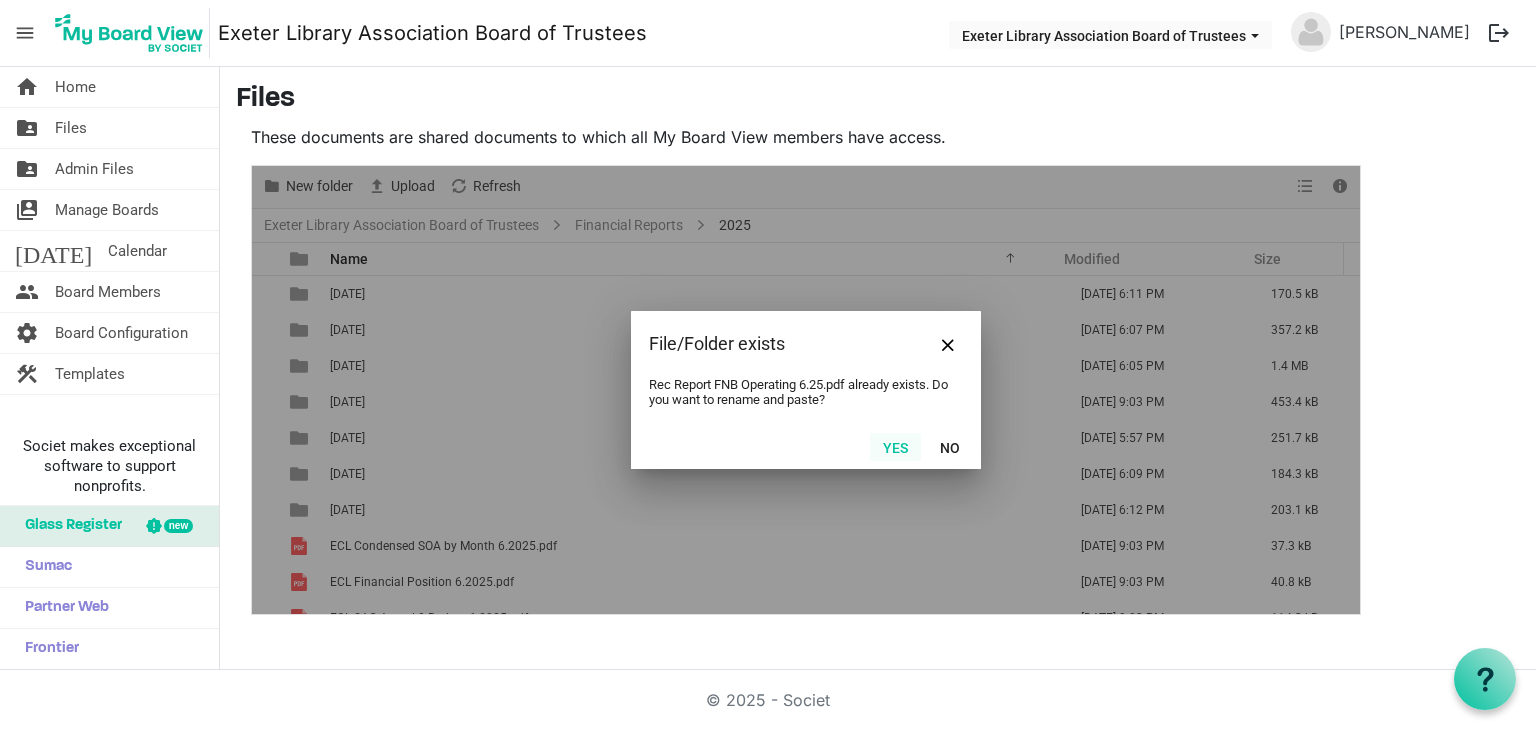click on "Yes" at bounding box center (895, 447) 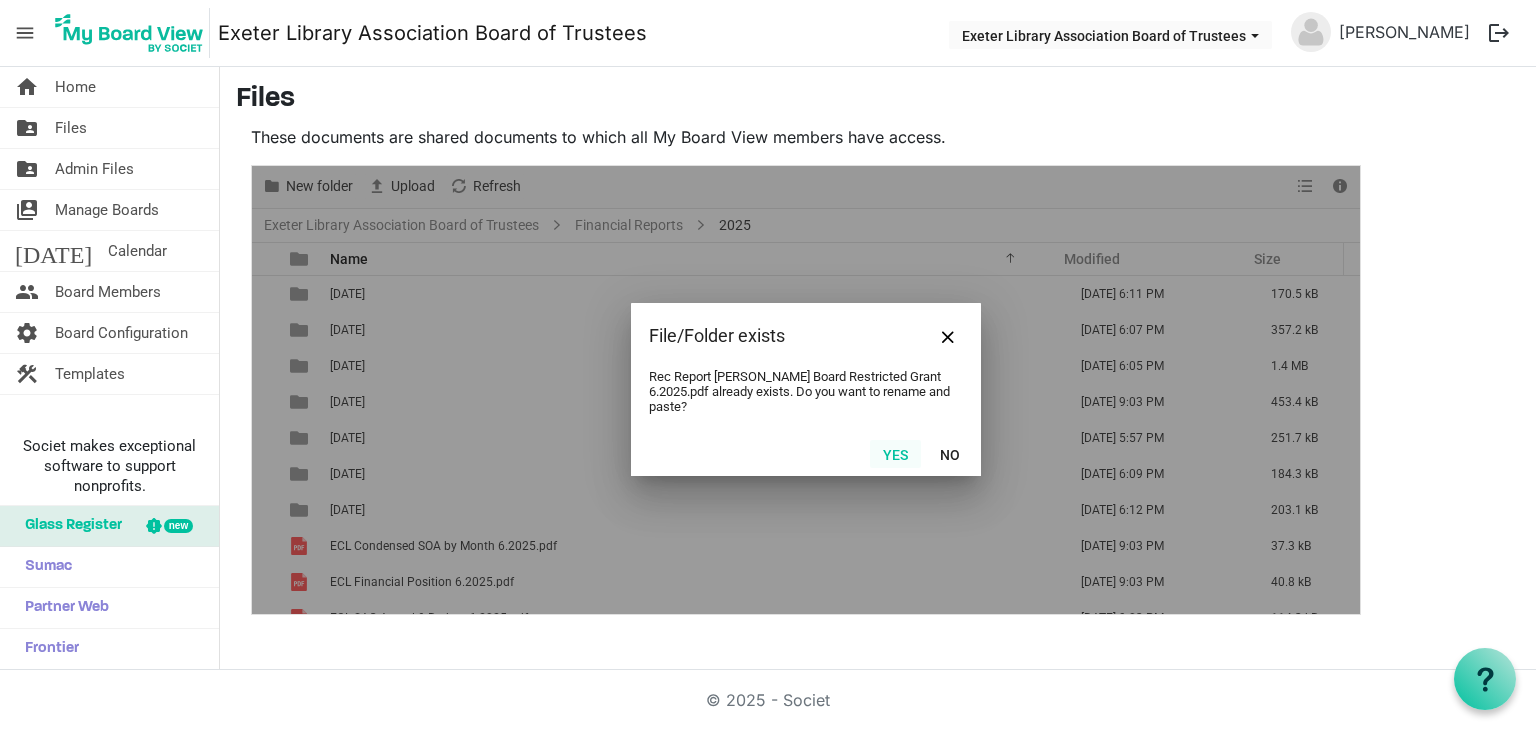 click on "Yes" at bounding box center [895, 454] 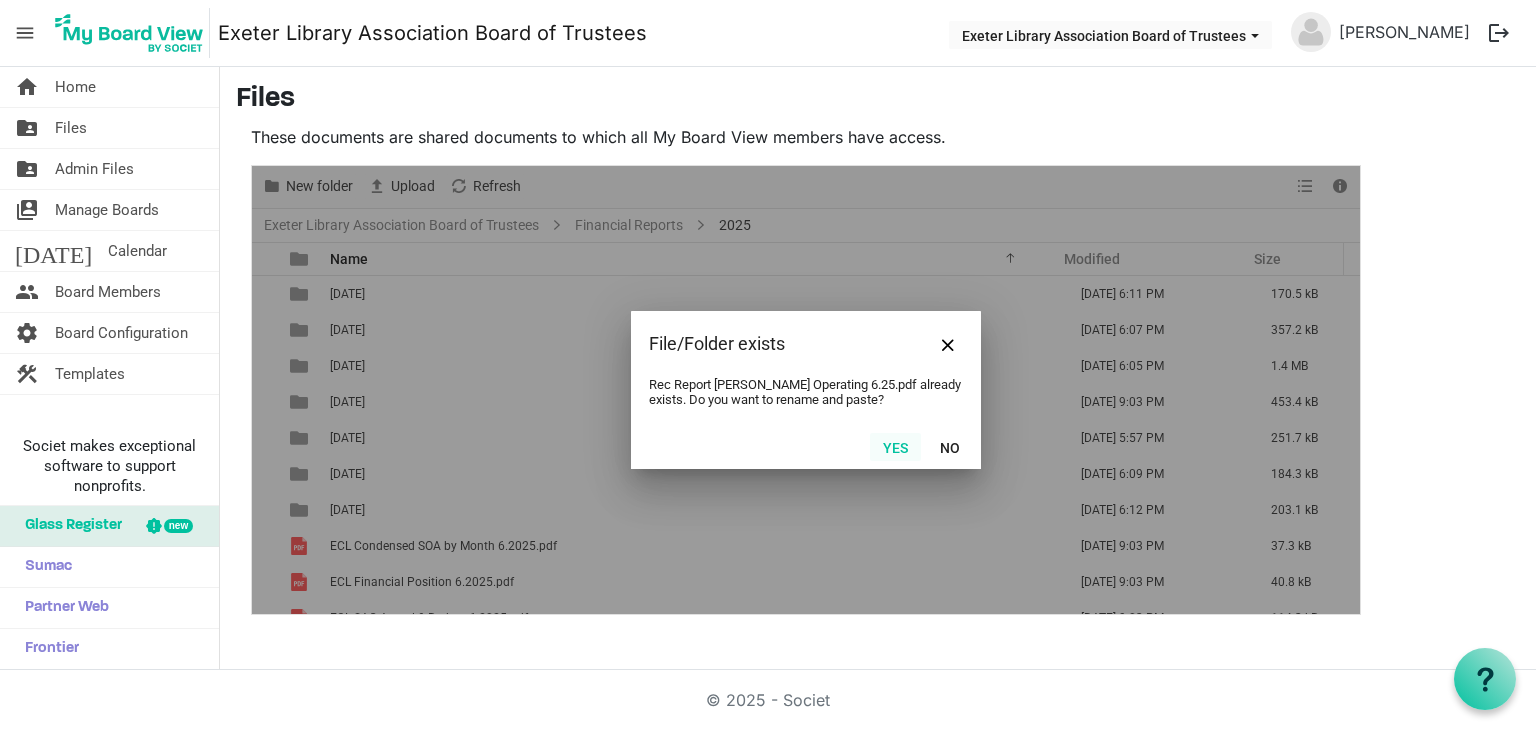 click on "Yes" at bounding box center [895, 447] 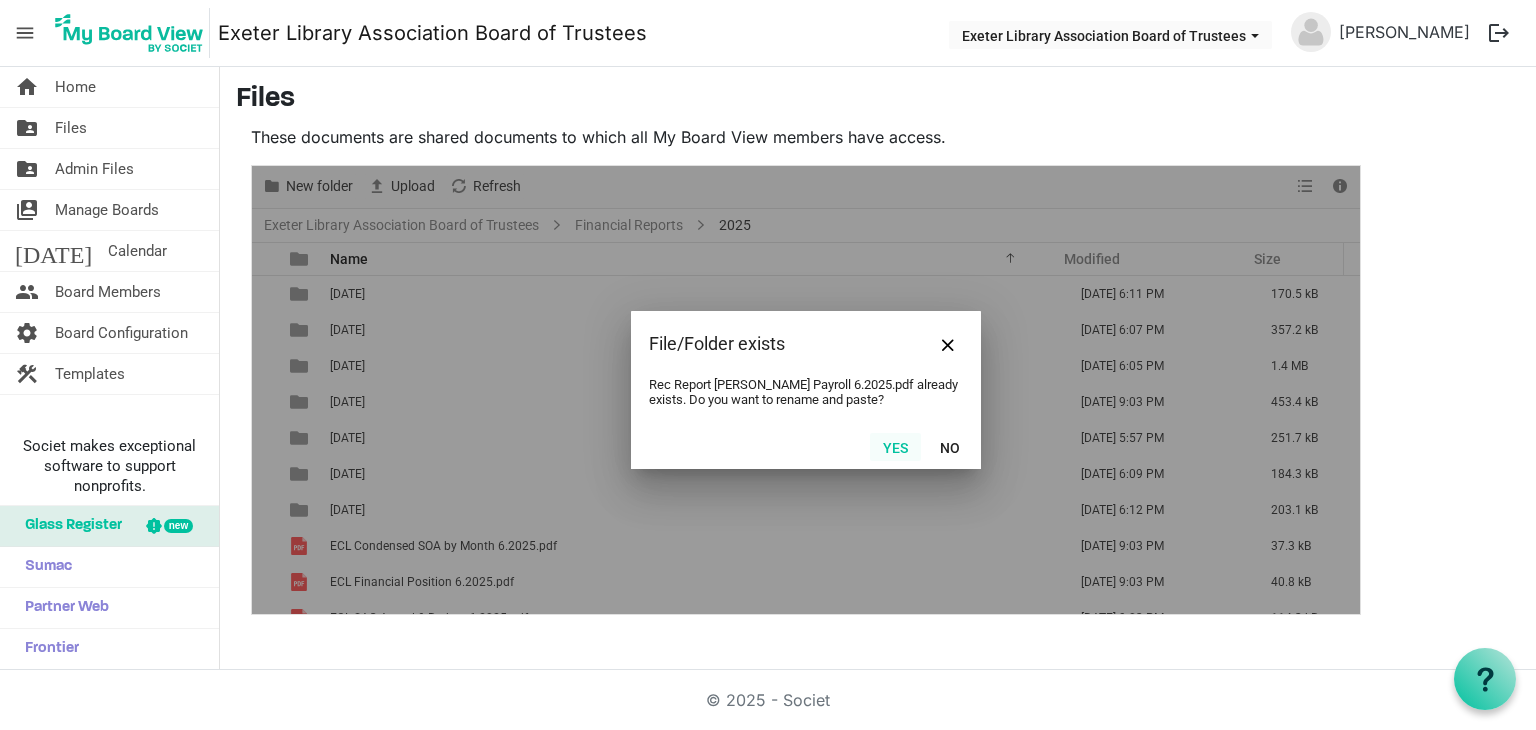 click on "Yes" at bounding box center [895, 447] 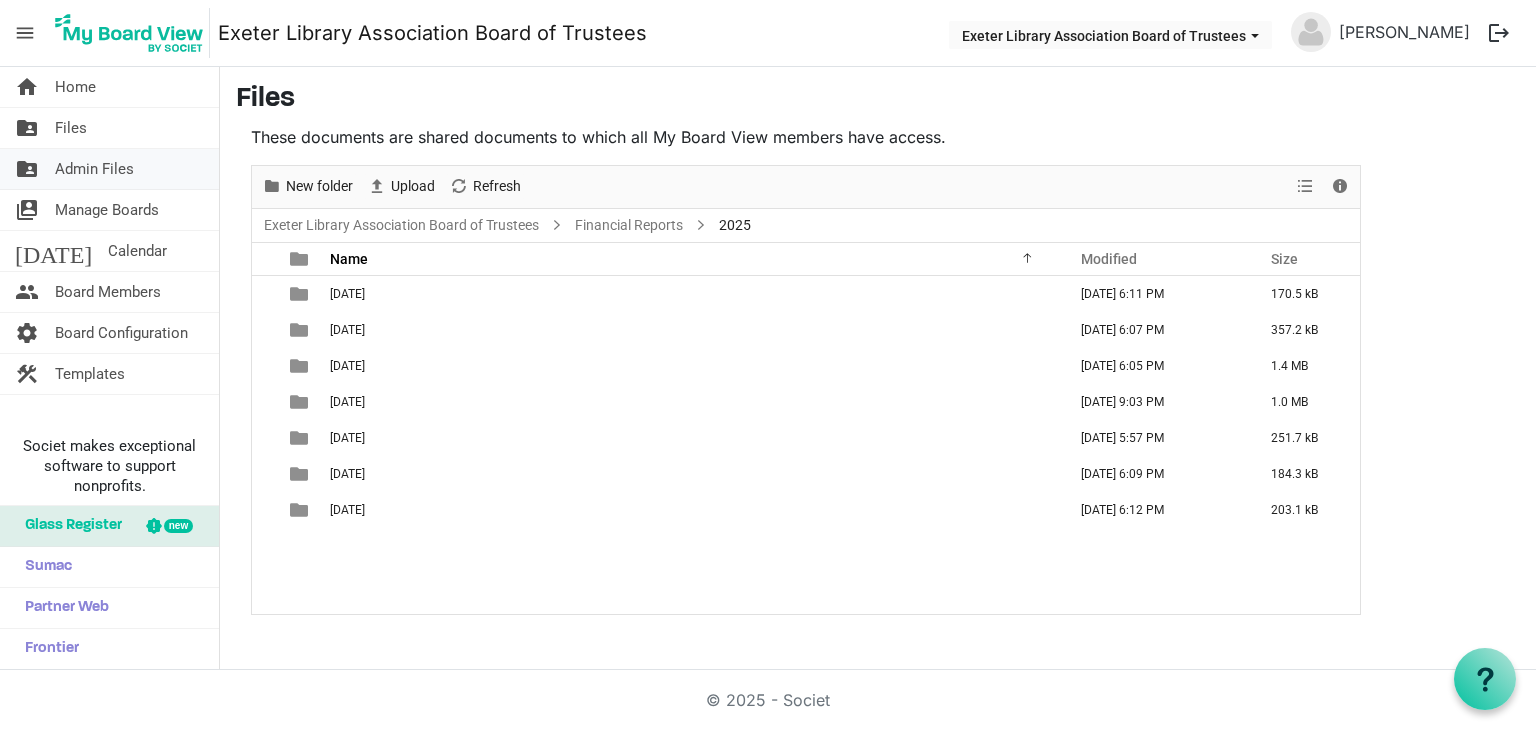 click on "Admin Files" at bounding box center [94, 169] 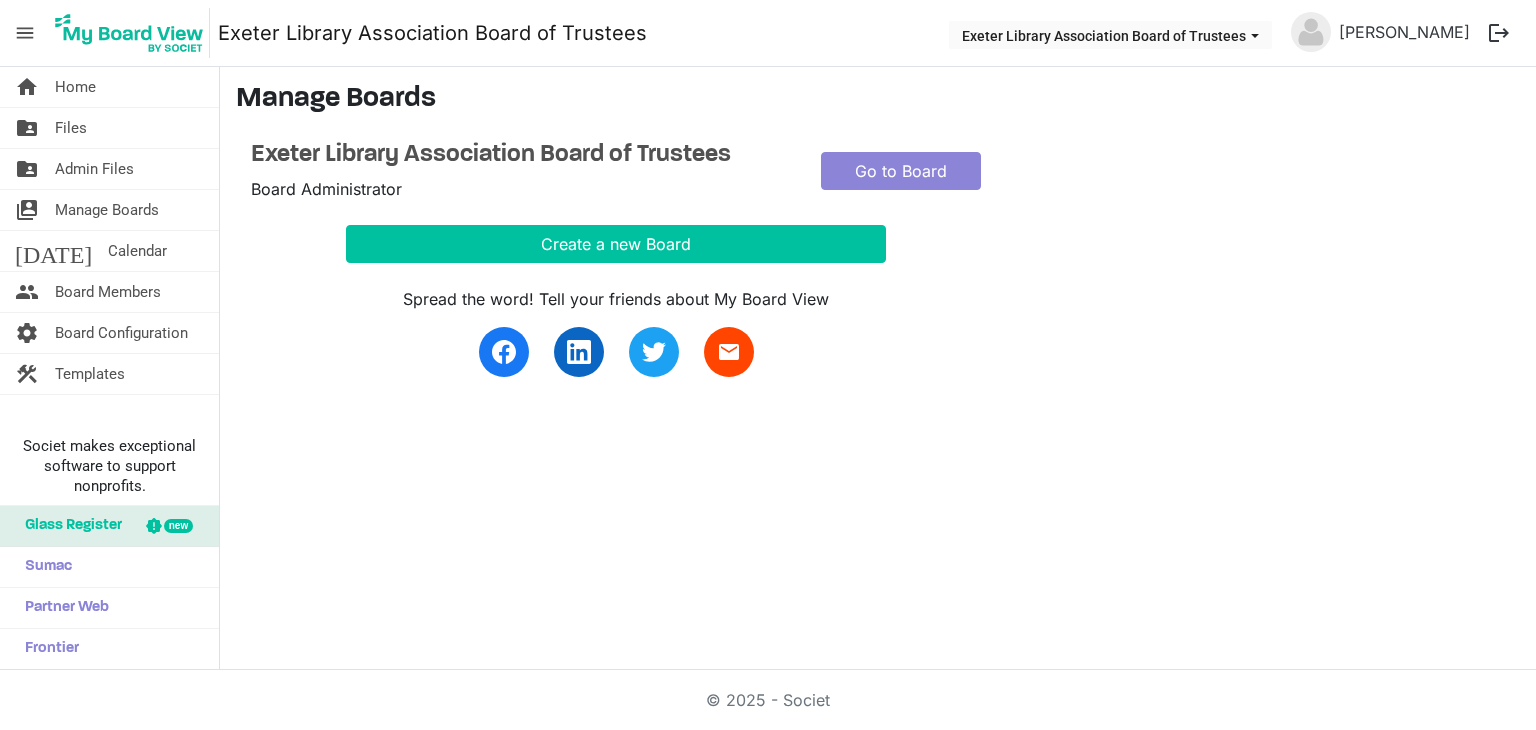 scroll, scrollTop: 0, scrollLeft: 0, axis: both 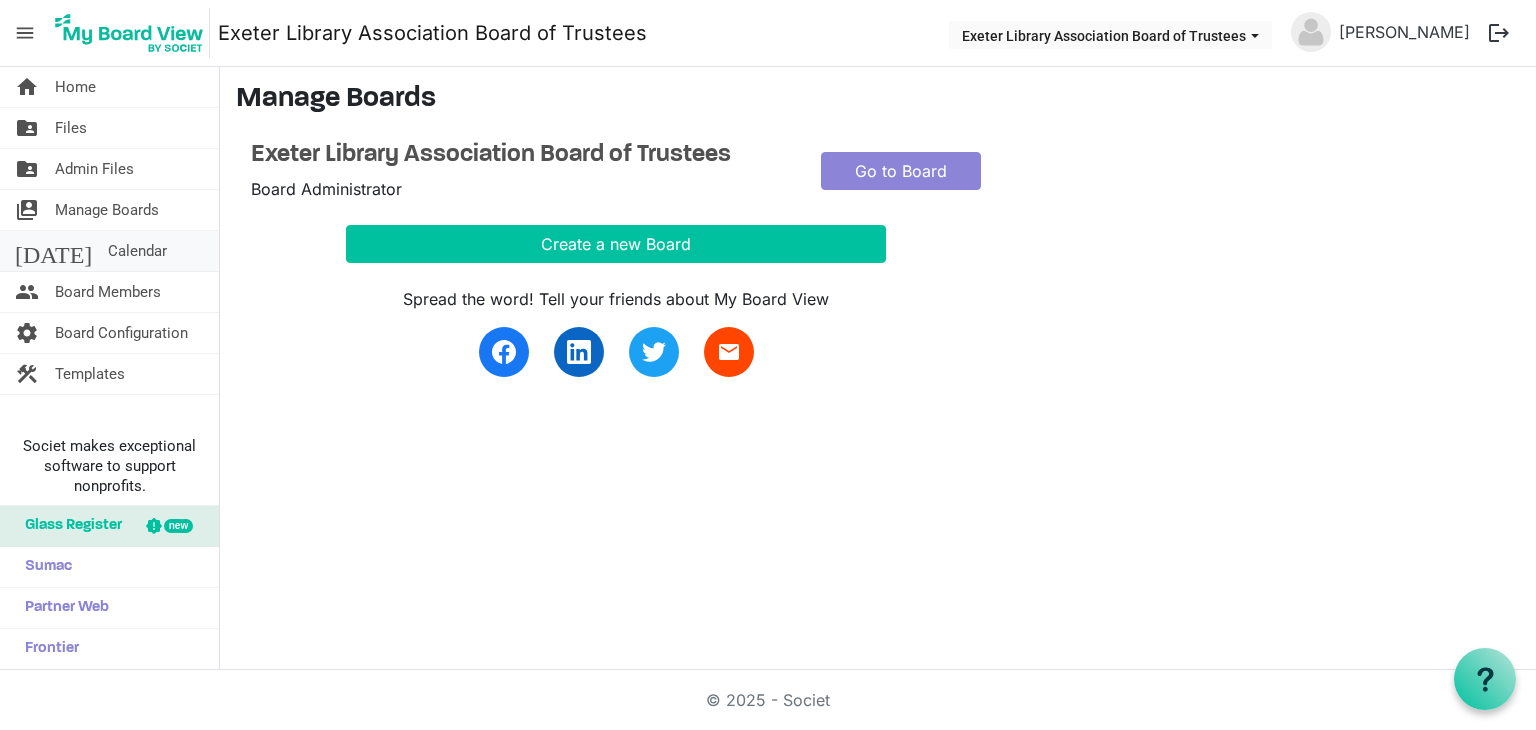 click on "Calendar" at bounding box center (137, 251) 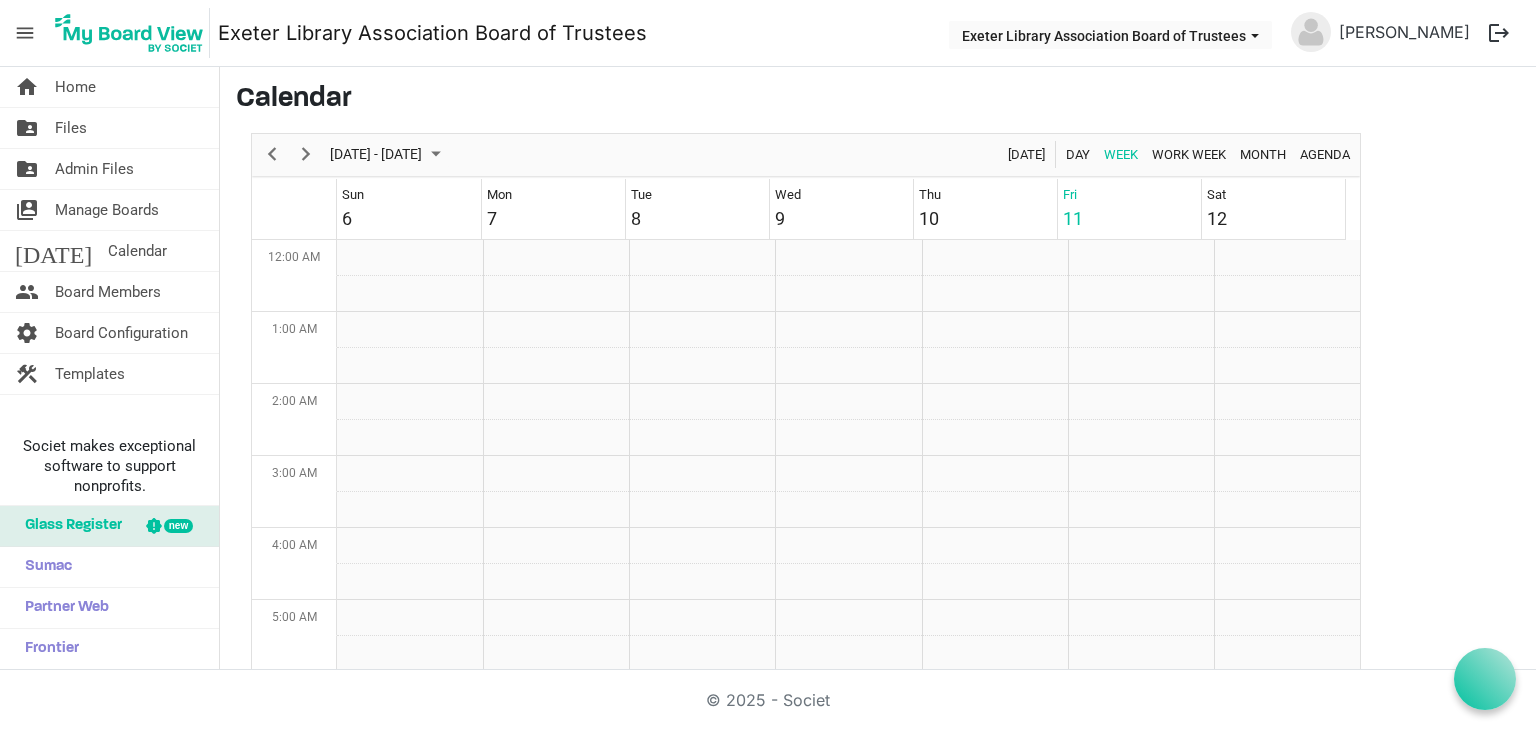 scroll, scrollTop: 0, scrollLeft: 0, axis: both 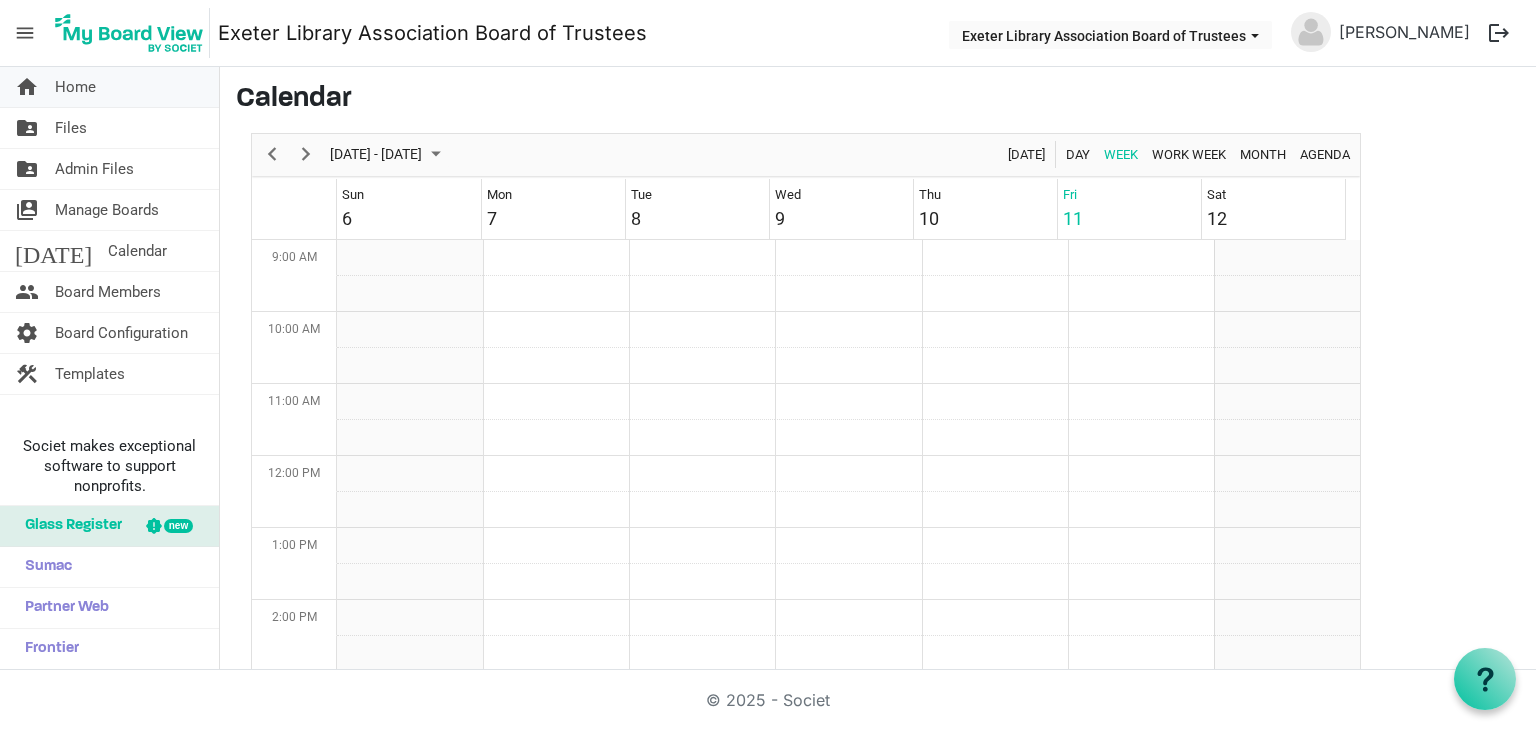 click on "Home" at bounding box center (75, 87) 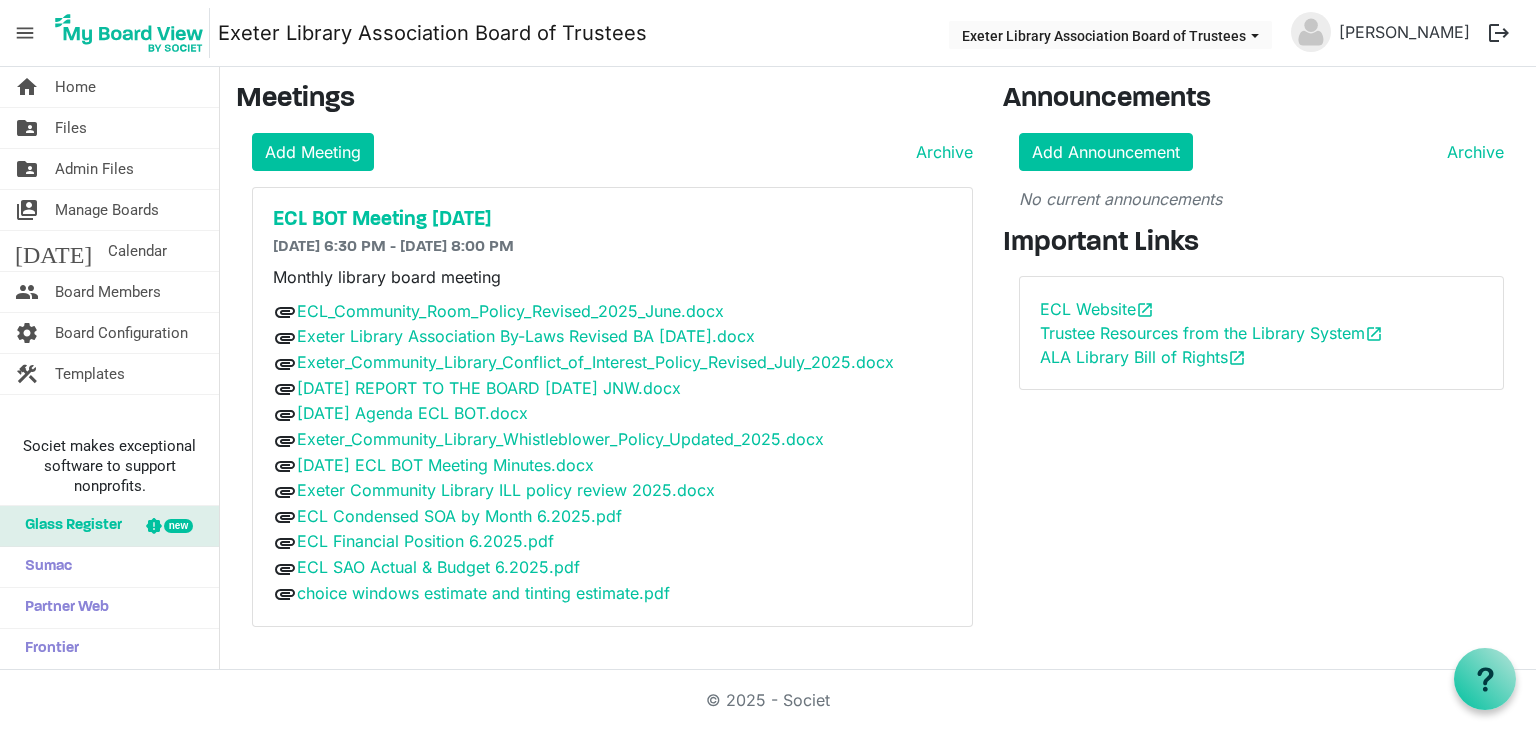 scroll, scrollTop: 0, scrollLeft: 0, axis: both 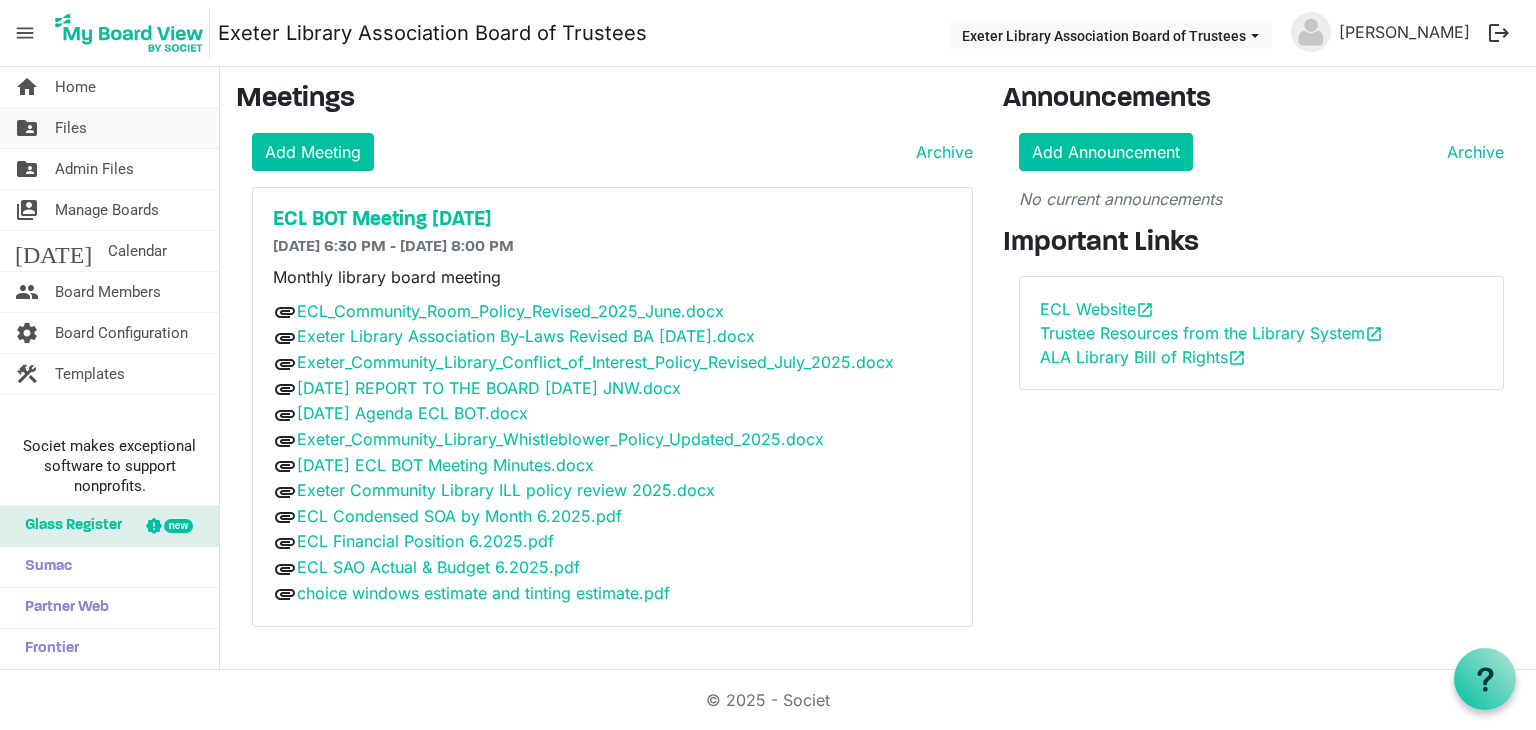 click on "Files" at bounding box center (71, 128) 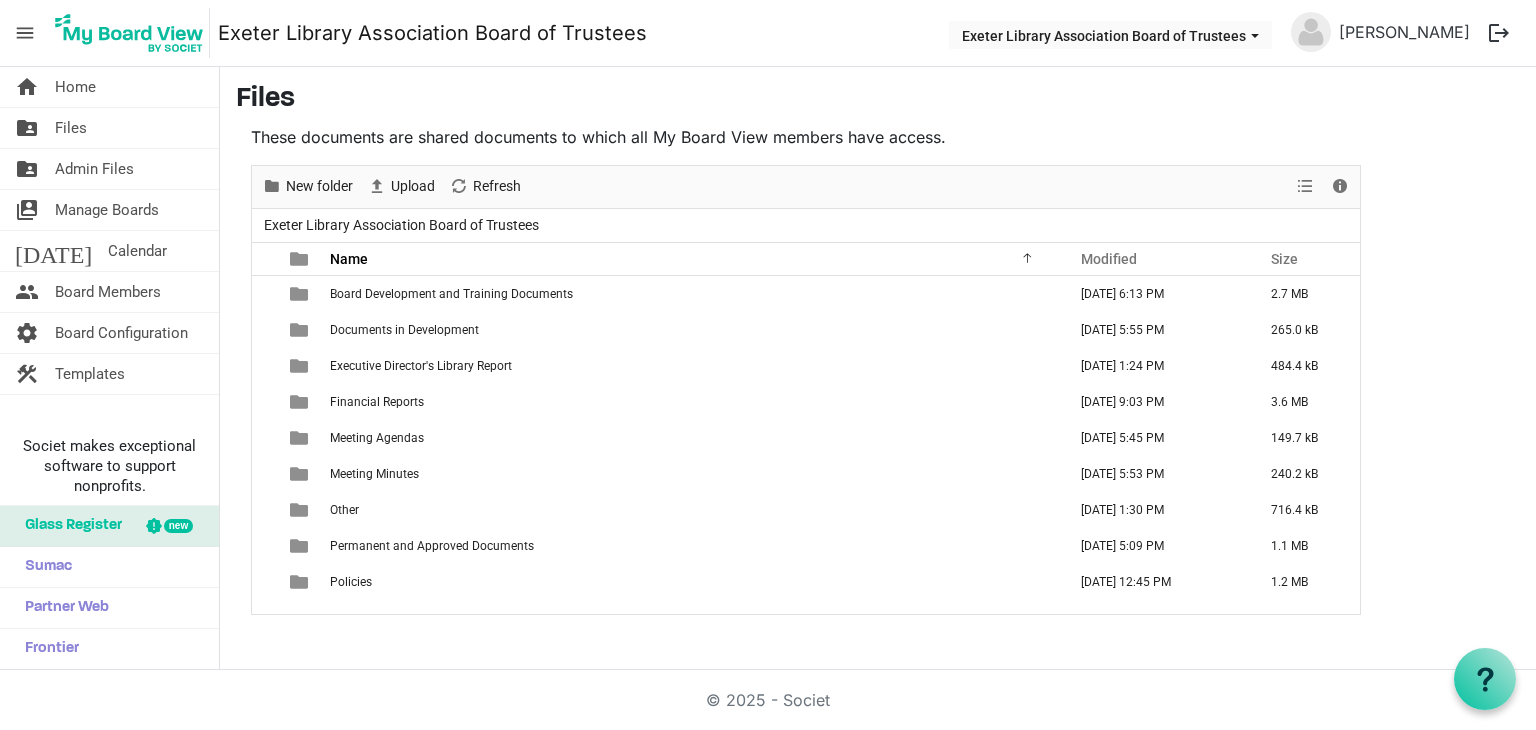 scroll, scrollTop: 0, scrollLeft: 0, axis: both 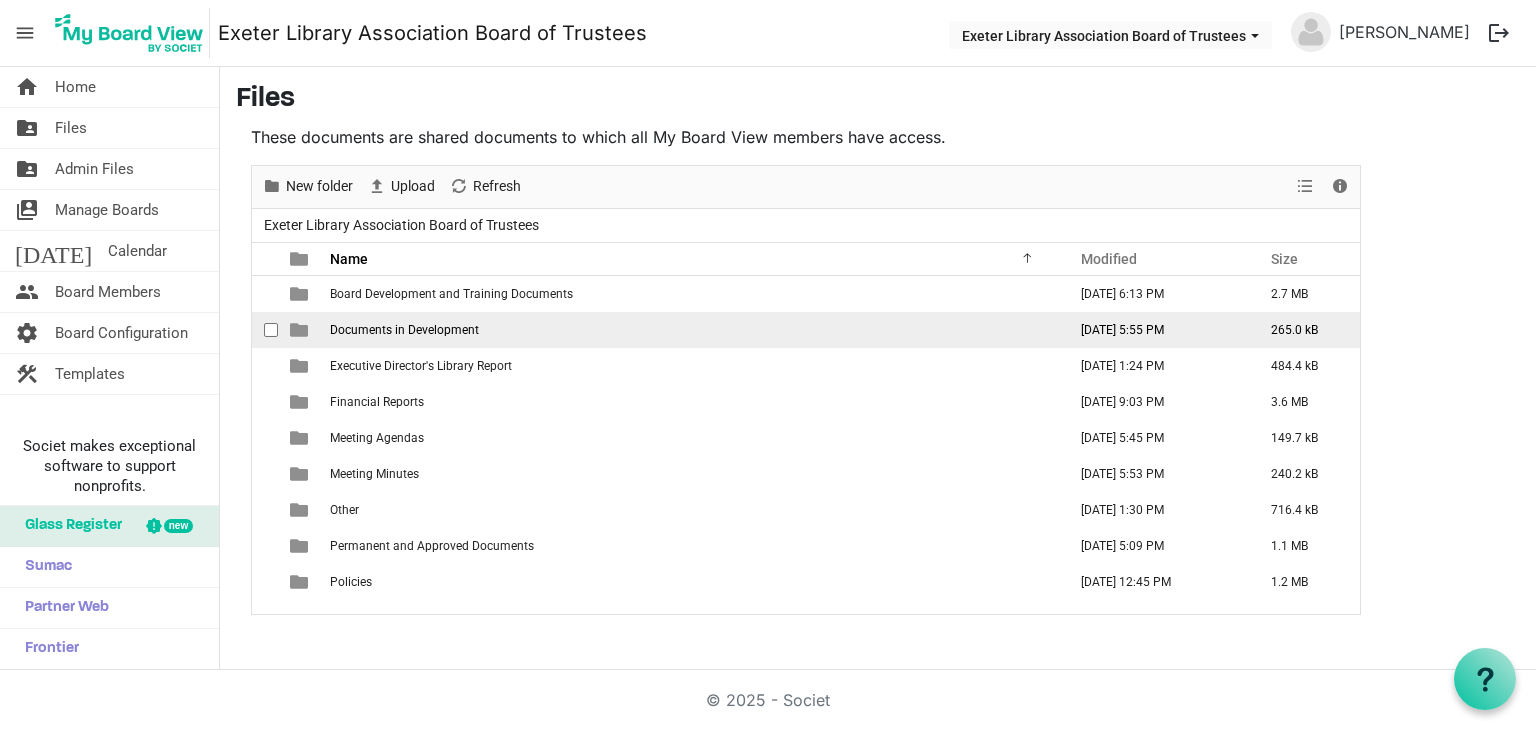 click on "Documents in Development" at bounding box center (692, 330) 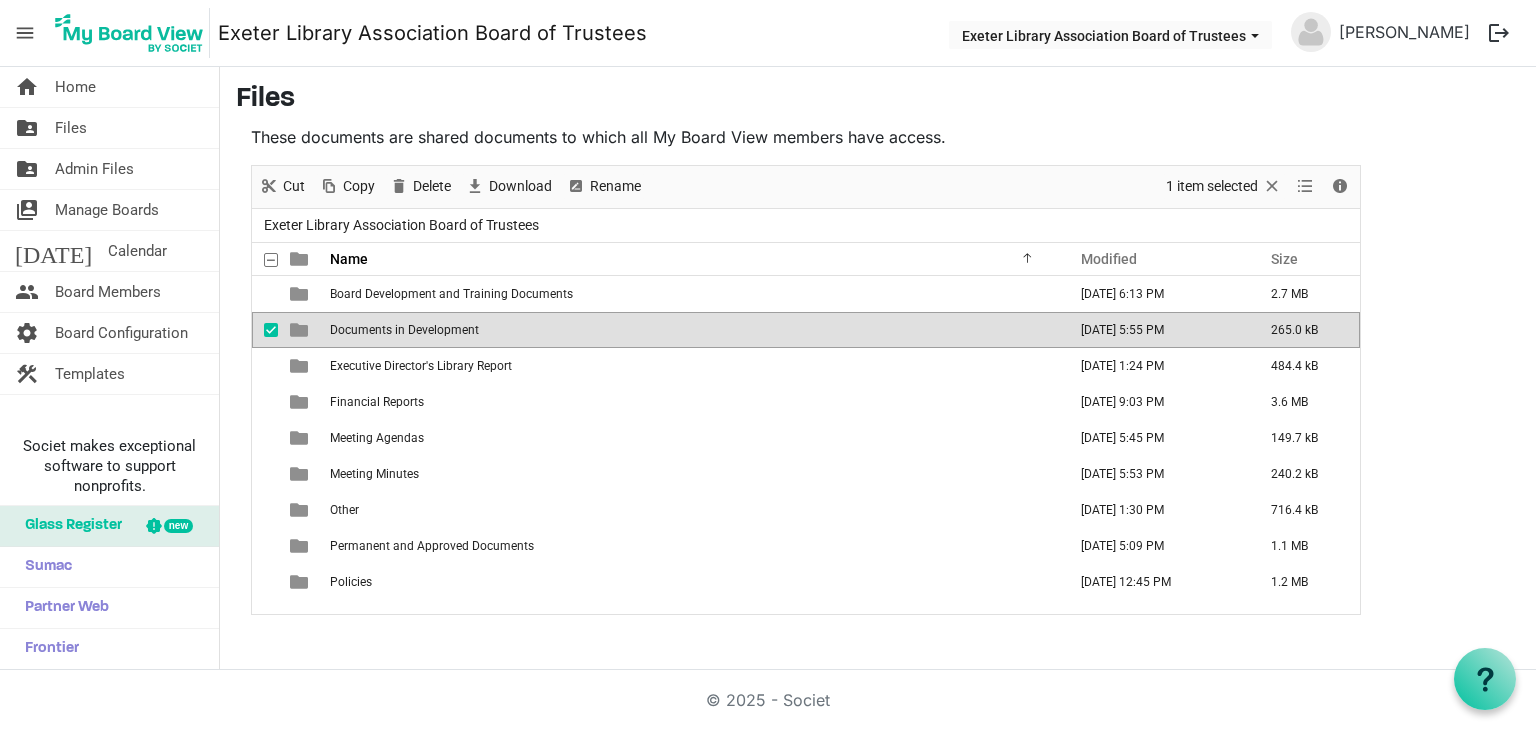 click on "Documents in Development" at bounding box center (692, 330) 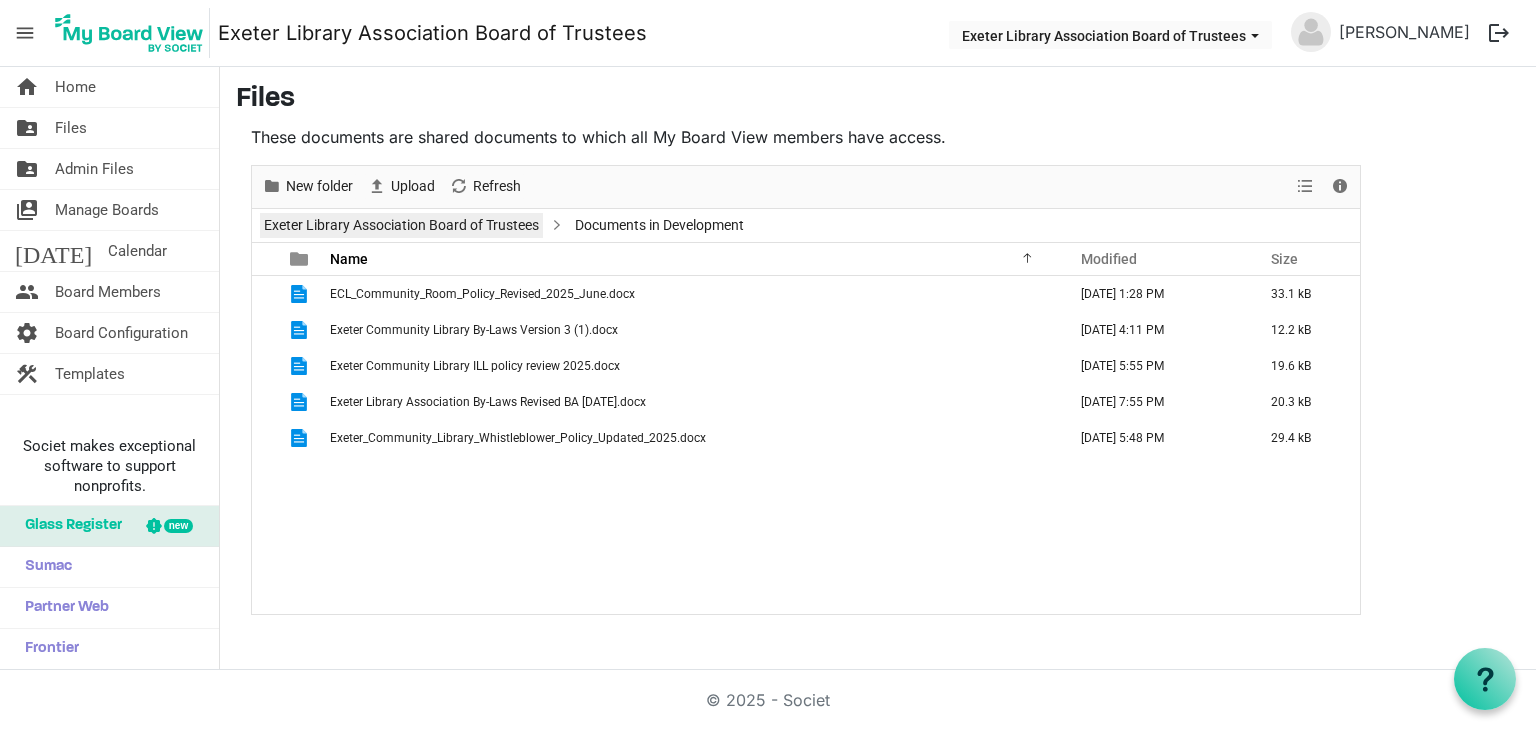click on "Exeter Library Association Board of Trustees" at bounding box center [401, 225] 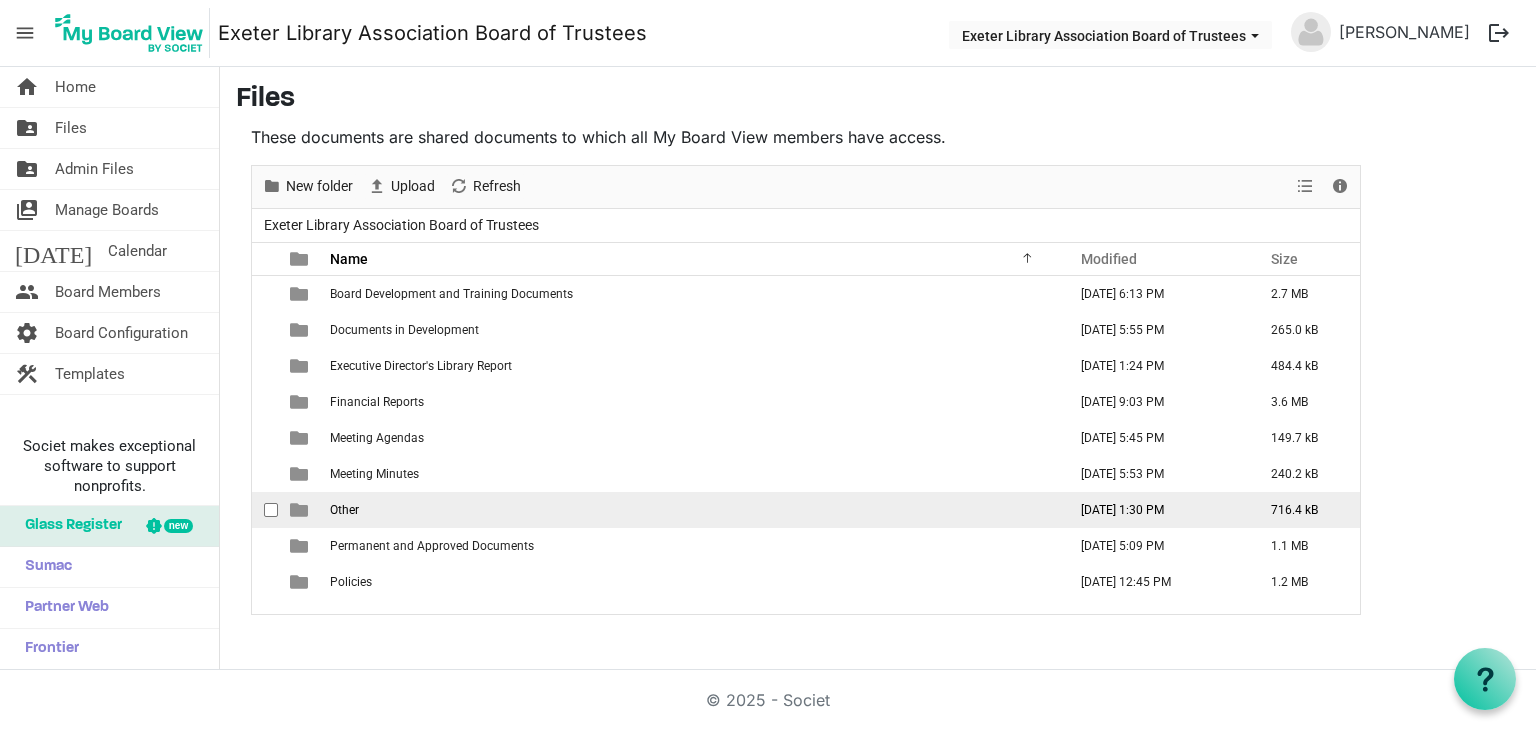 click on "Other" at bounding box center [692, 510] 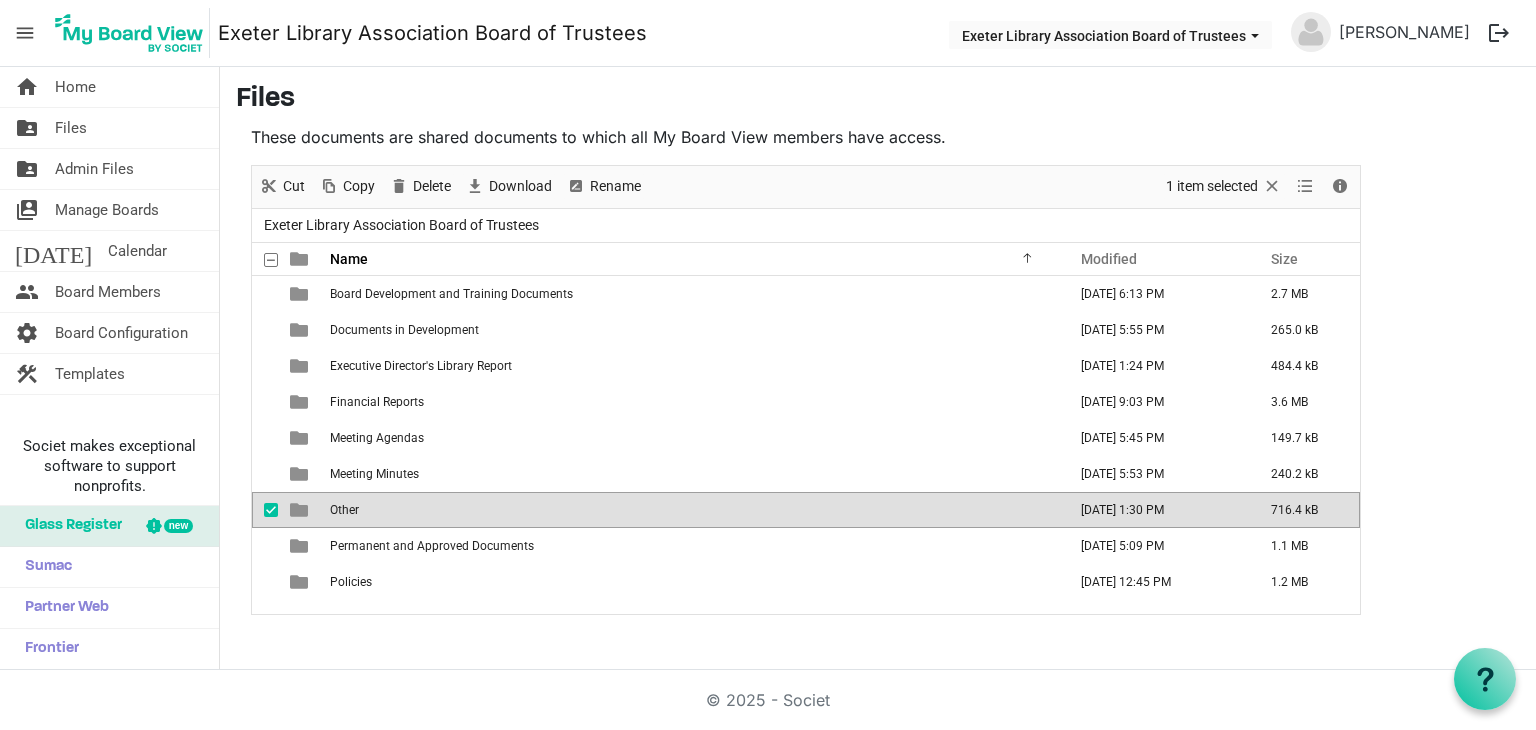 click on "Other" at bounding box center [692, 510] 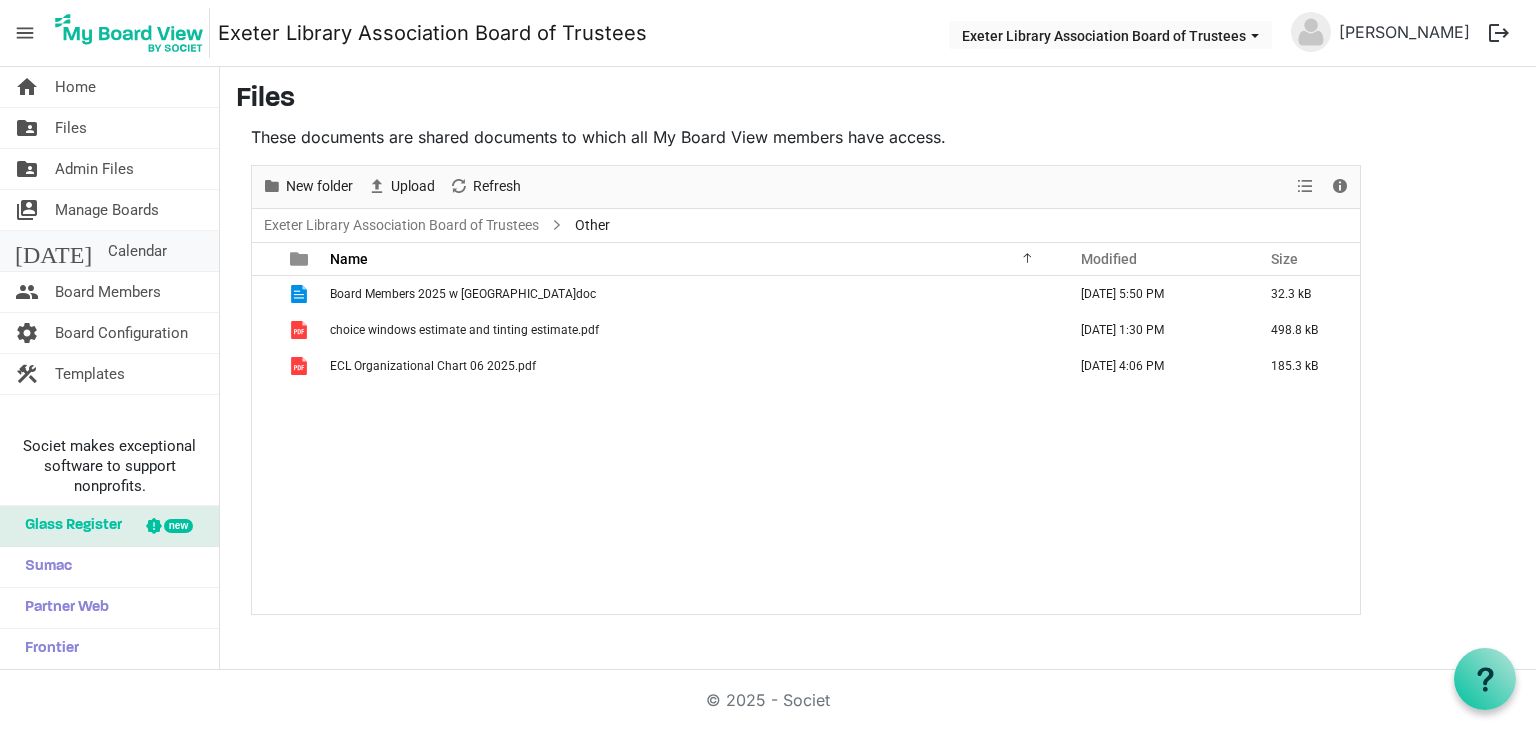 click on "today
Calendar" at bounding box center [109, 251] 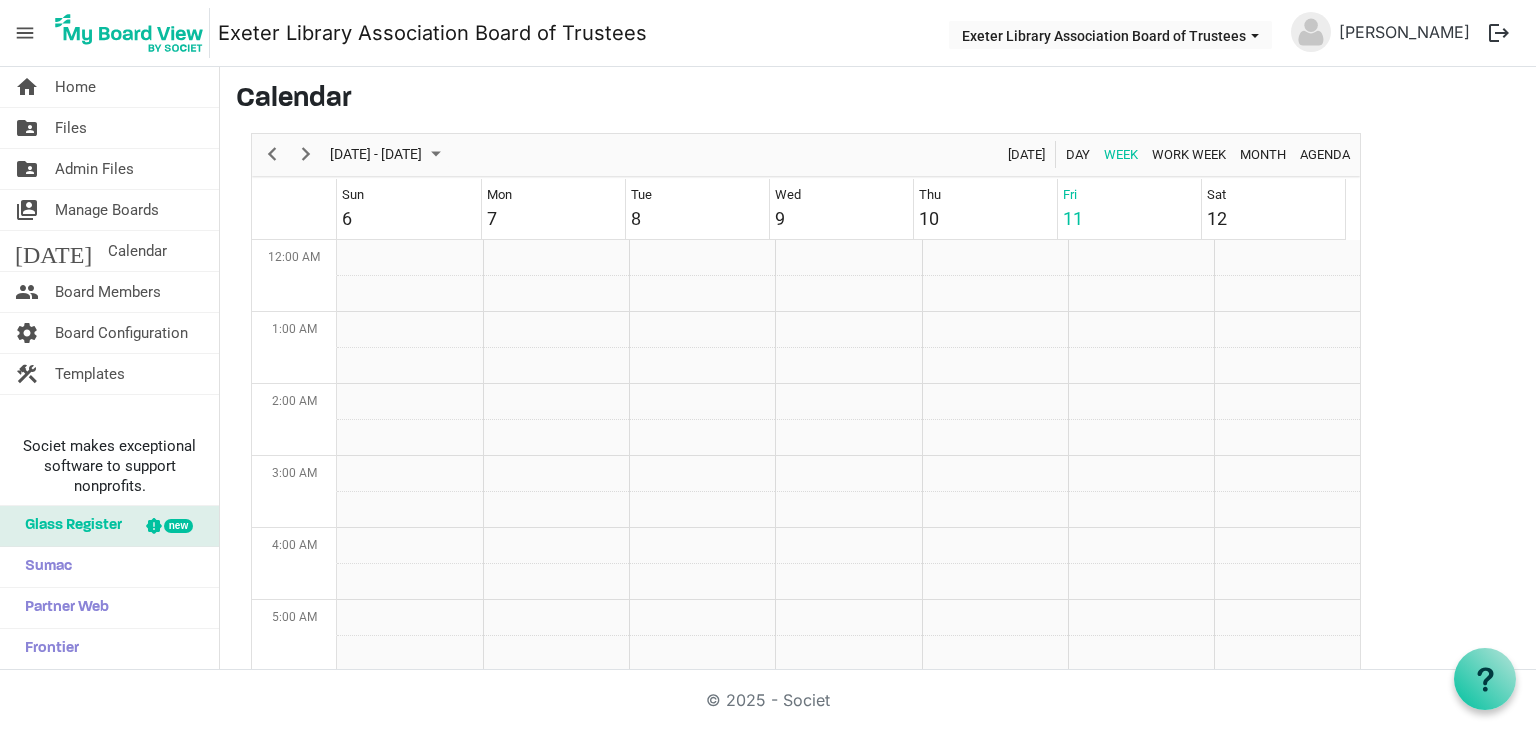 scroll, scrollTop: 0, scrollLeft: 0, axis: both 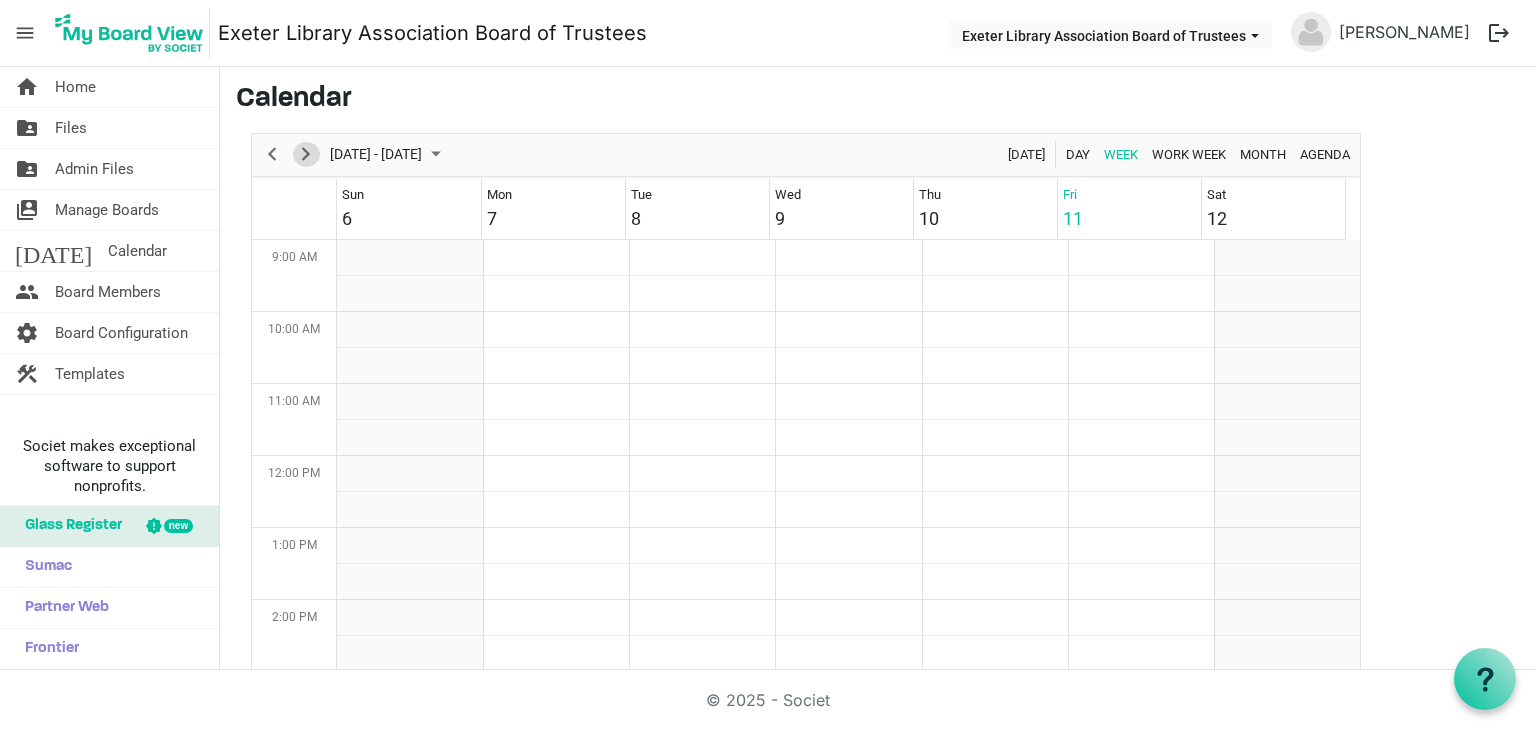click at bounding box center (306, 154) 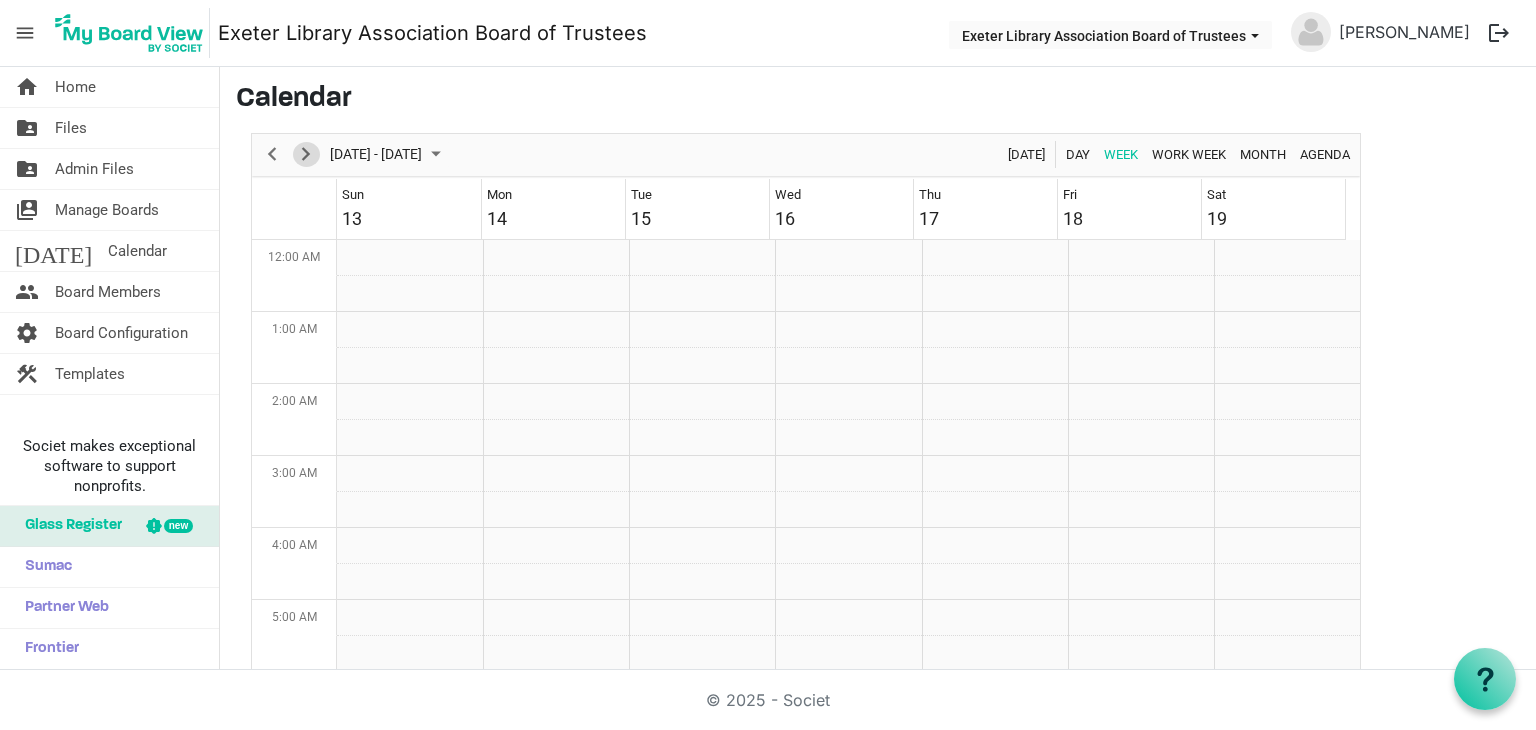 scroll, scrollTop: 648, scrollLeft: 0, axis: vertical 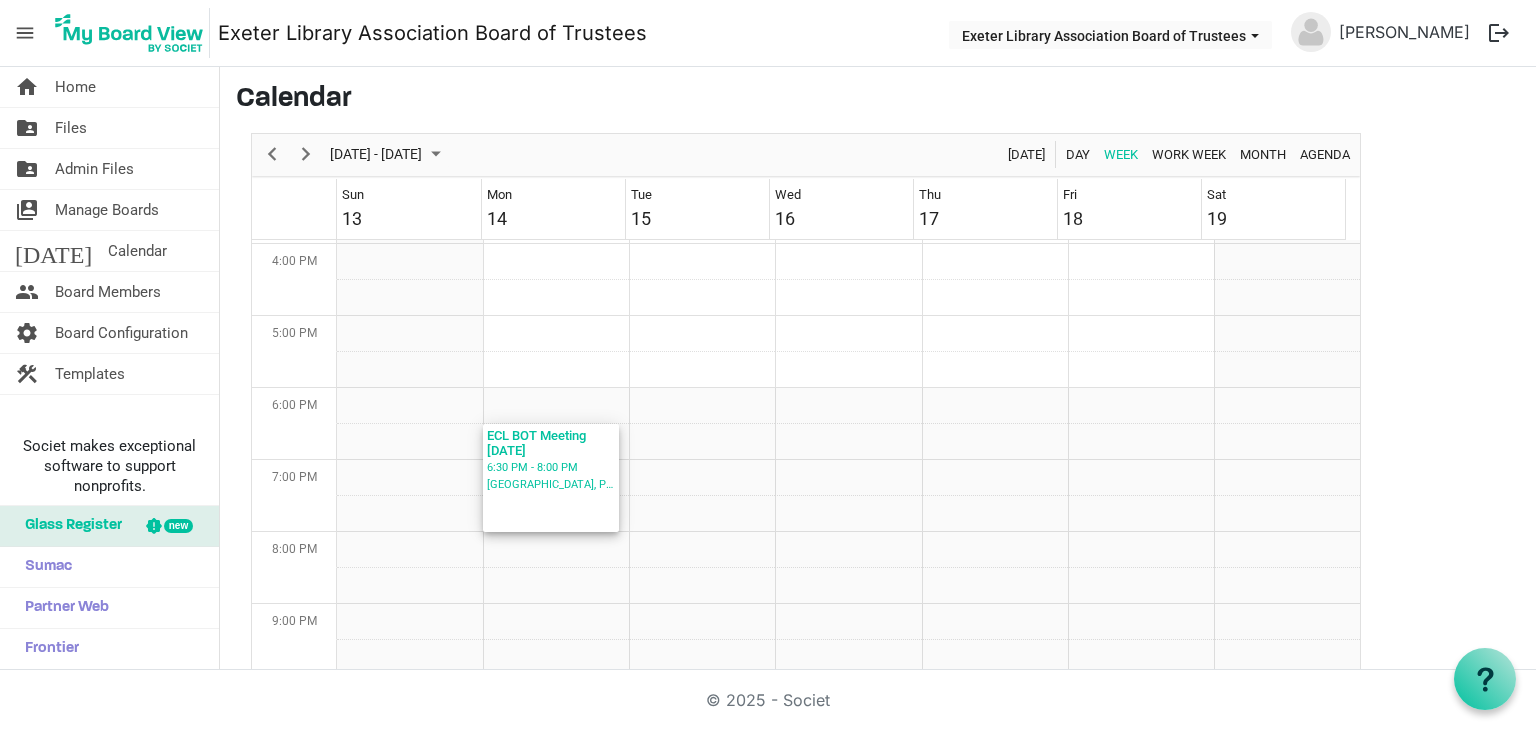 click on "6:30 PM - 8:00 PM" at bounding box center [551, 468] 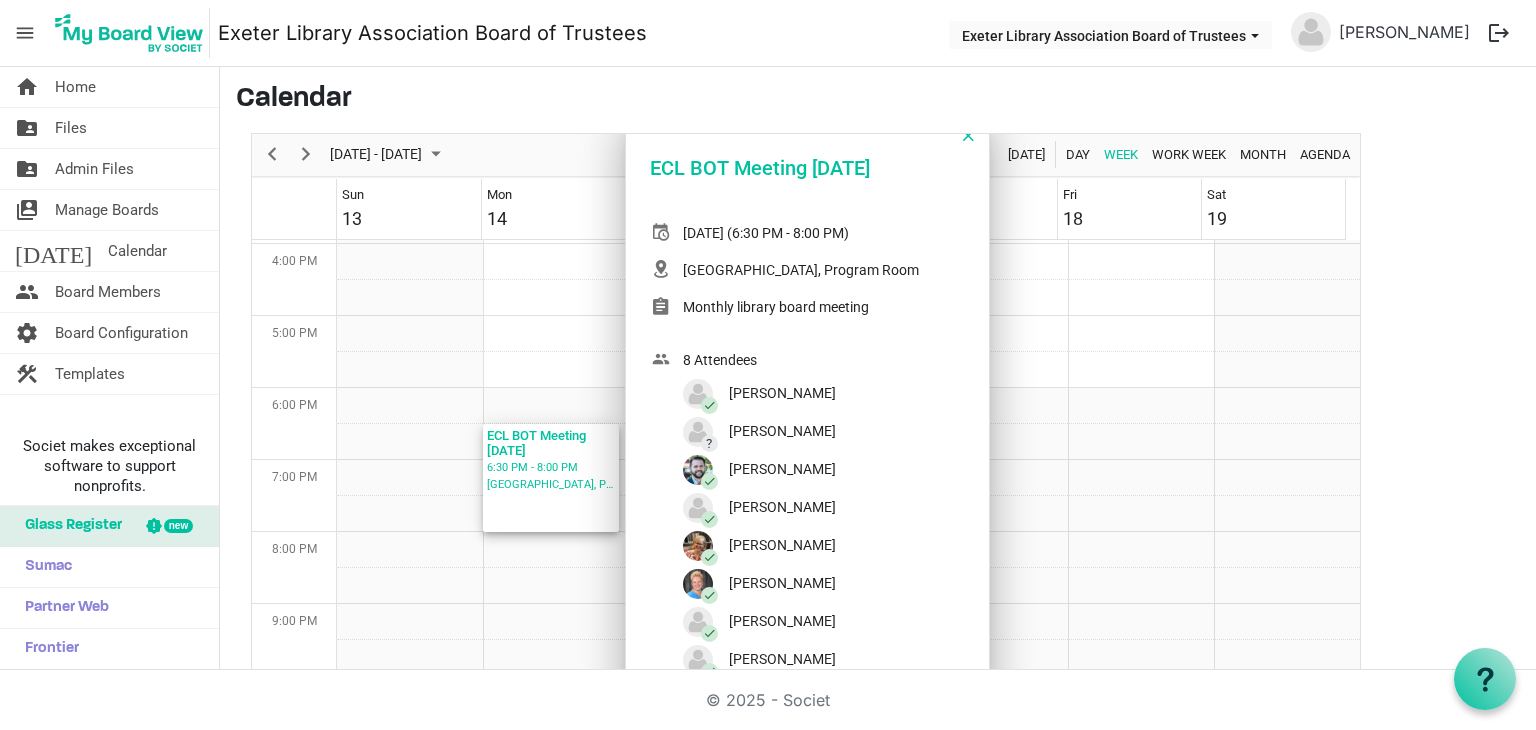 click on "6:30 PM - 8:00 PM" at bounding box center (551, 468) 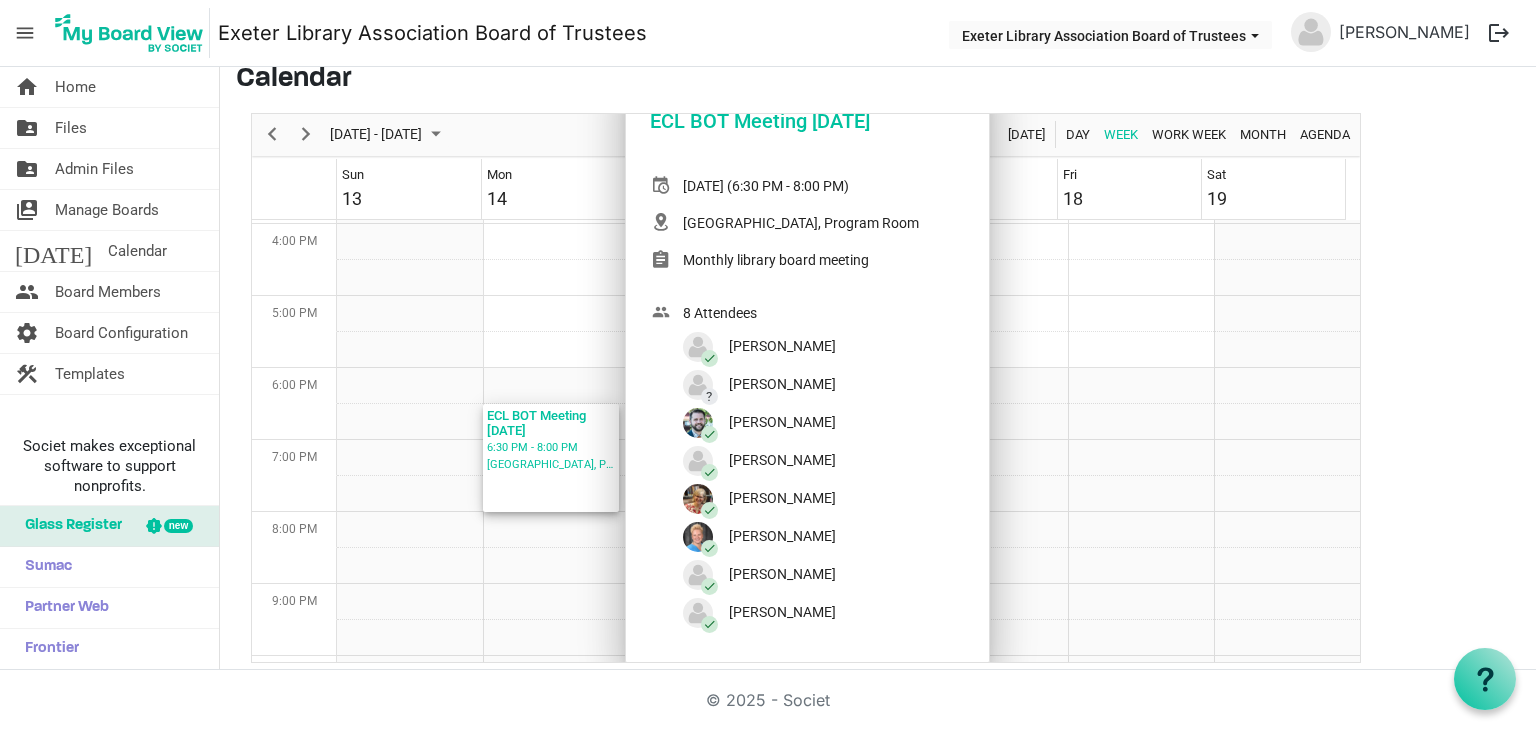 scroll, scrollTop: 28, scrollLeft: 0, axis: vertical 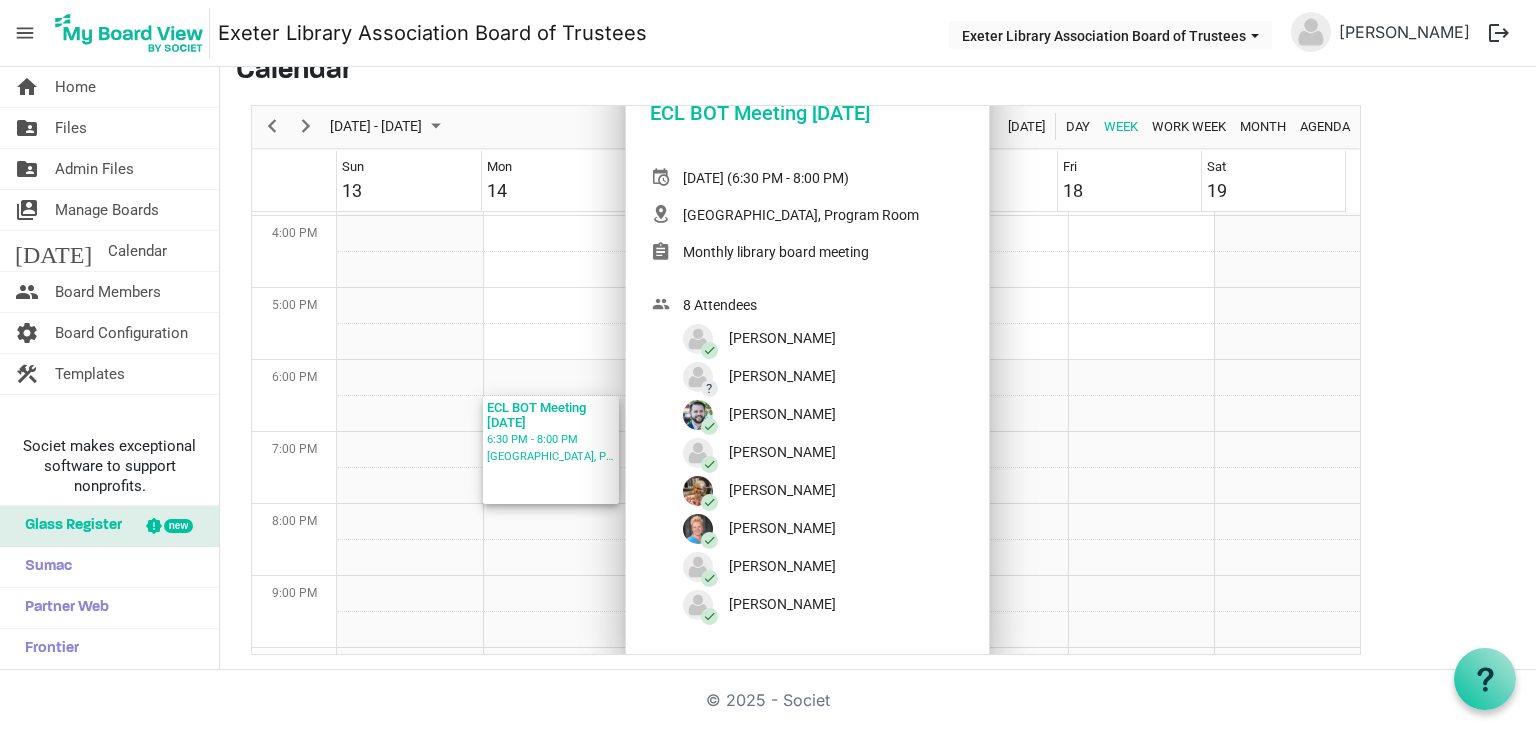 click at bounding box center (698, 377) 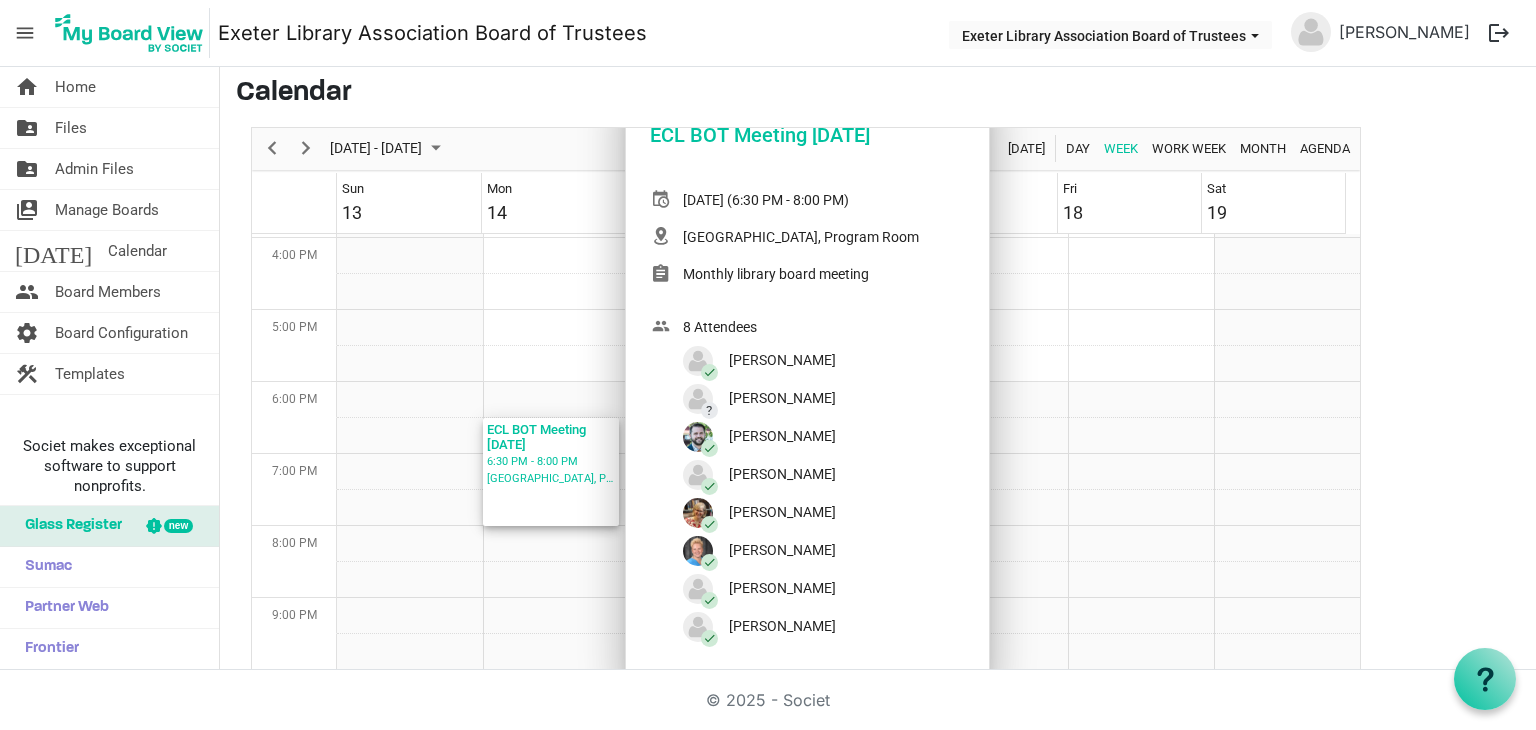 scroll, scrollTop: 0, scrollLeft: 0, axis: both 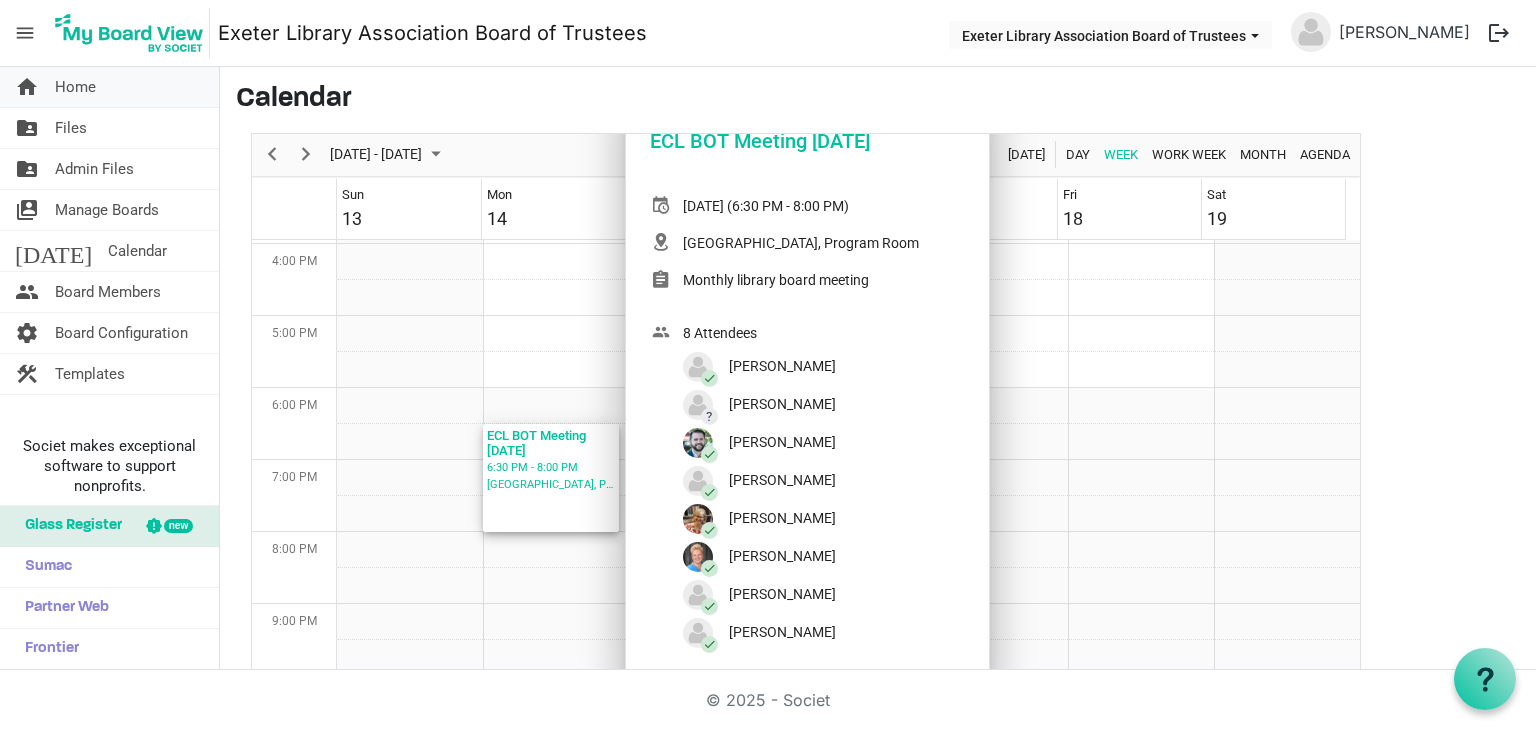 click on "home
Home" at bounding box center [109, 87] 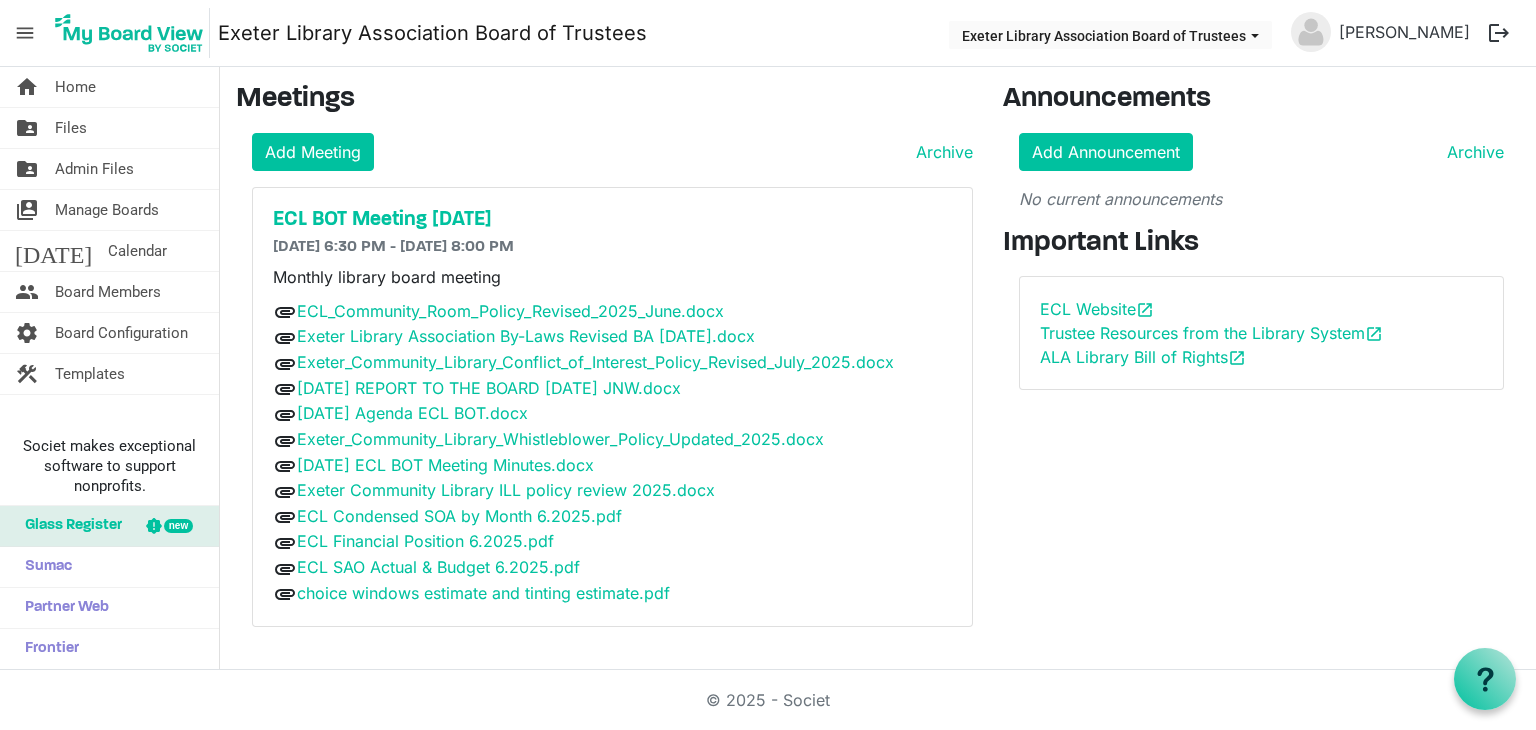 scroll, scrollTop: 0, scrollLeft: 0, axis: both 